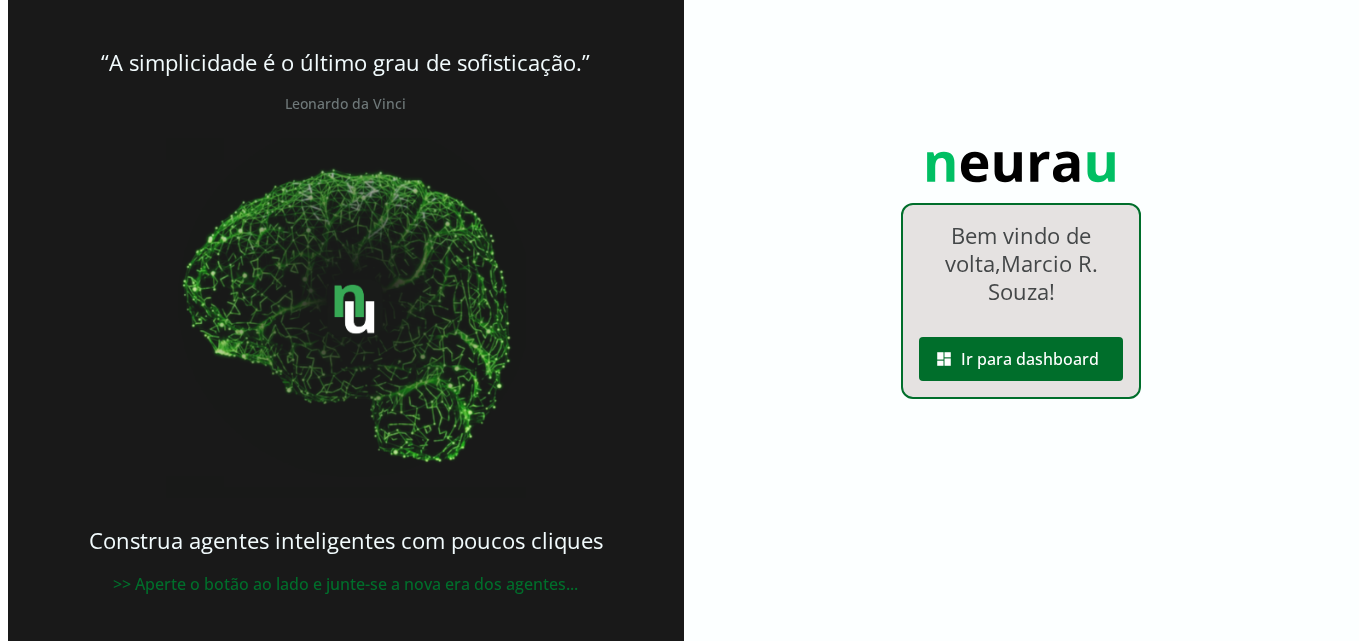 scroll, scrollTop: 0, scrollLeft: 0, axis: both 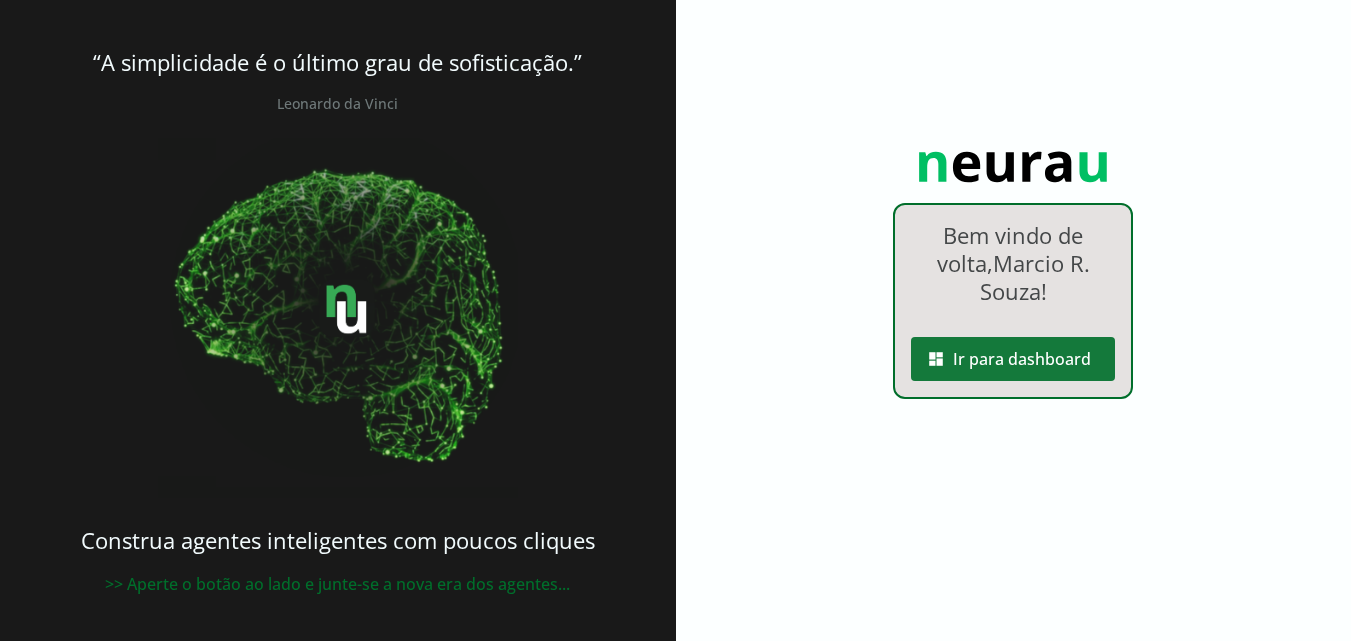 click at bounding box center (1013, 359) 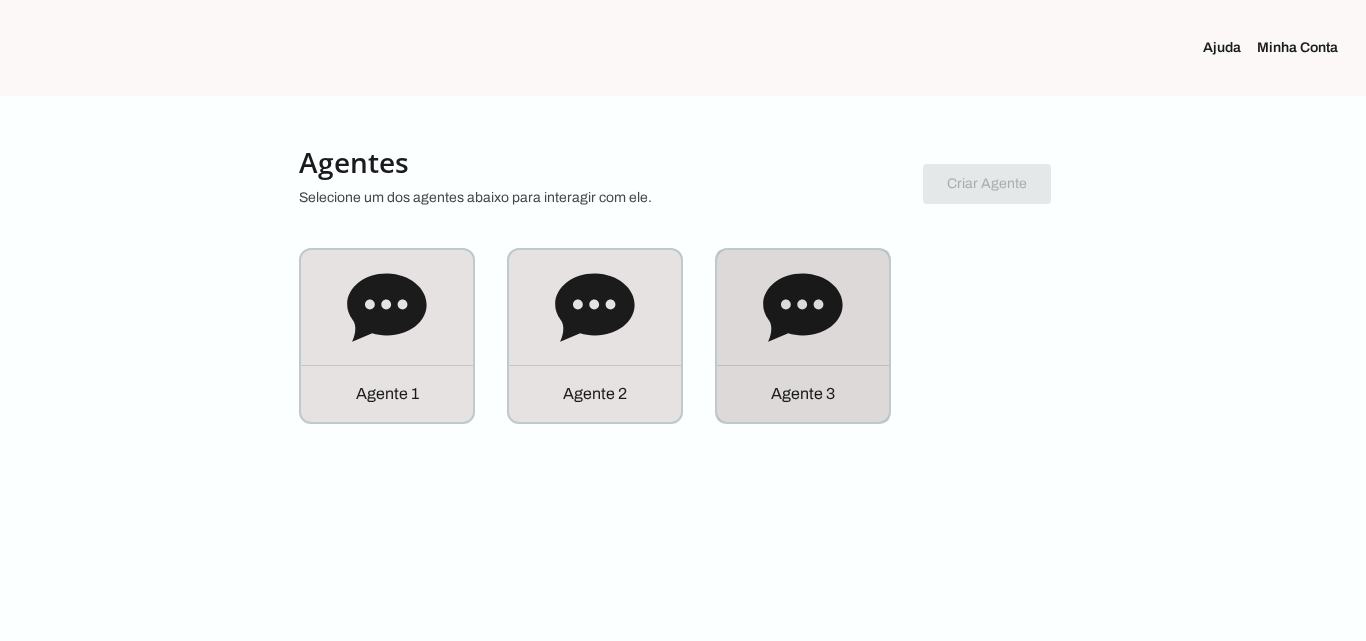 click on "Agente 3" 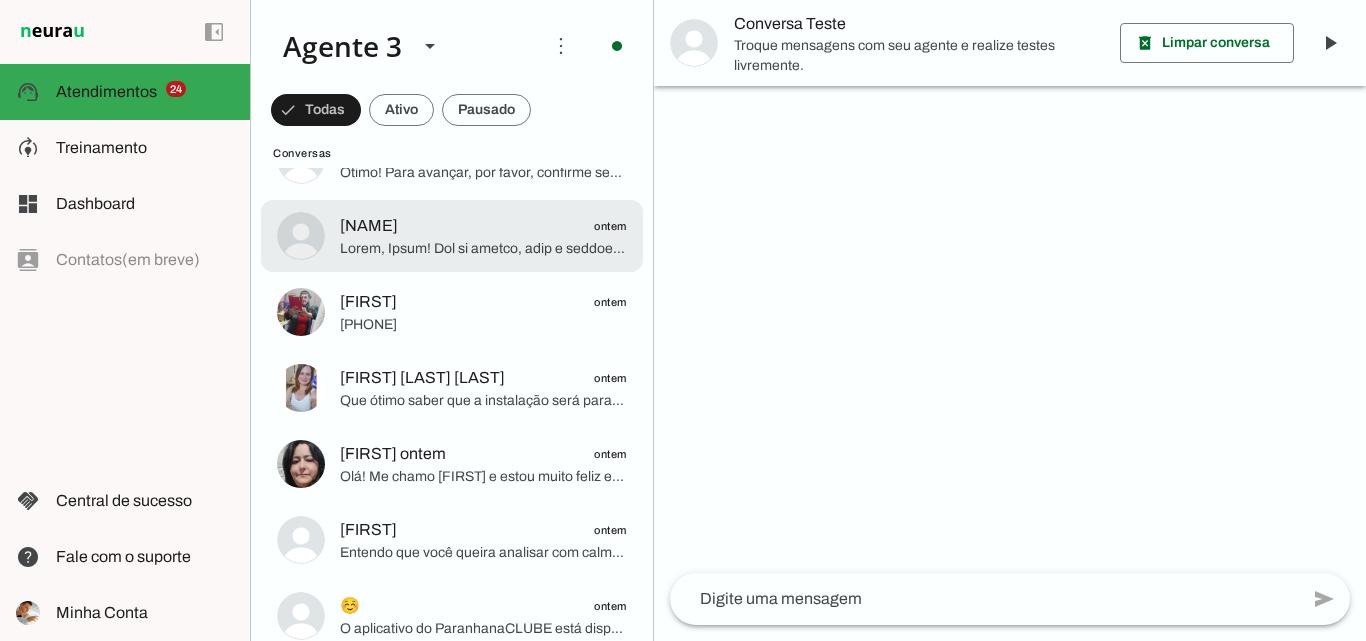 scroll, scrollTop: 2000, scrollLeft: 0, axis: vertical 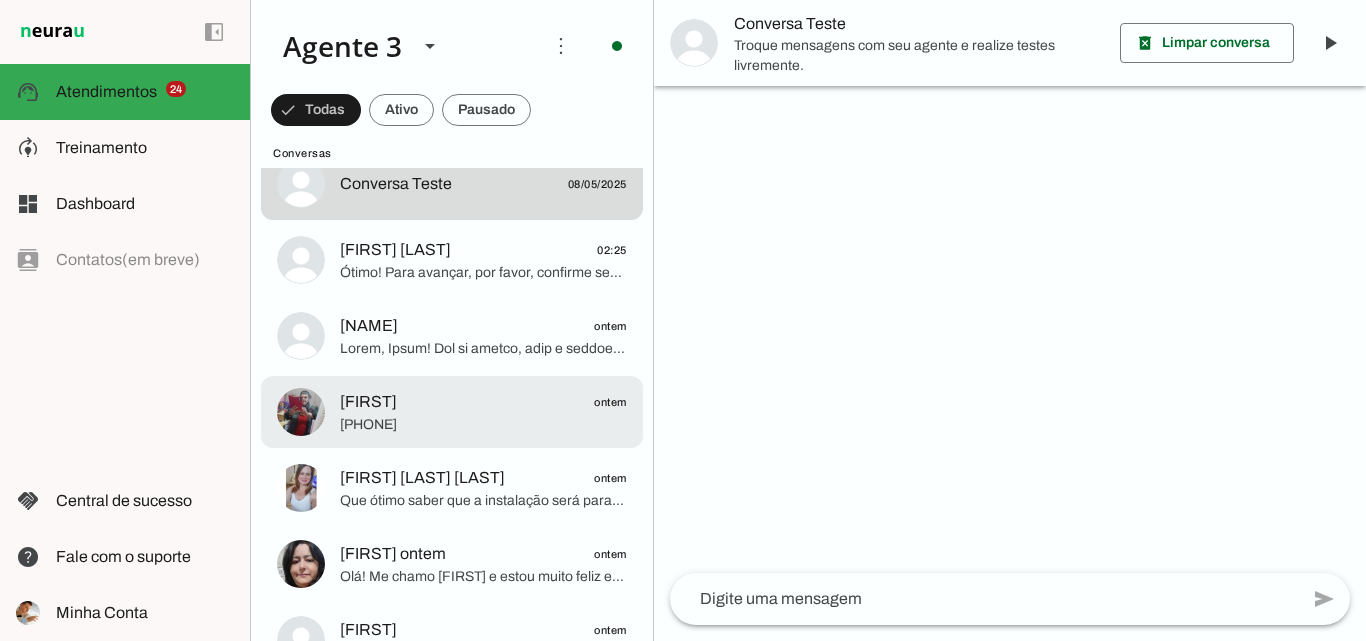 click on "[NAME]
ontem" 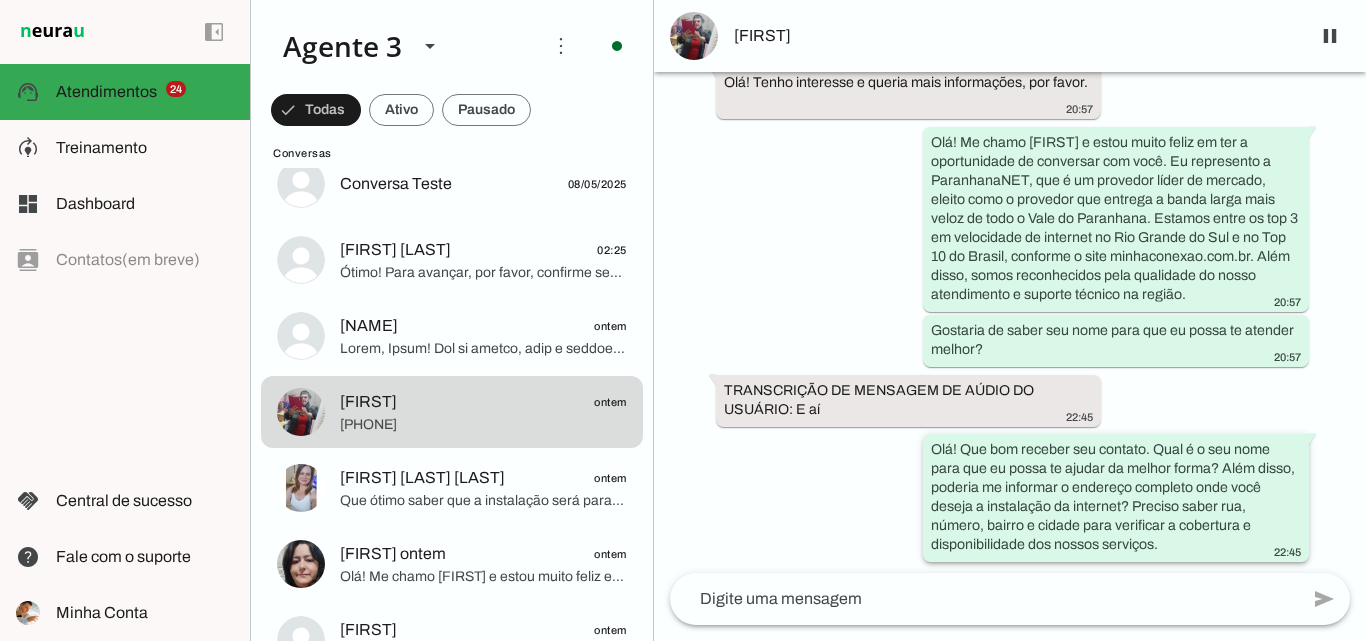 scroll, scrollTop: 138, scrollLeft: 0, axis: vertical 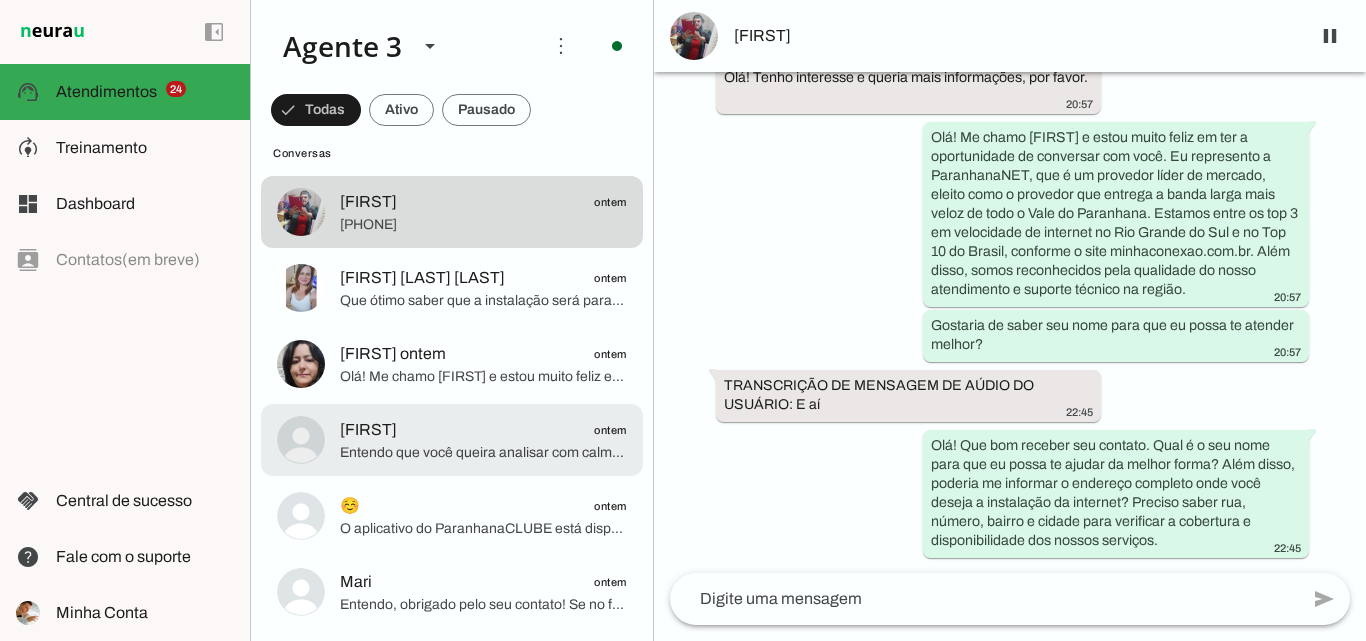 click on "Entendo que você queira analisar com calma, mas gostaria de lembrar que a disponibilidade das portas para instalação no seu endereço é limitada e a procura pela ParanhanaNET está muito alta. Para garantir as condições especiais e evitar perder a oportunidade, posso deixar uma reserva para você neste momento, assim você garante sua vaga enquanto decide.
Posso fazer essa reserva para você agora? Isso não é um compromisso de contratação, apenas uma garantia que você não perderá a disponibilidade." 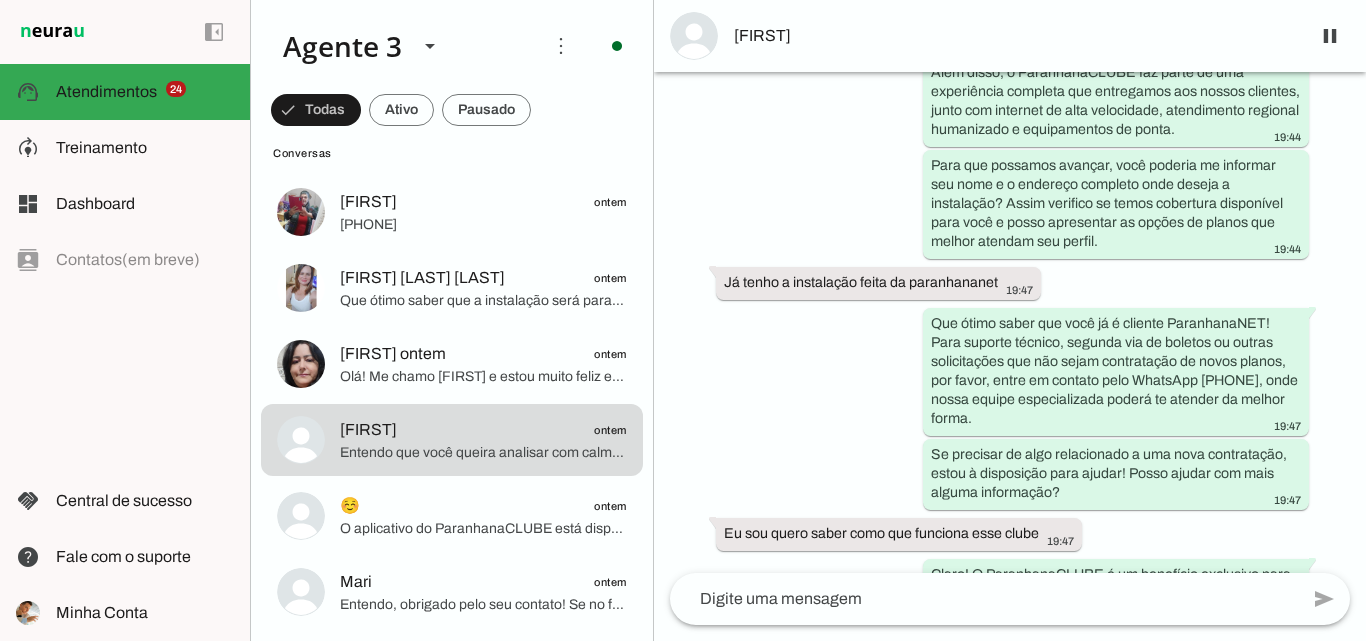 scroll, scrollTop: 800, scrollLeft: 0, axis: vertical 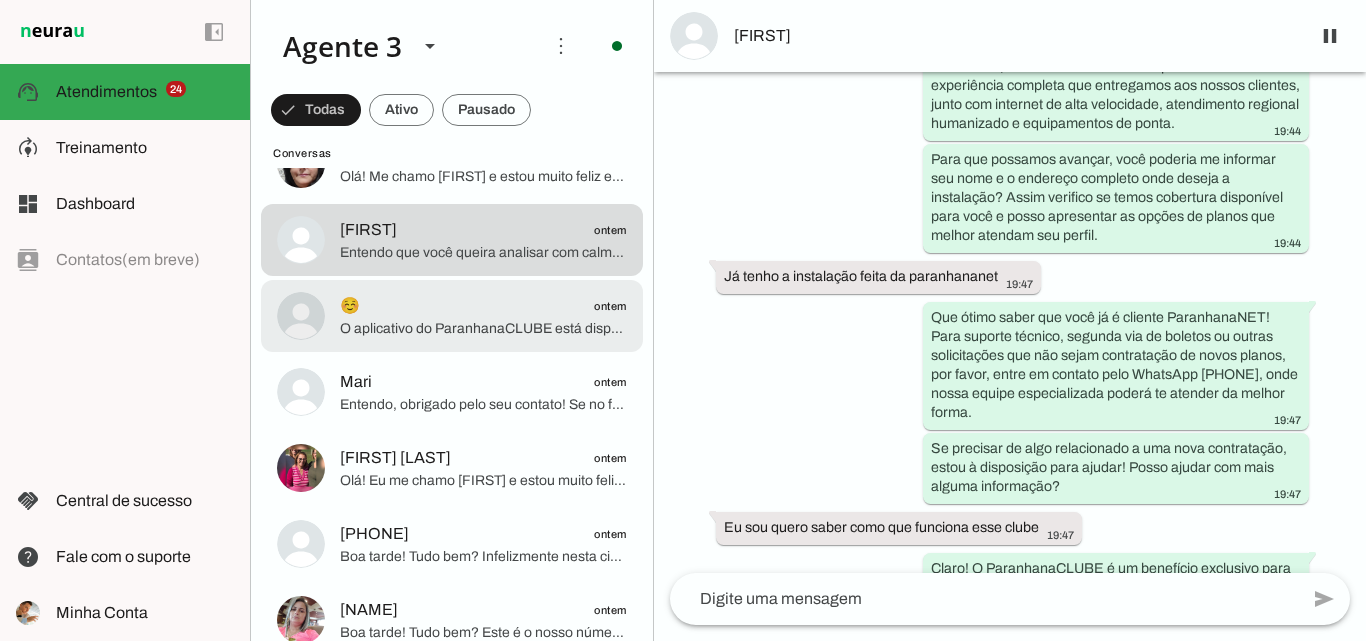 click on "☺️
ontem" 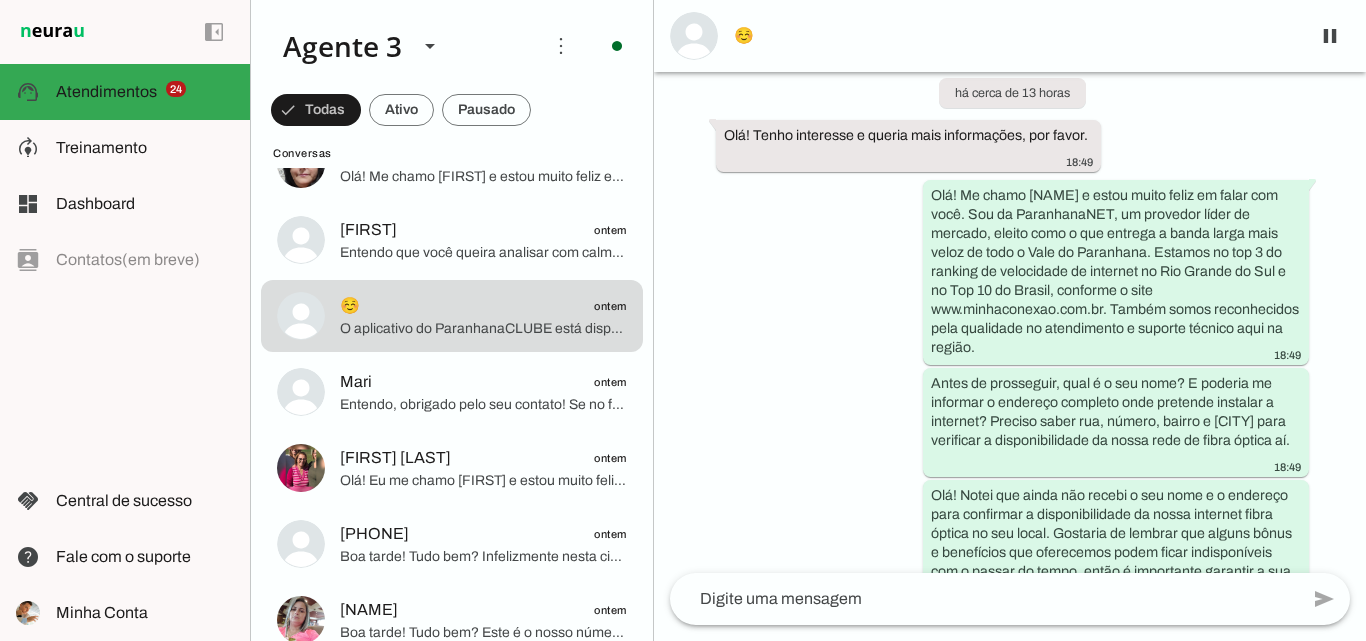 scroll, scrollTop: 0, scrollLeft: 0, axis: both 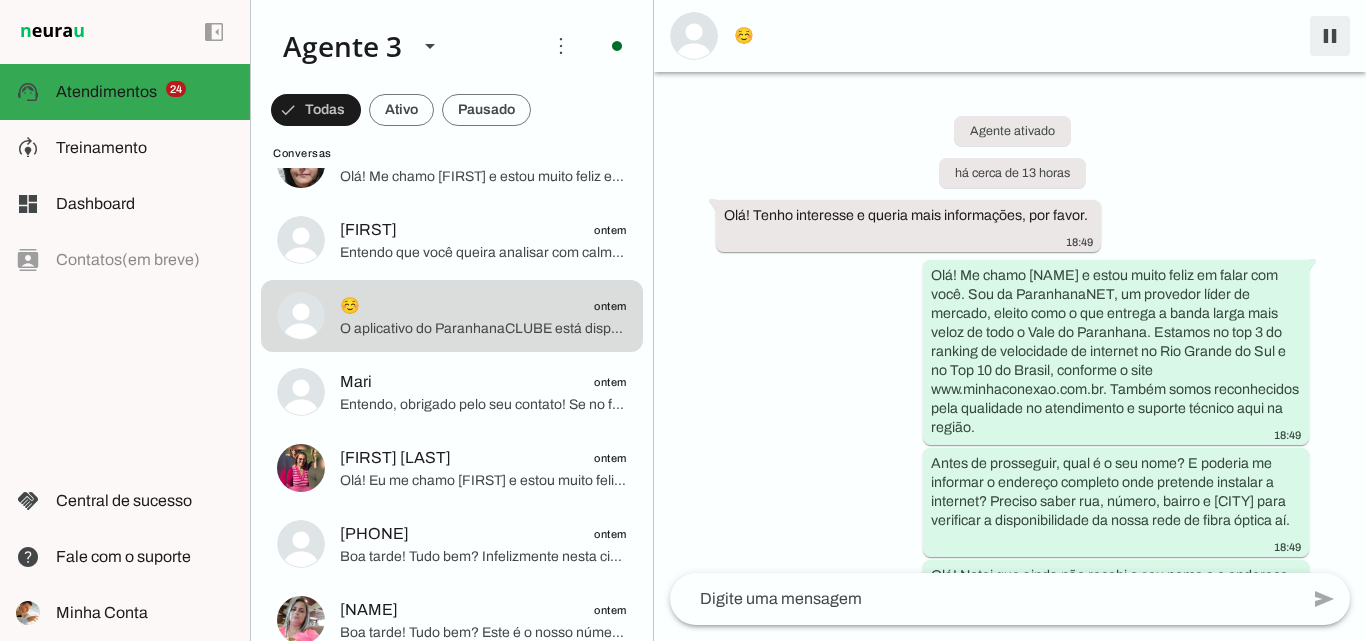 click at bounding box center [1330, 36] 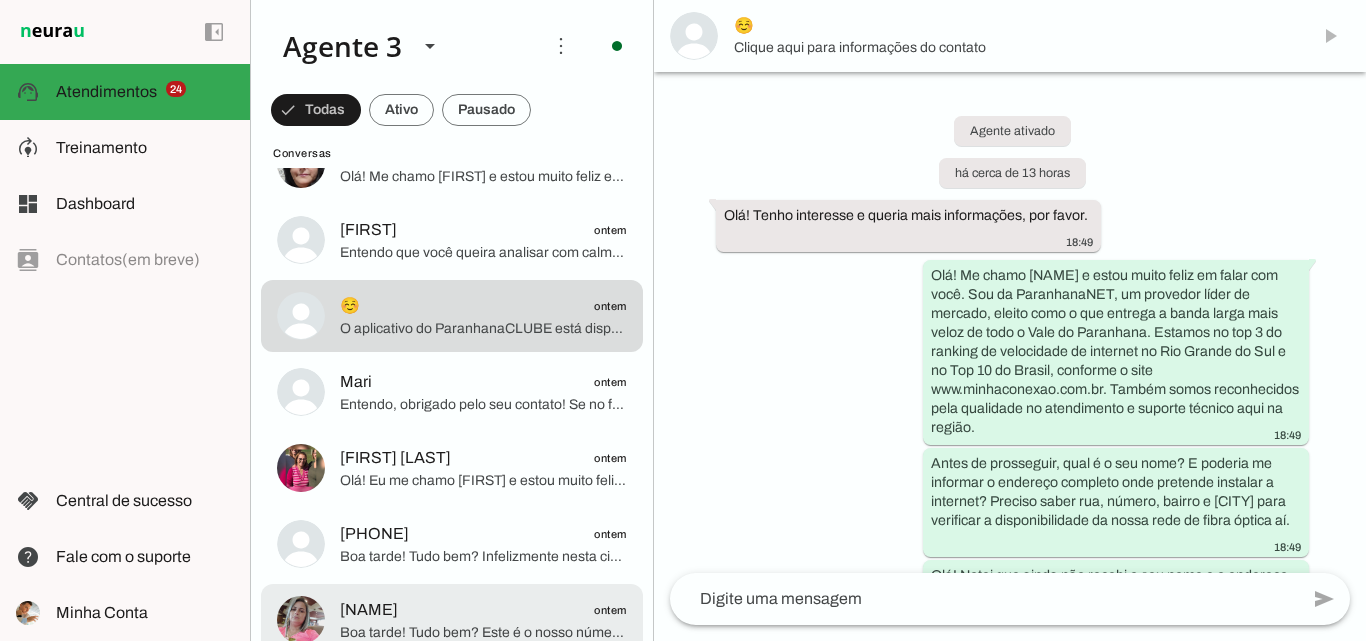 scroll, scrollTop: 2600, scrollLeft: 0, axis: vertical 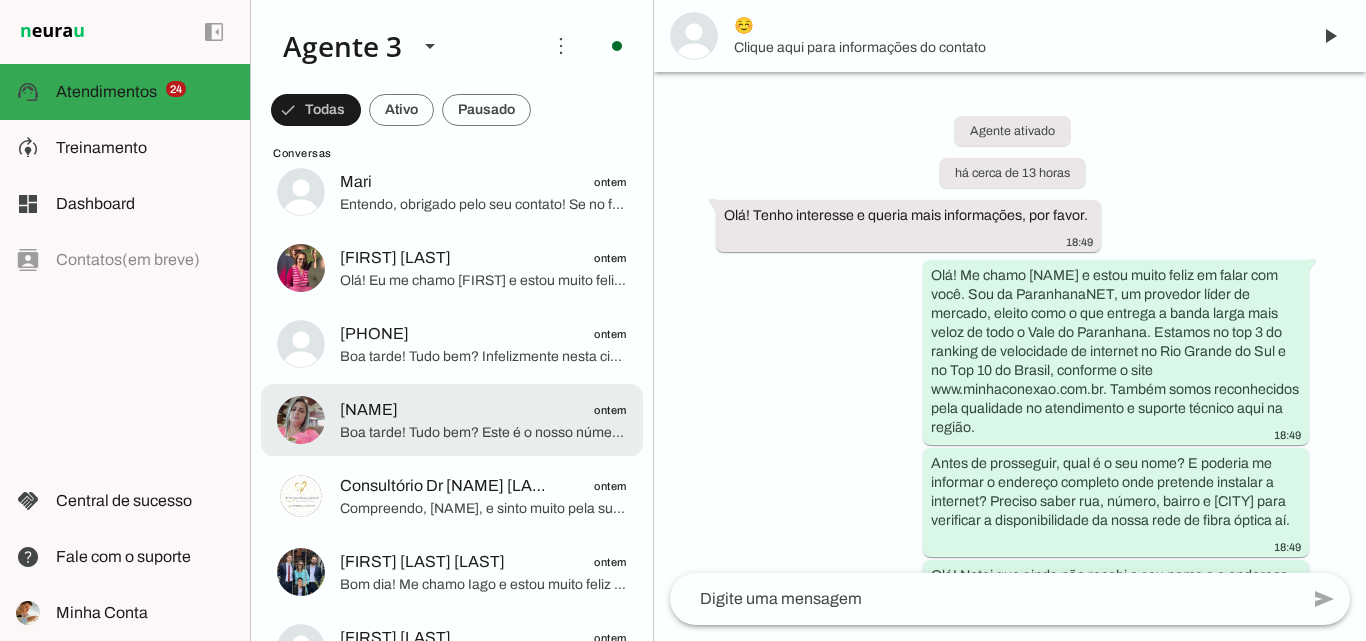 click on "Boa tarde! Tudo bem?
Este é o nosso número comercial. Para atendimentos referente a suporte técnico, clube de descontos e financeiro, por favor, entre em contato pelo fone [PHONE]. Nossos atendentes ficarão felizes em lhe ajudar!" 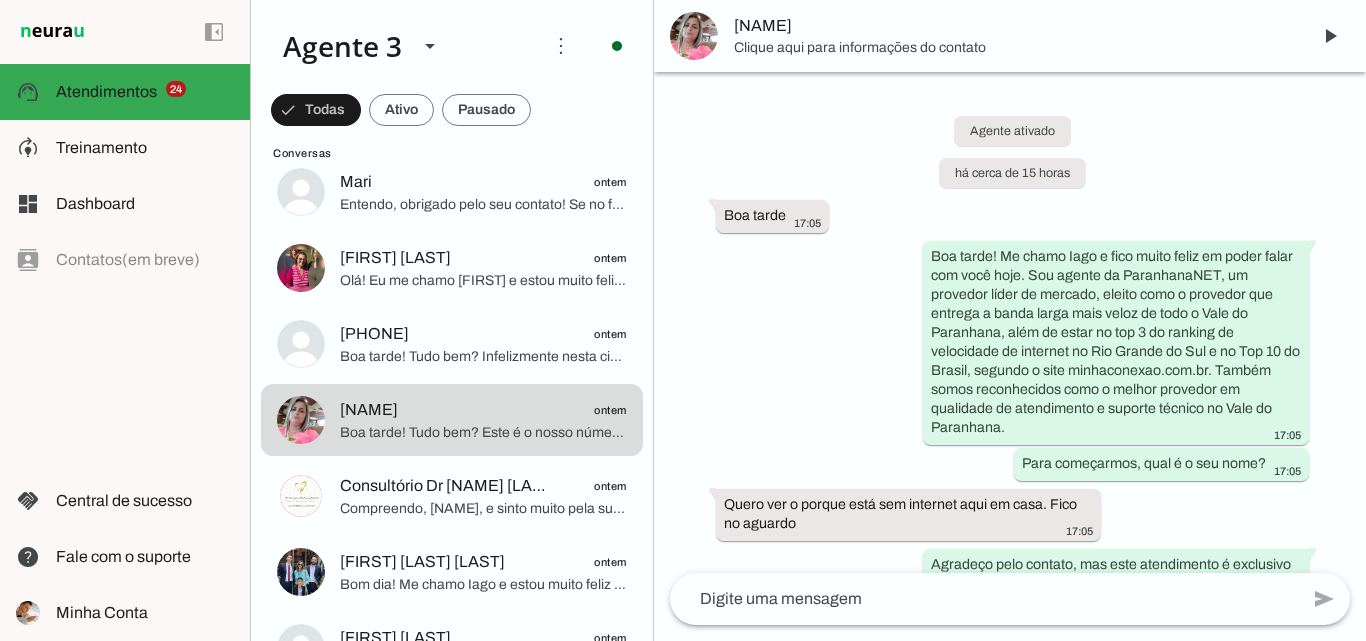 scroll, scrollTop: 1729, scrollLeft: 0, axis: vertical 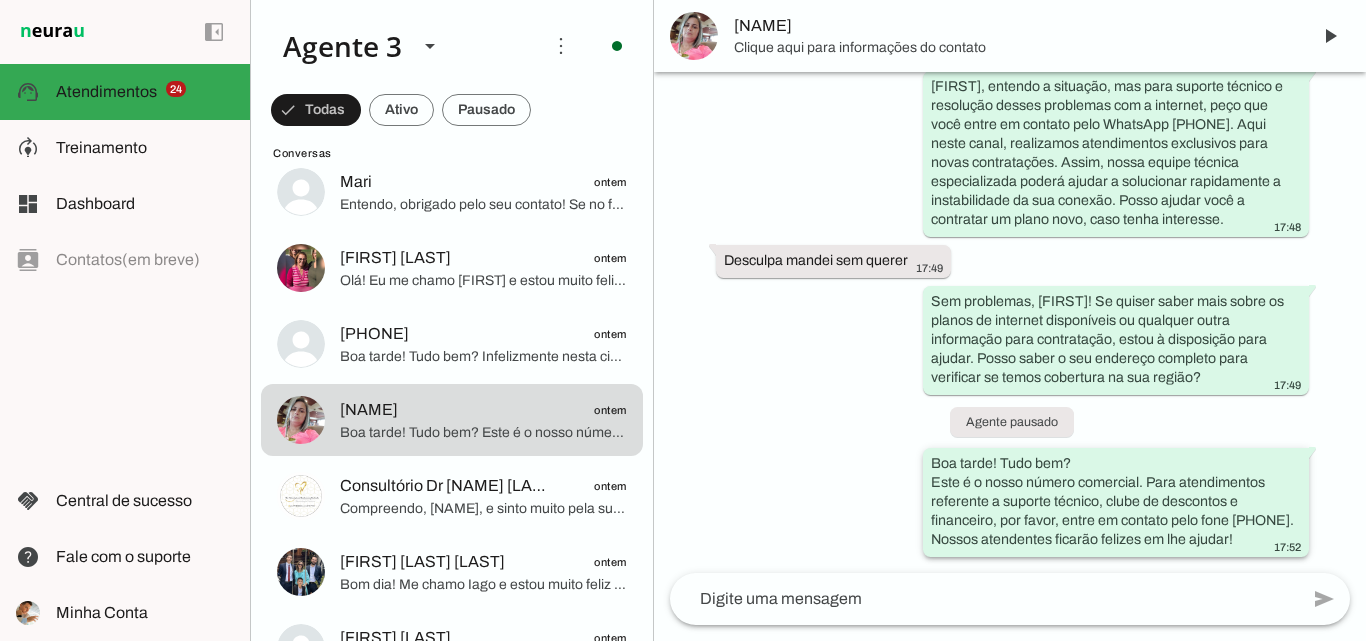 type 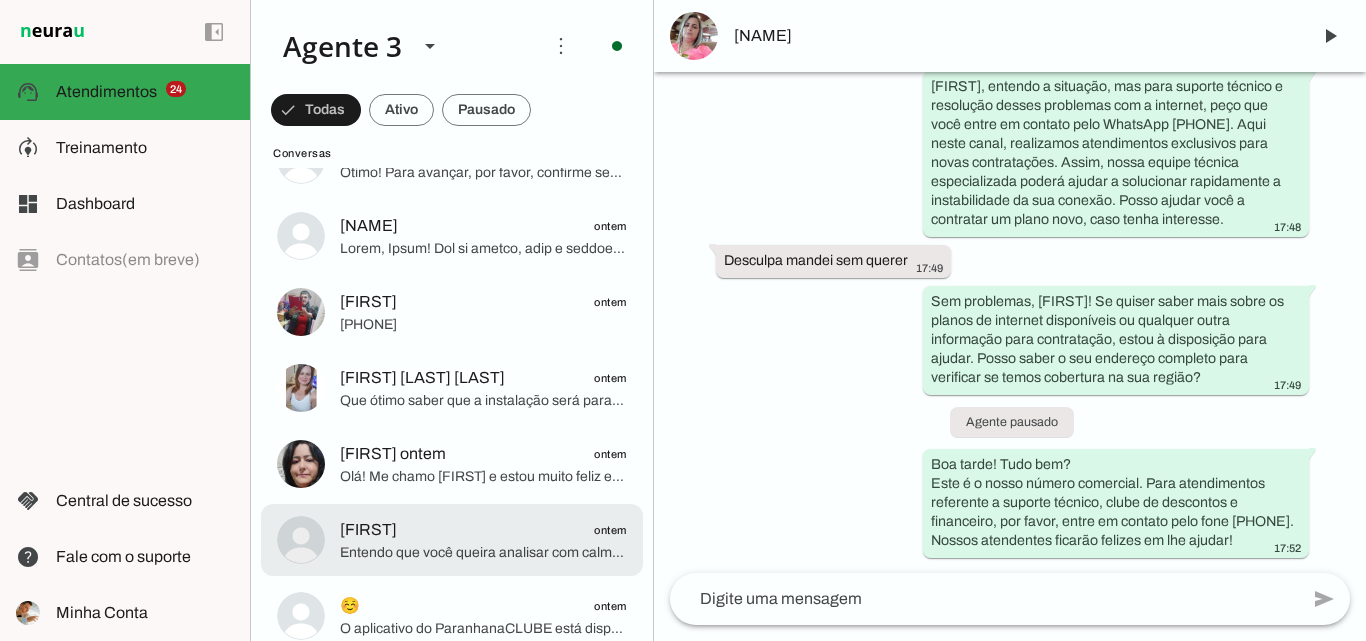 scroll, scrollTop: 2200, scrollLeft: 0, axis: vertical 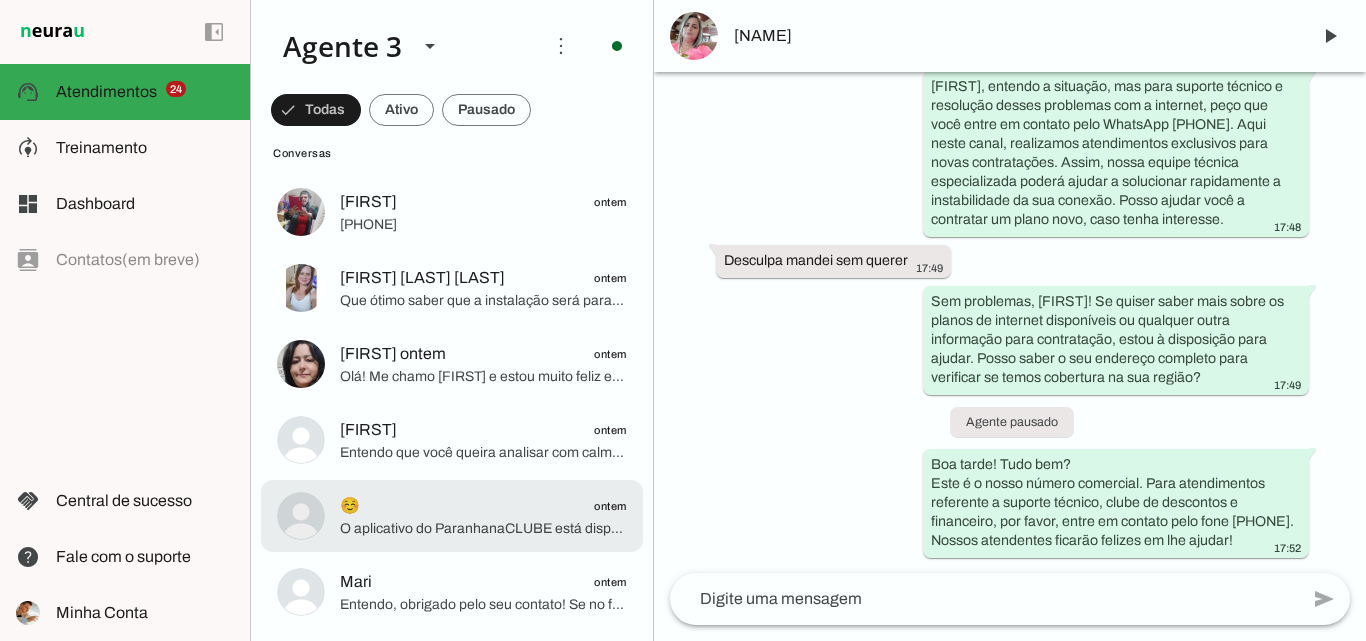 click on "☺️
ontem" 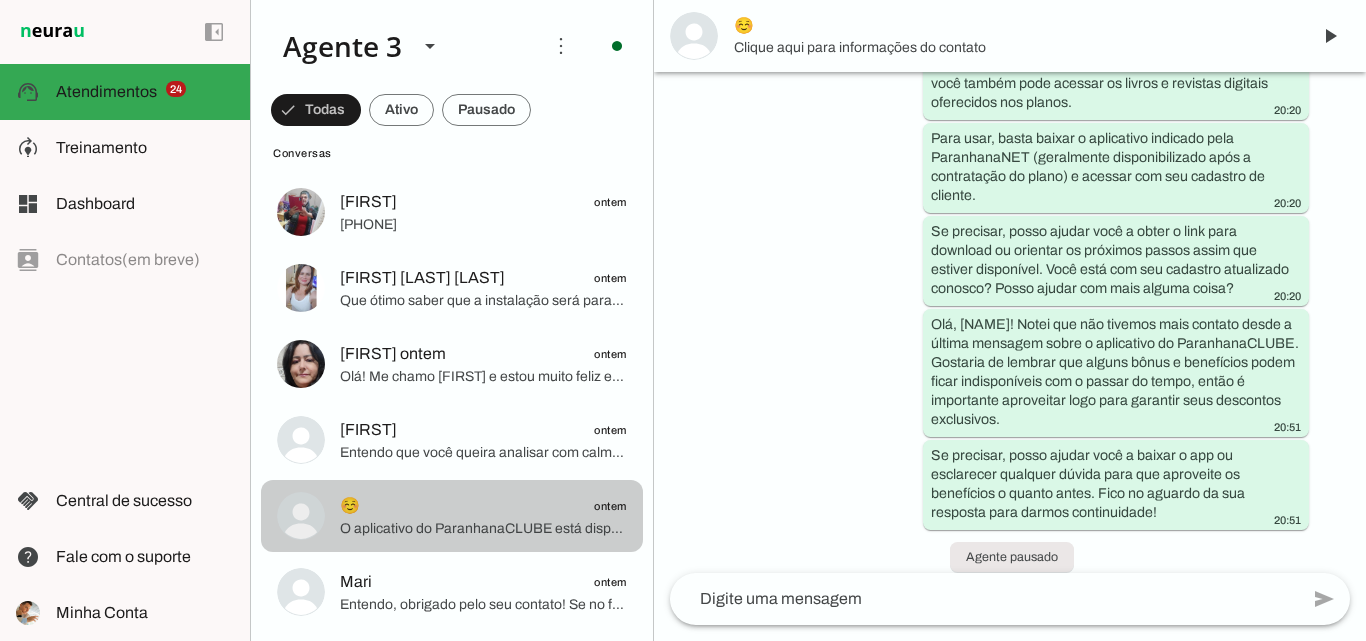 scroll, scrollTop: 1437, scrollLeft: 0, axis: vertical 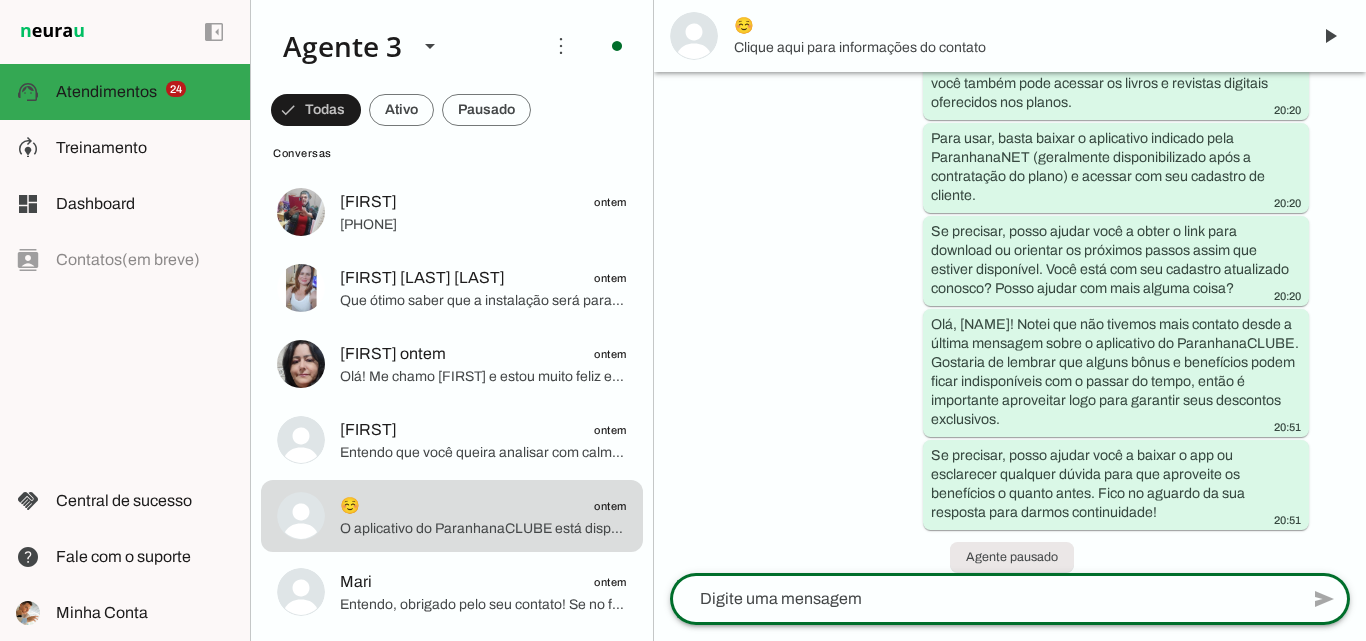 click 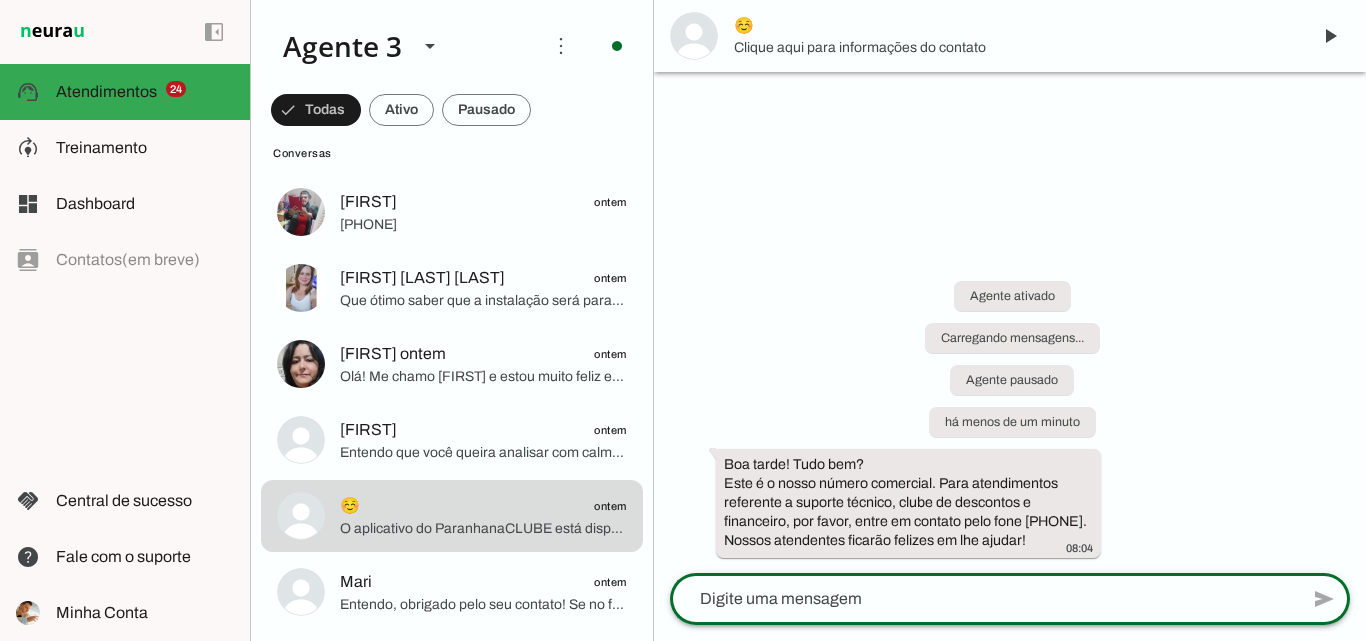 scroll, scrollTop: 0, scrollLeft: 0, axis: both 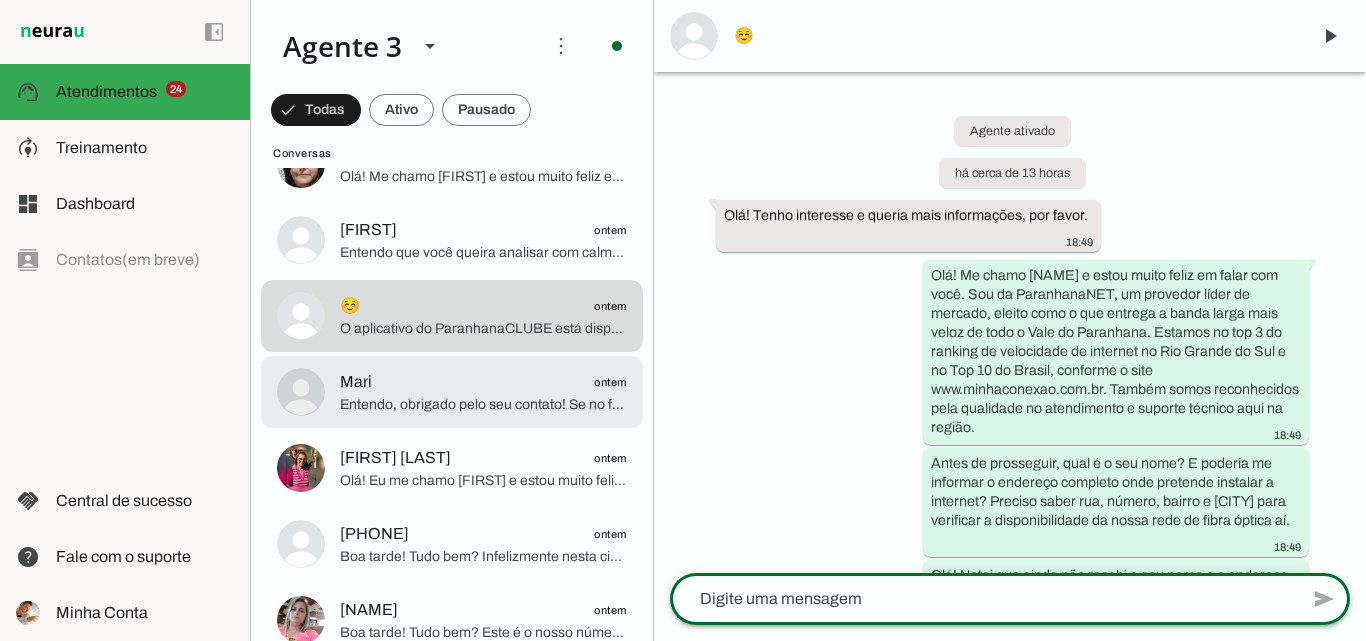 click on "[NAME]
ontem
Entendo, obrigado pelo seu contato! Se no futuro precisar de qualquer auxílio para contratação de novo plano ou expansão, estarei aqui para ajudar. Aproveito para lembrar que o WhatsApp [PHONE] está disponível caso precise de suporte técnico ou outros atendimentos.
Tenha um ótimo dia!" at bounding box center (452, -1164) 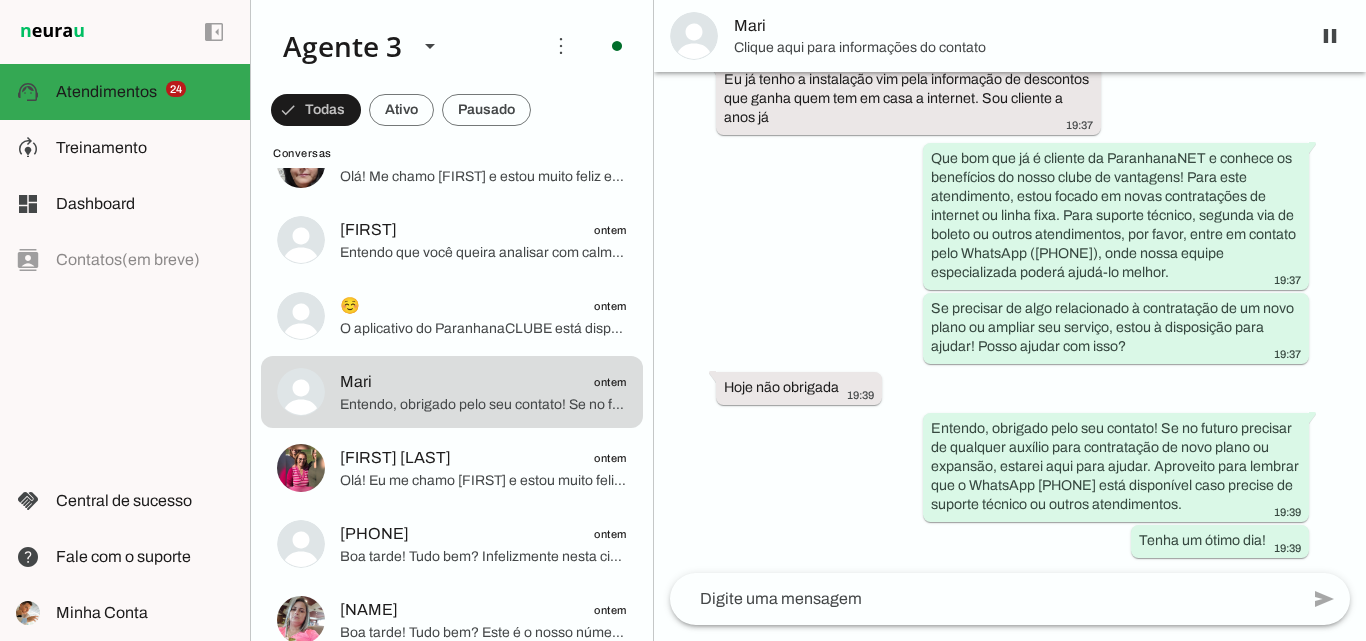 scroll, scrollTop: 382, scrollLeft: 0, axis: vertical 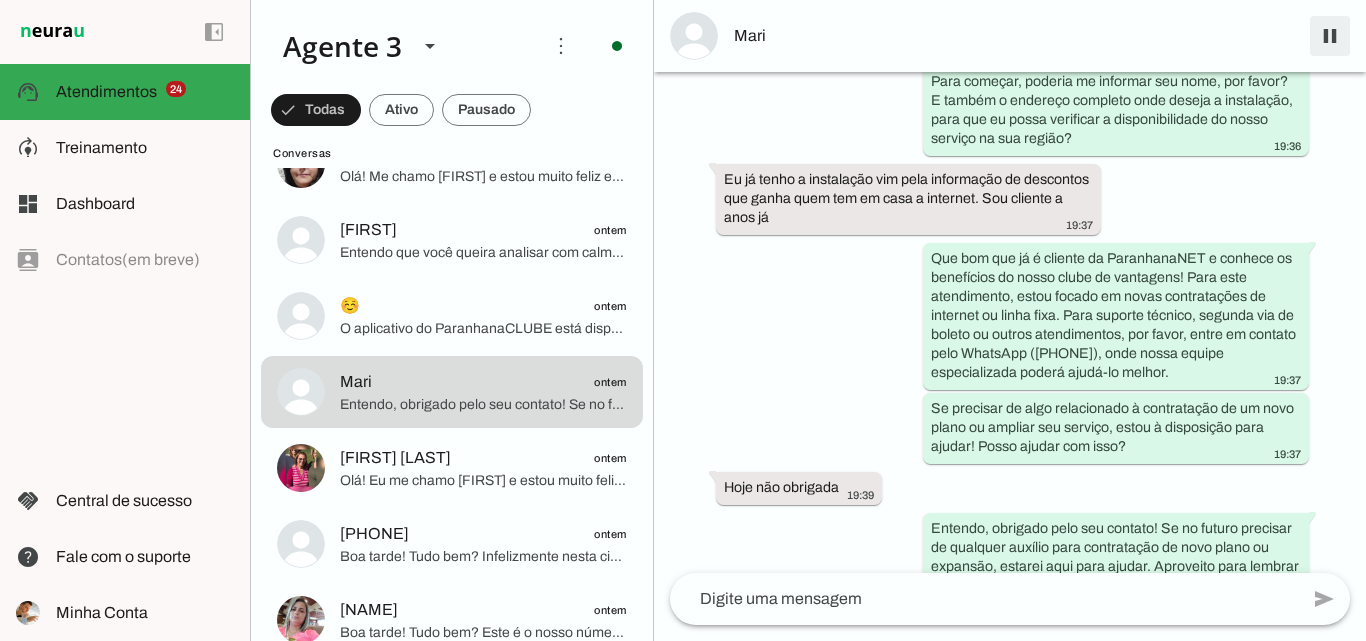click at bounding box center (1330, 36) 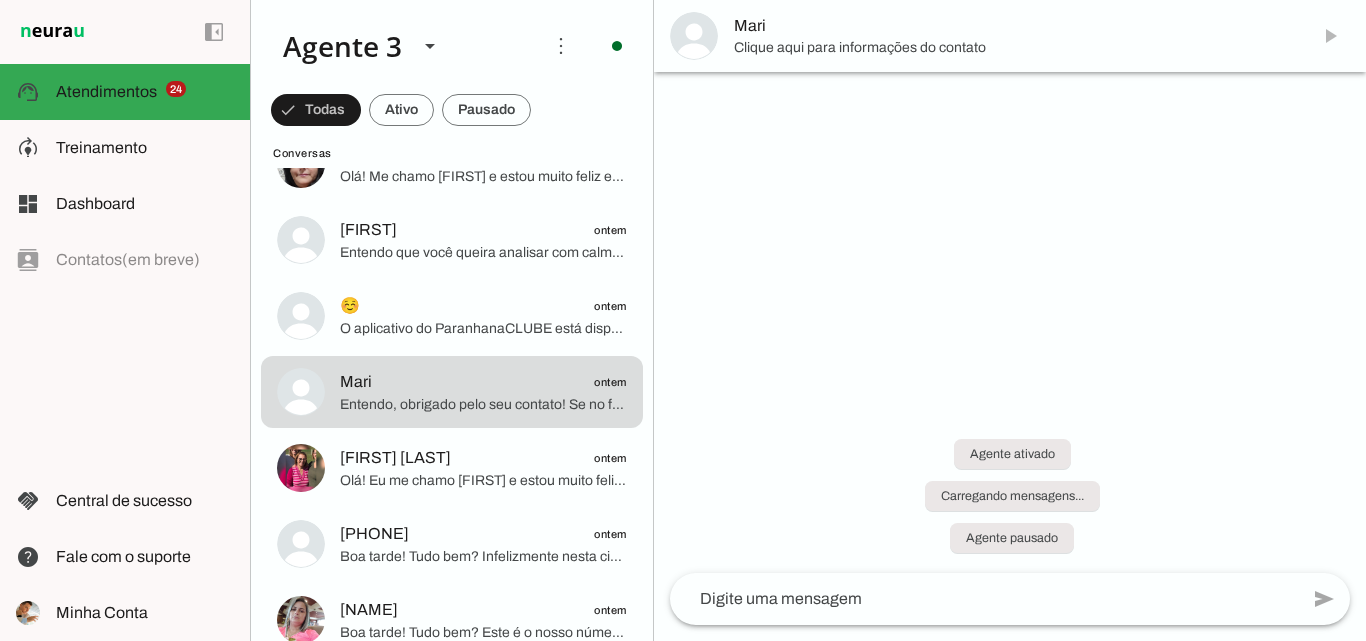 click 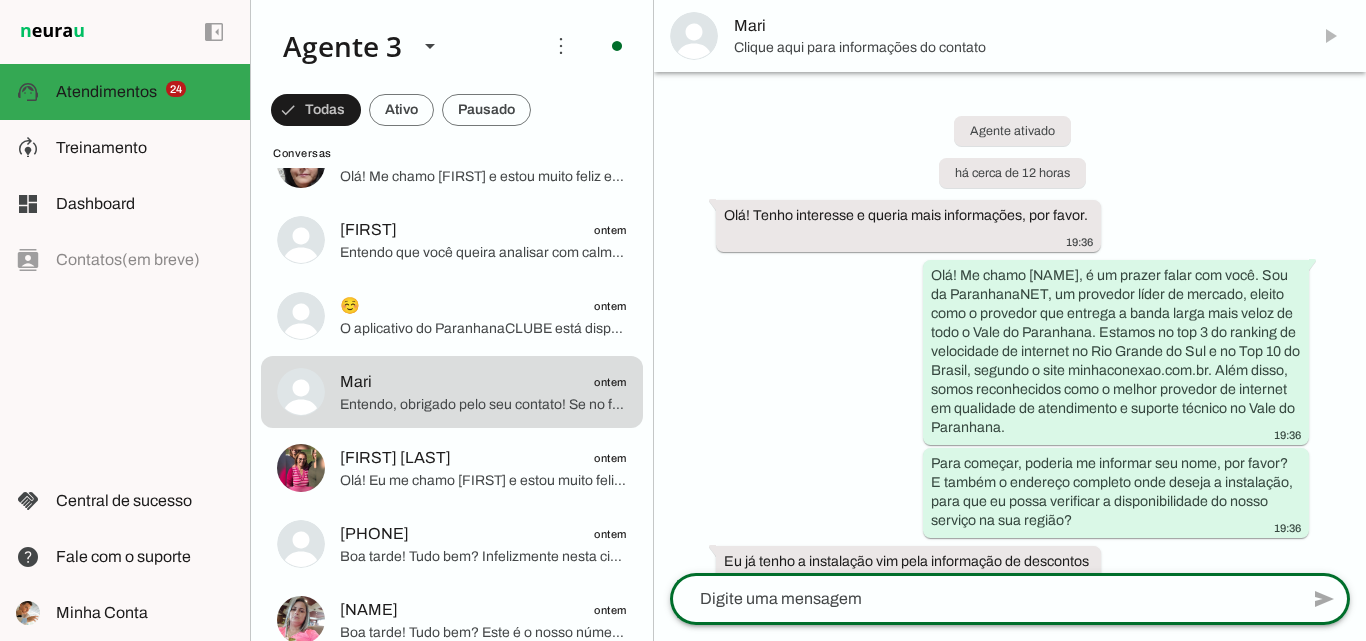 paste on "Boa tarde! Tudo bem?
Este é o nosso número comercial. Para atendimentos referente a suporte técnico, clube de descontos e financeiro, por favor, entre em contato pelo fone [PHONE]. Nossos atendentes ficarão felizes em lhe ajudar!" 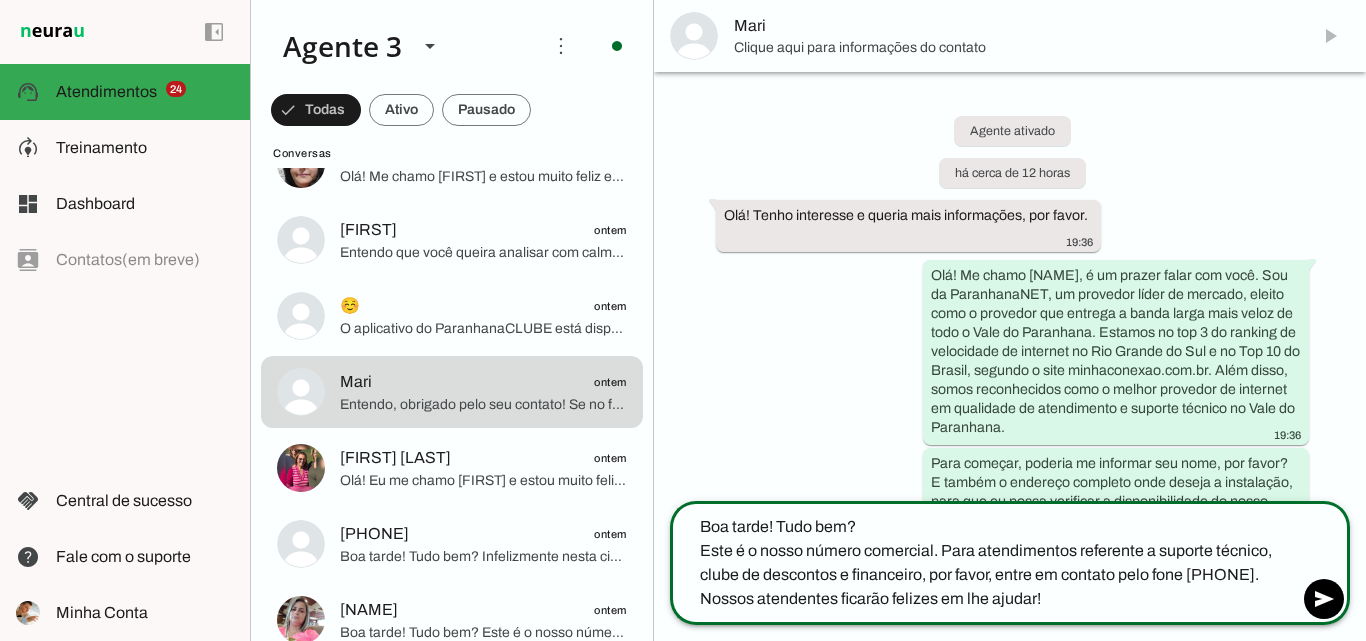 type 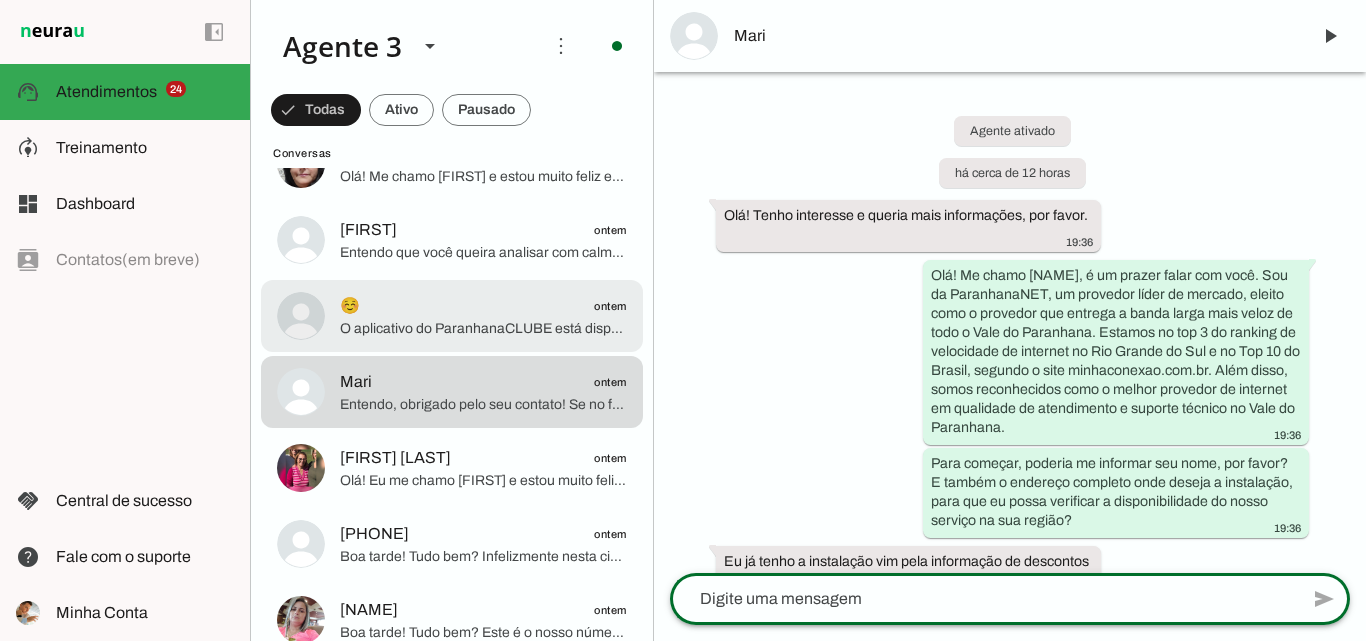 click on "☺️
ontem" 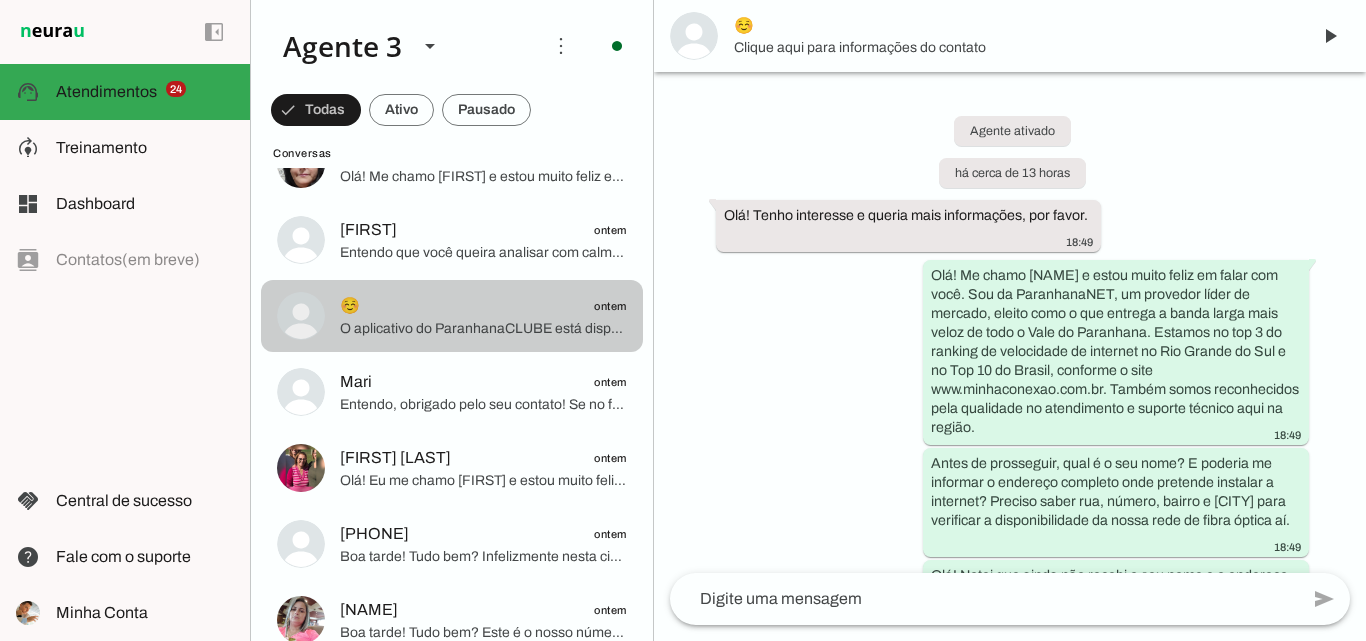 scroll, scrollTop: 1614, scrollLeft: 0, axis: vertical 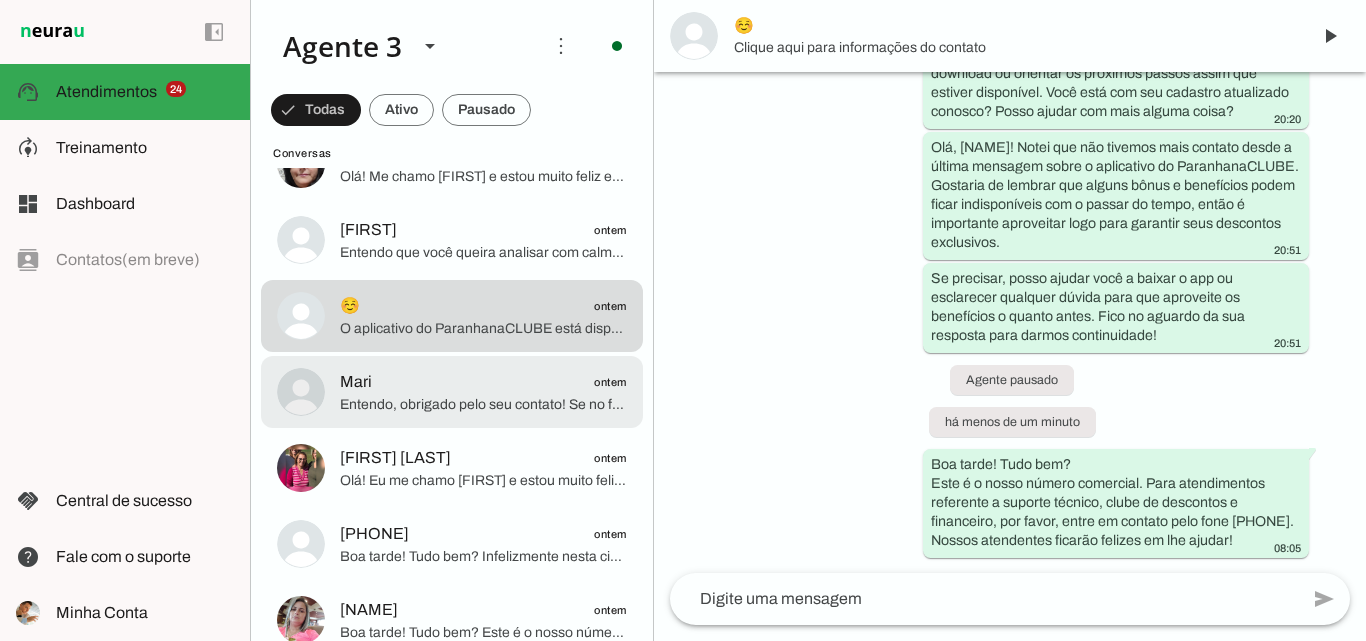 click on "[NAME]
ontem" 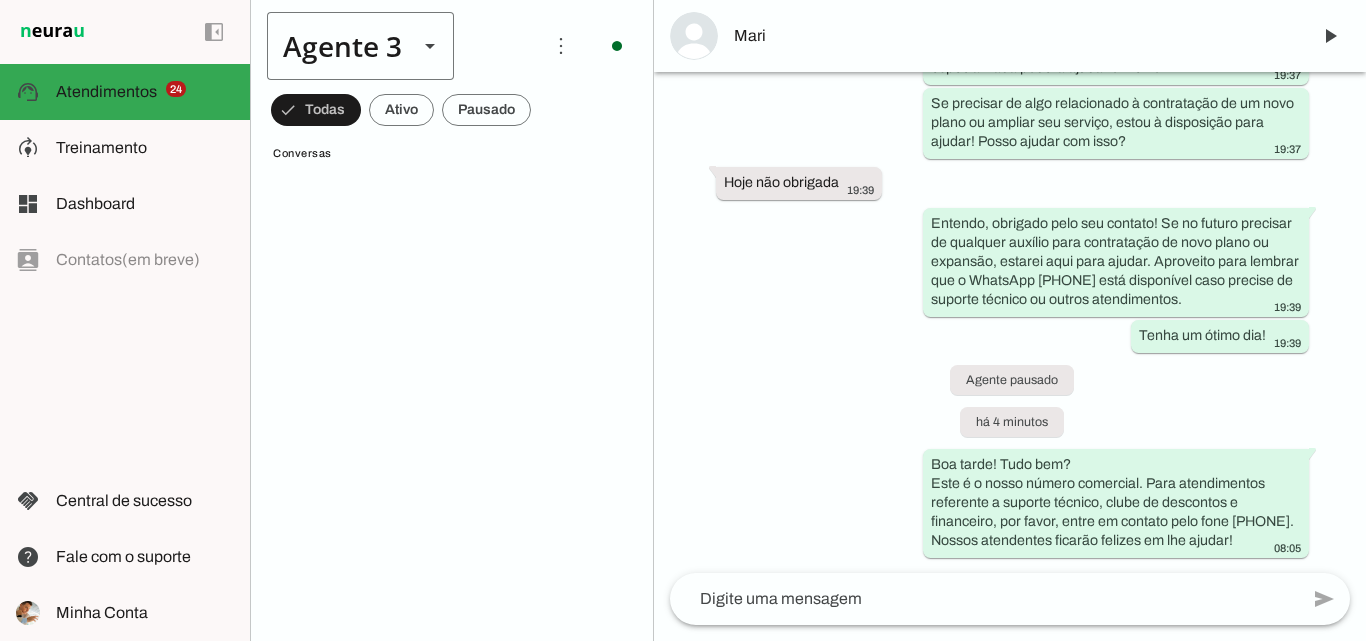 scroll, scrollTop: 0, scrollLeft: 0, axis: both 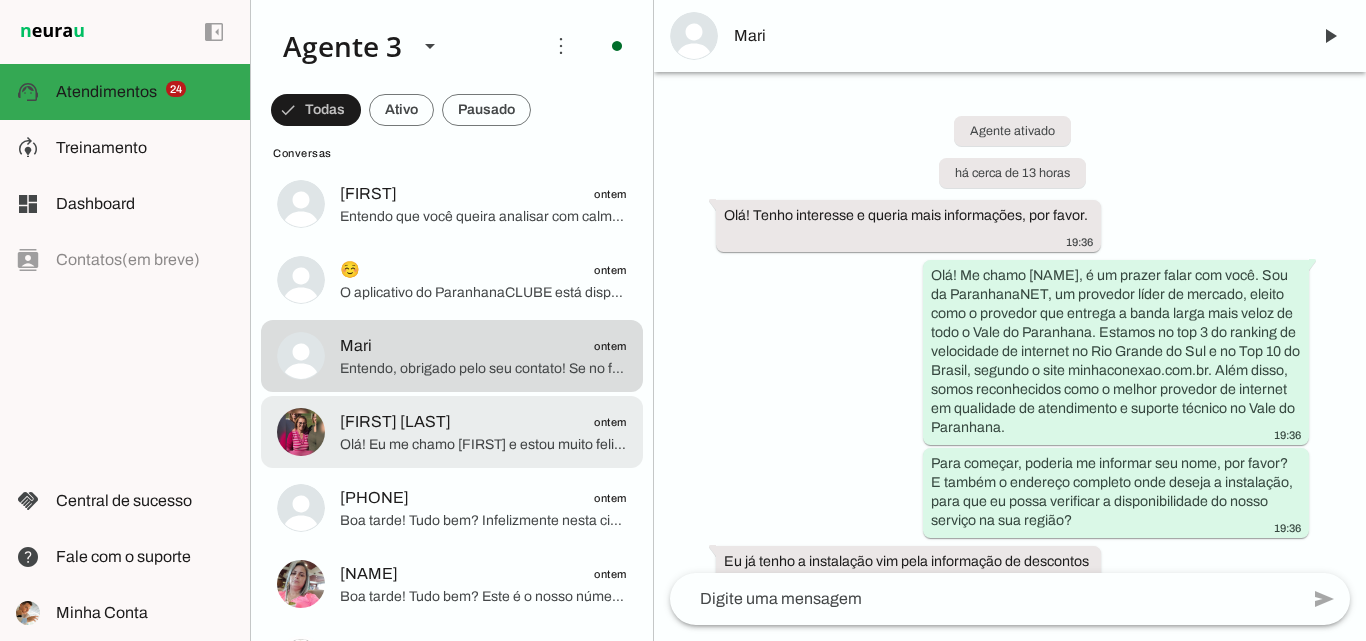 click on "[FIRST] [LAST]
ontem" 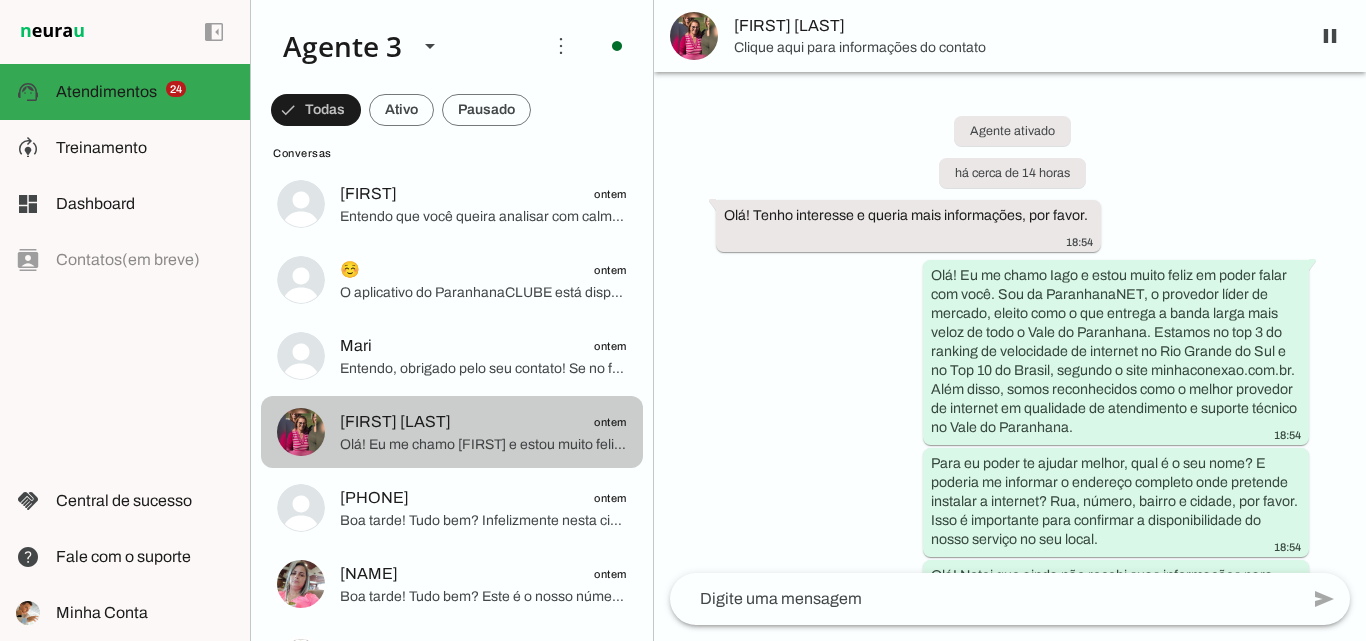 scroll, scrollTop: 411, scrollLeft: 0, axis: vertical 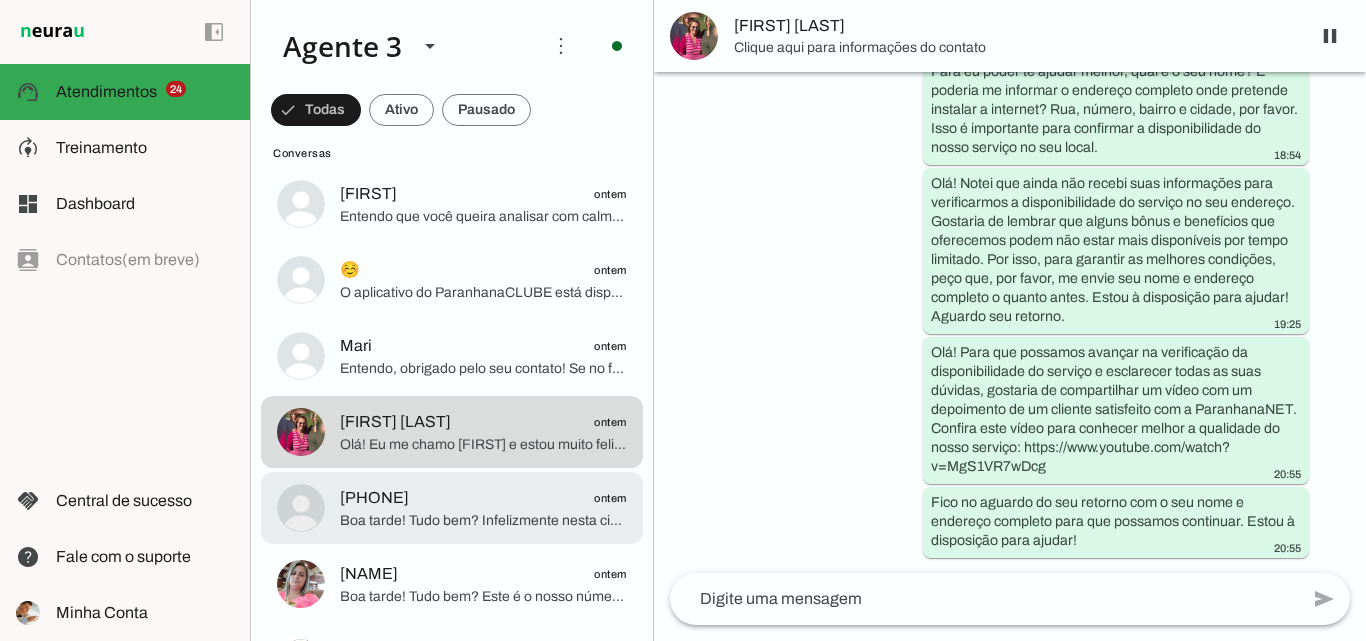 click on "[PHONE]
ontem" 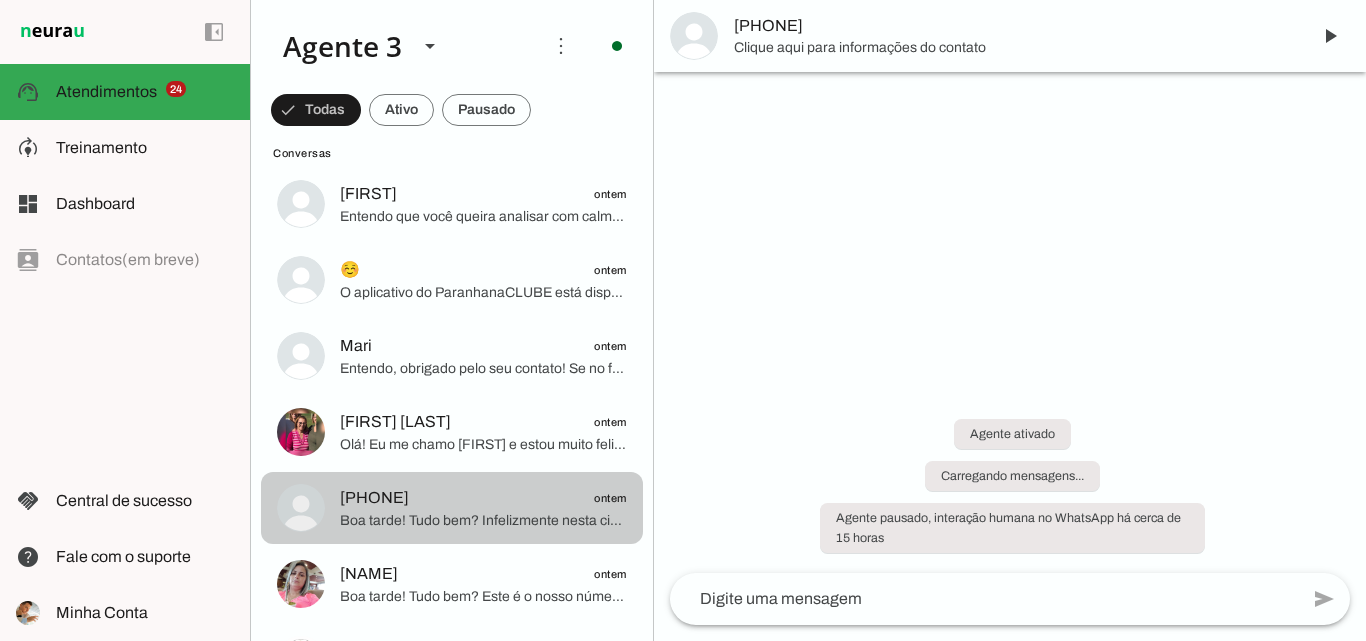 scroll, scrollTop: 0, scrollLeft: 0, axis: both 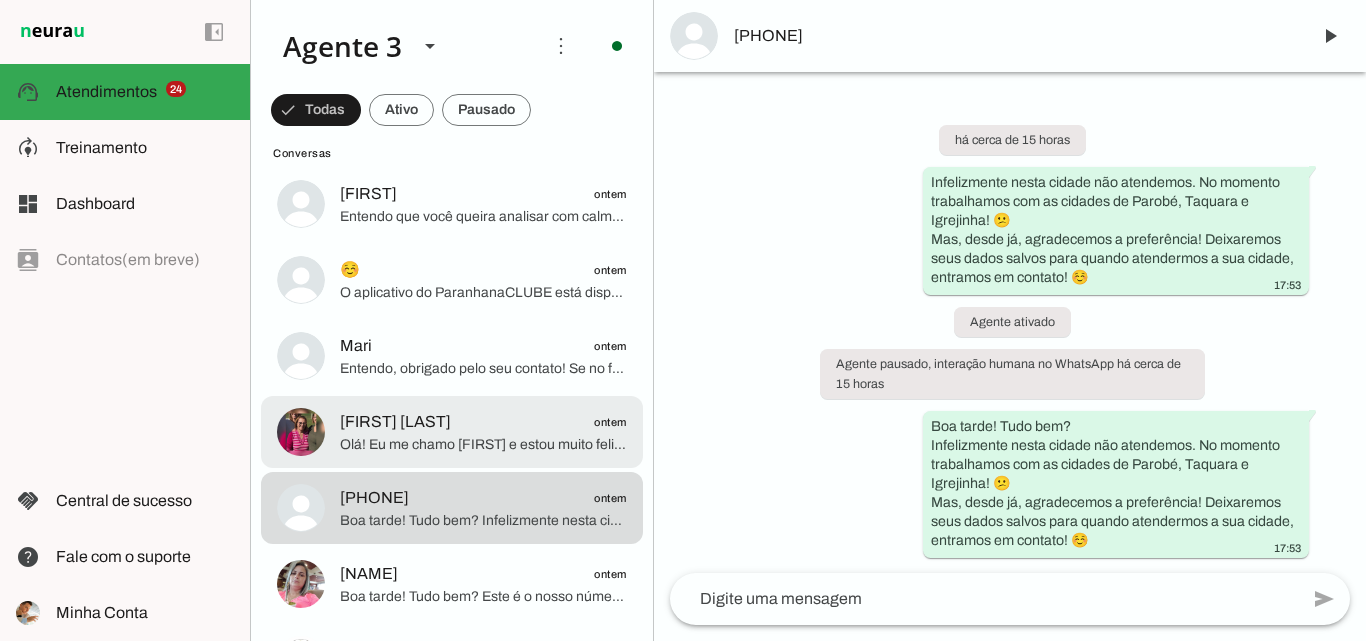 click on "[FIRST] [LAST]
ontem" 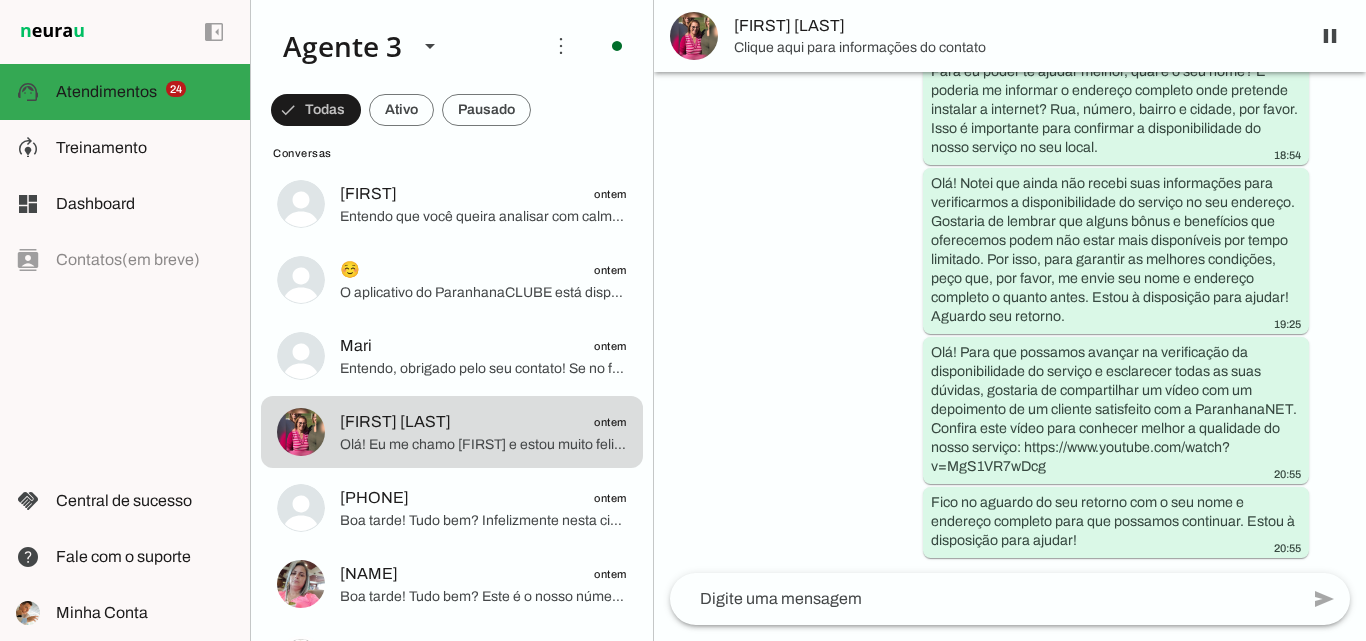 scroll, scrollTop: 0, scrollLeft: 0, axis: both 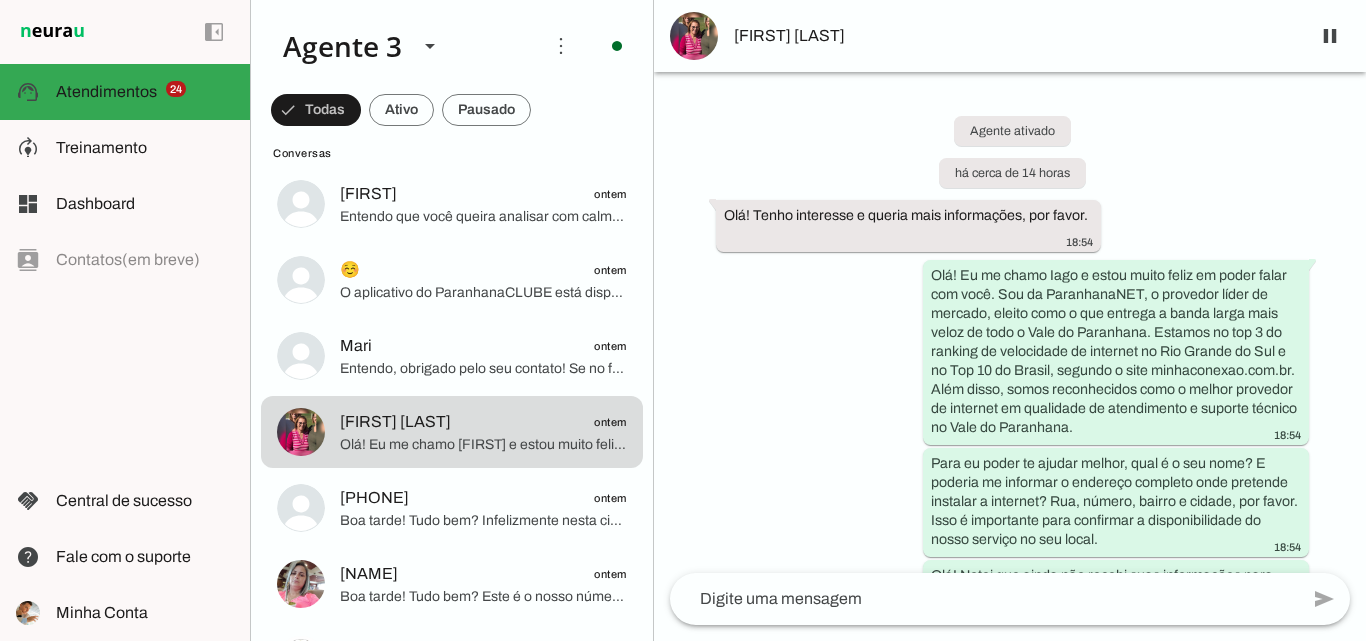 click on "[FIRST] [LAST]" at bounding box center (1010, 36) 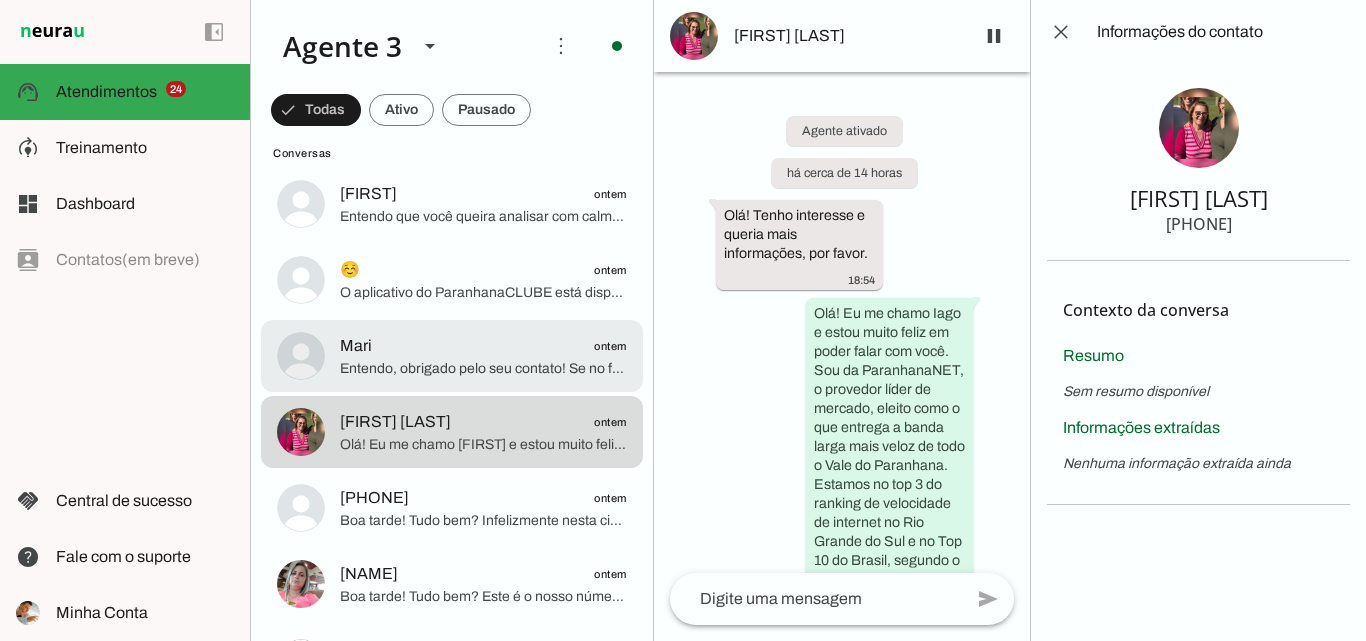 click on "Entendo, obrigado pelo seu contato! Se no futuro precisar de qualquer auxílio para contratação de novo plano ou expansão, estarei aqui para ajudar. Aproveito para lembrar que o WhatsApp ([PHONE]) está disponível caso precise de suporte técnico ou outros atendimentos.
Tenha um ótimo dia!" 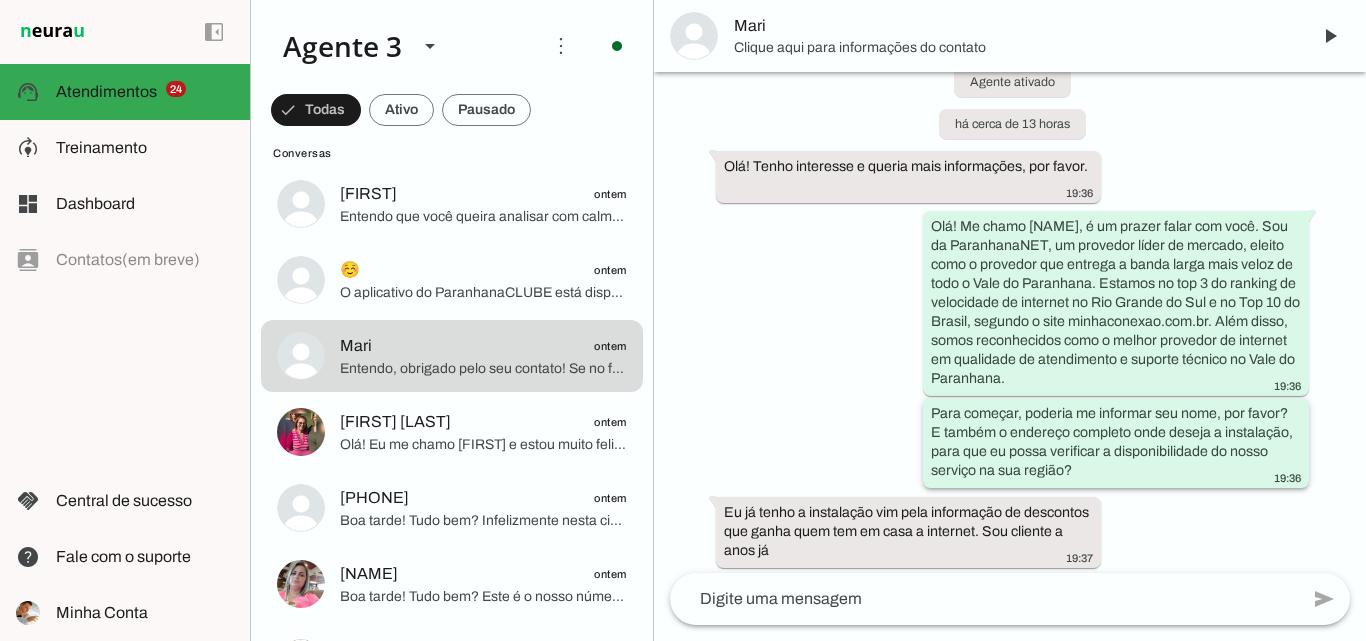 scroll, scrollTop: 0, scrollLeft: 0, axis: both 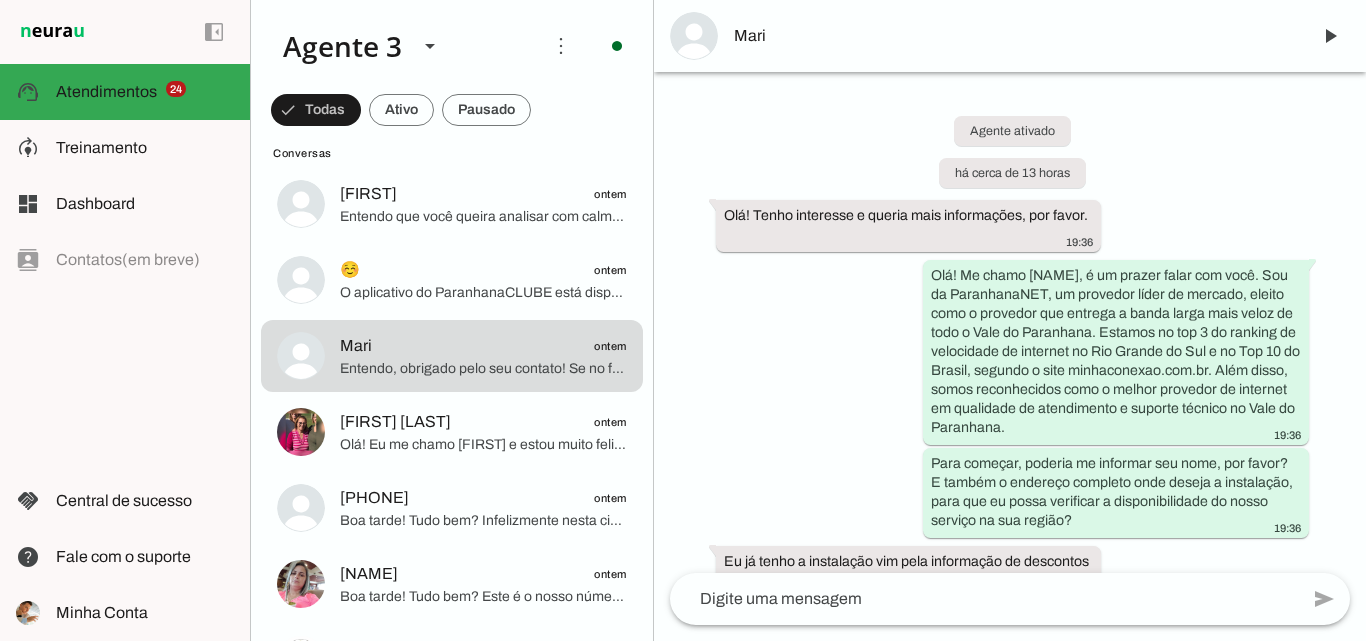 click on "Mari" at bounding box center [1014, 36] 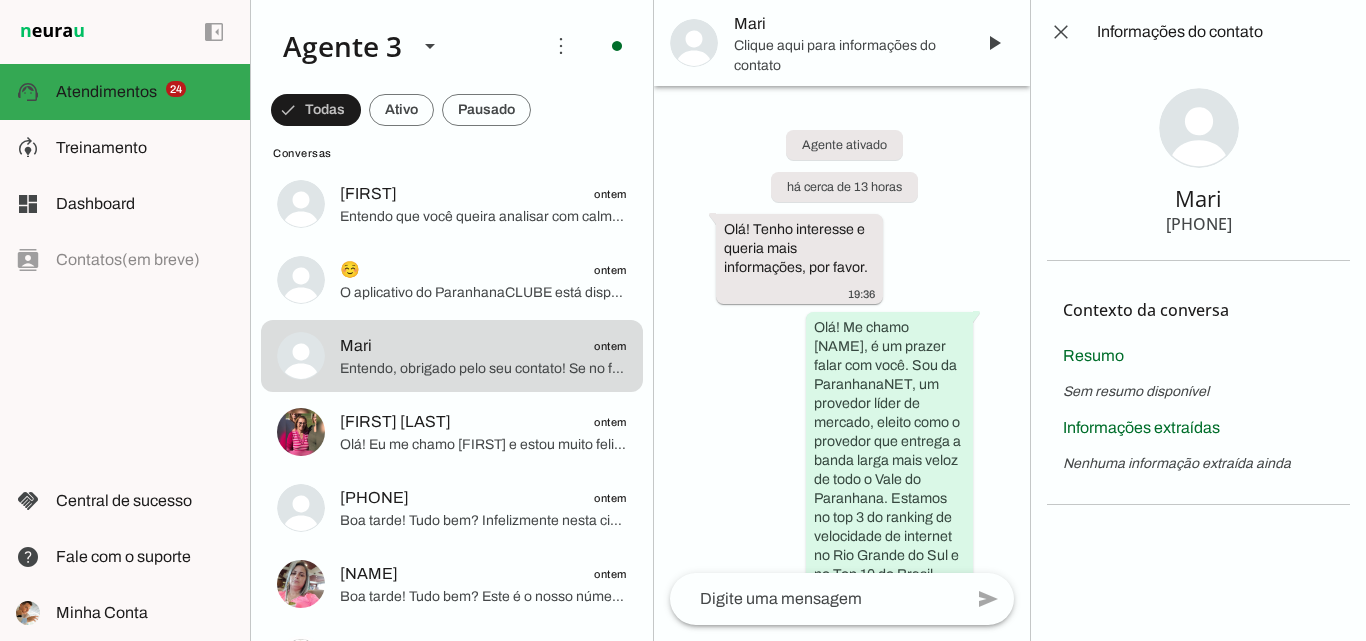 type 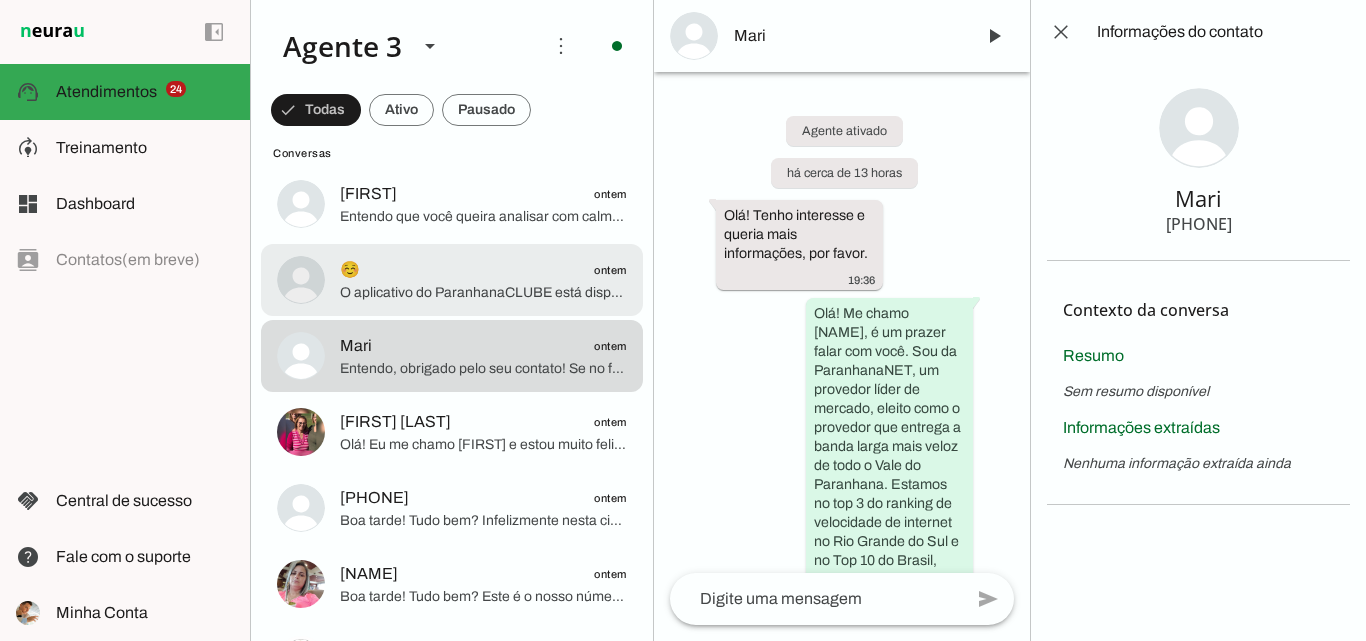 click on "O aplicativo do ParanhanaCLUBE está disponível exclusivamente para clientes da ParanhanaNET, e nele você receberá mensalmente descontos especiais e benefícios em diversas lojas online, redes de cinema, farmácias, restaurantes, entre outros. Além disso, pelo app você também pode acessar os livros e revistas digitais oferecidos nos planos.
Para usar, basta baixar o aplicativo indicado pela ParanhanaNET (geralmente disponibilizado após a contratação do plano) e acessar com seu cadastro de cliente.
Se precisar, posso ajudar você a obter o link para download ou orientar os próximos passos assim que estiver disponível. Você está com seu cadastro atualizado conosco? Posso ajudar com mais alguma coisa?" 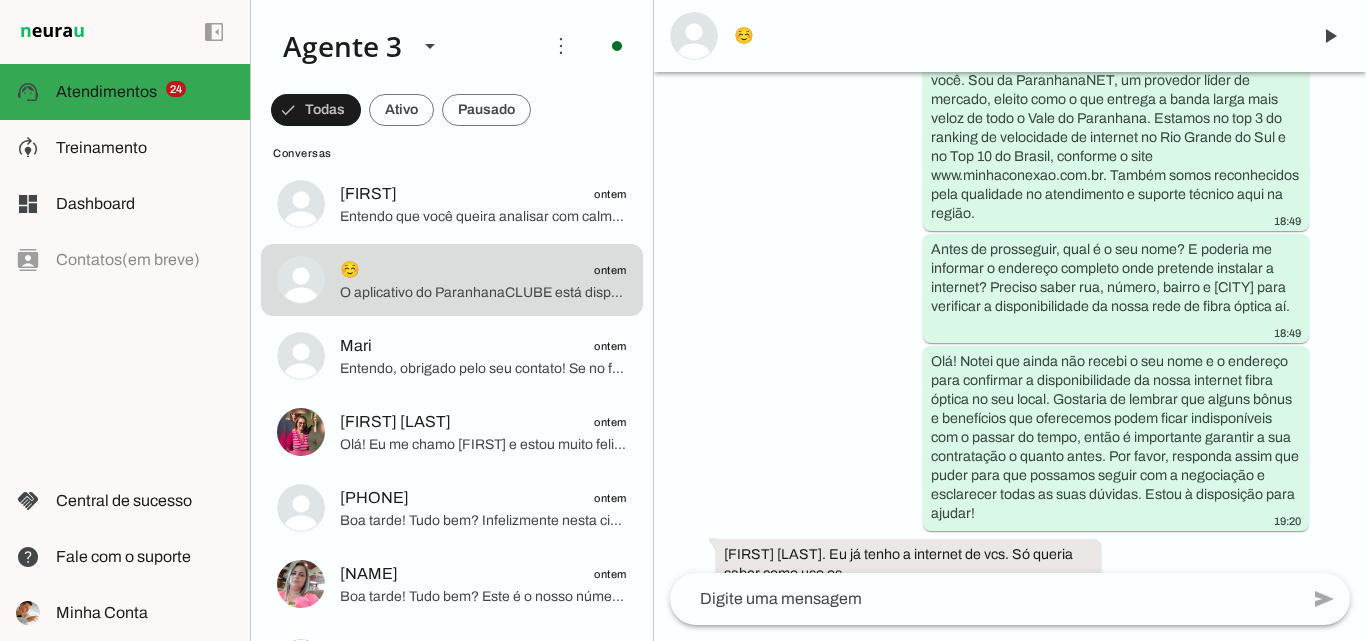 scroll, scrollTop: 314, scrollLeft: 0, axis: vertical 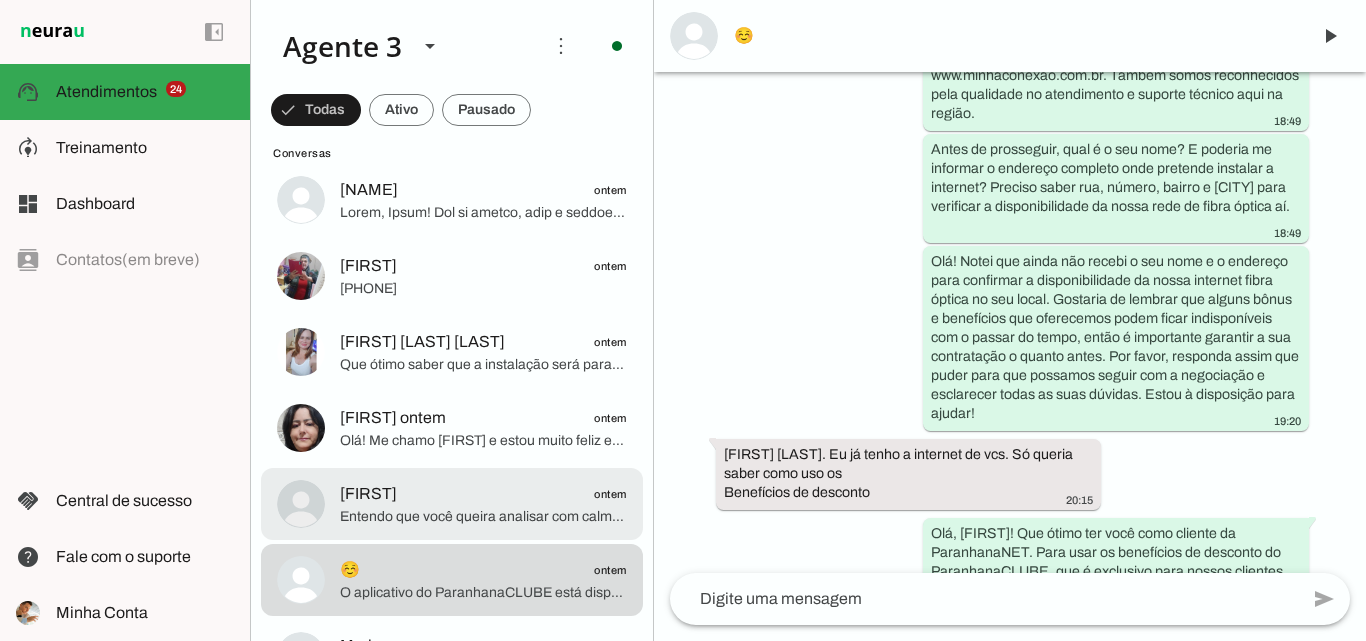 click on "Entendo que você queira analisar com calma, mas gostaria de lembrar que a disponibilidade das portas para instalação no seu endereço é limitada e a procura pela ParanhanaNET está muito alta. Para garantir as condições especiais e evitar perder a oportunidade, posso deixar uma reserva para você neste momento, assim você garante sua vaga enquanto decide.
Posso fazer essa reserva para você agora? Isso não é um compromisso de contratação, apenas uma garantia que você não perderá a disponibilidade." 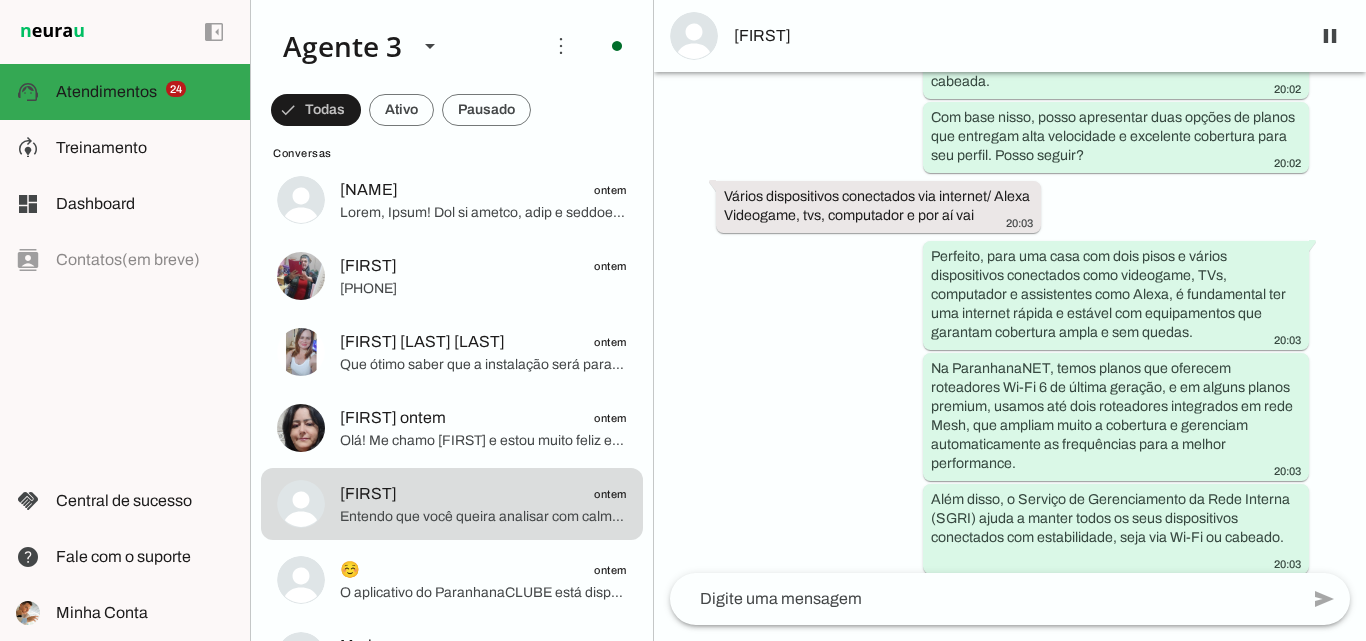 scroll, scrollTop: 2138, scrollLeft: 0, axis: vertical 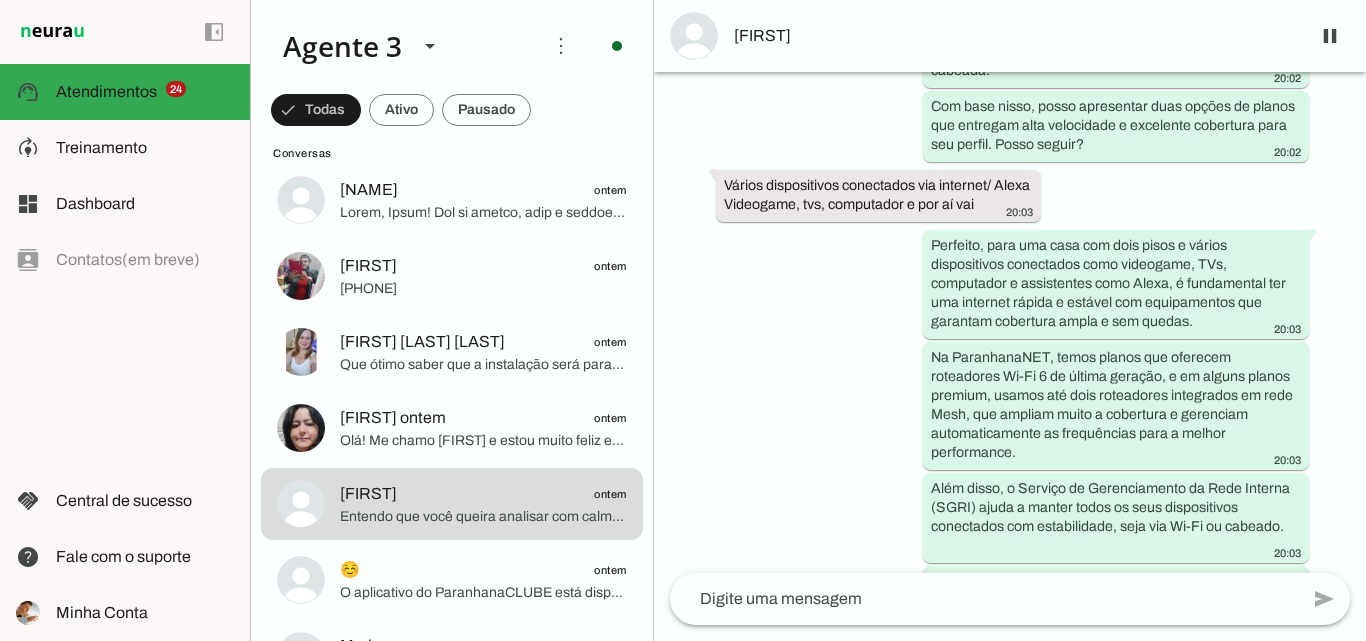 click on "[FIRST]" at bounding box center (1014, 36) 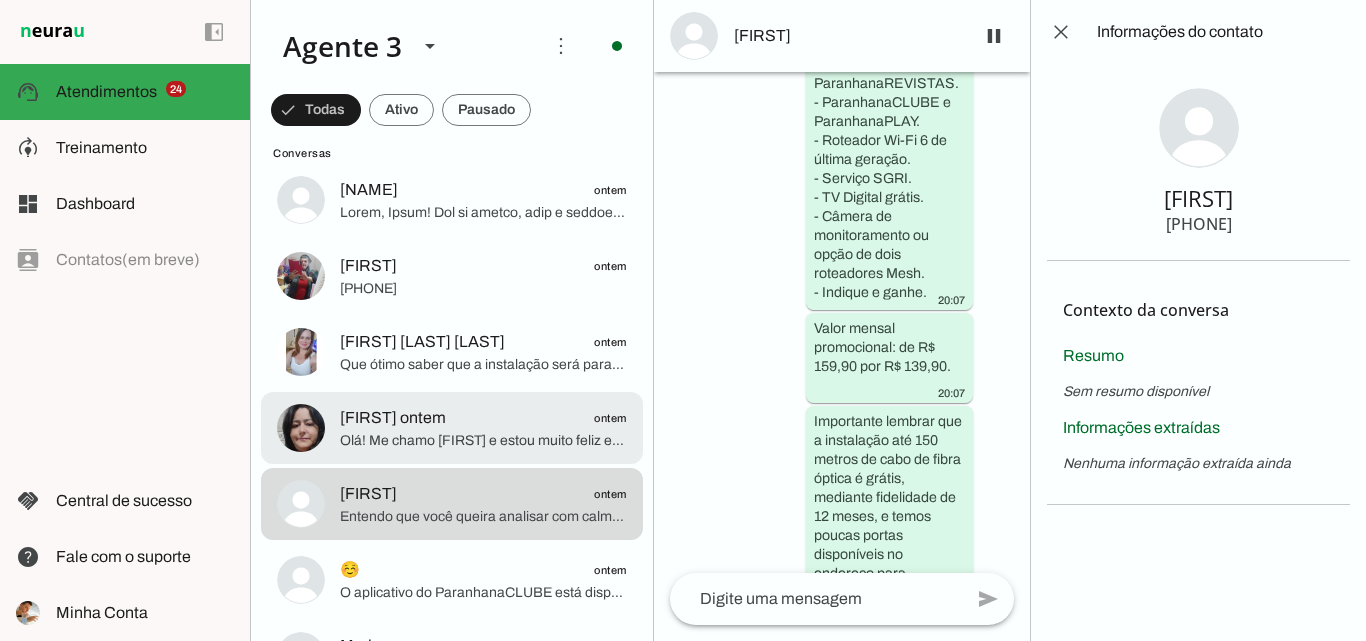click on "[FIRST]
ontem" 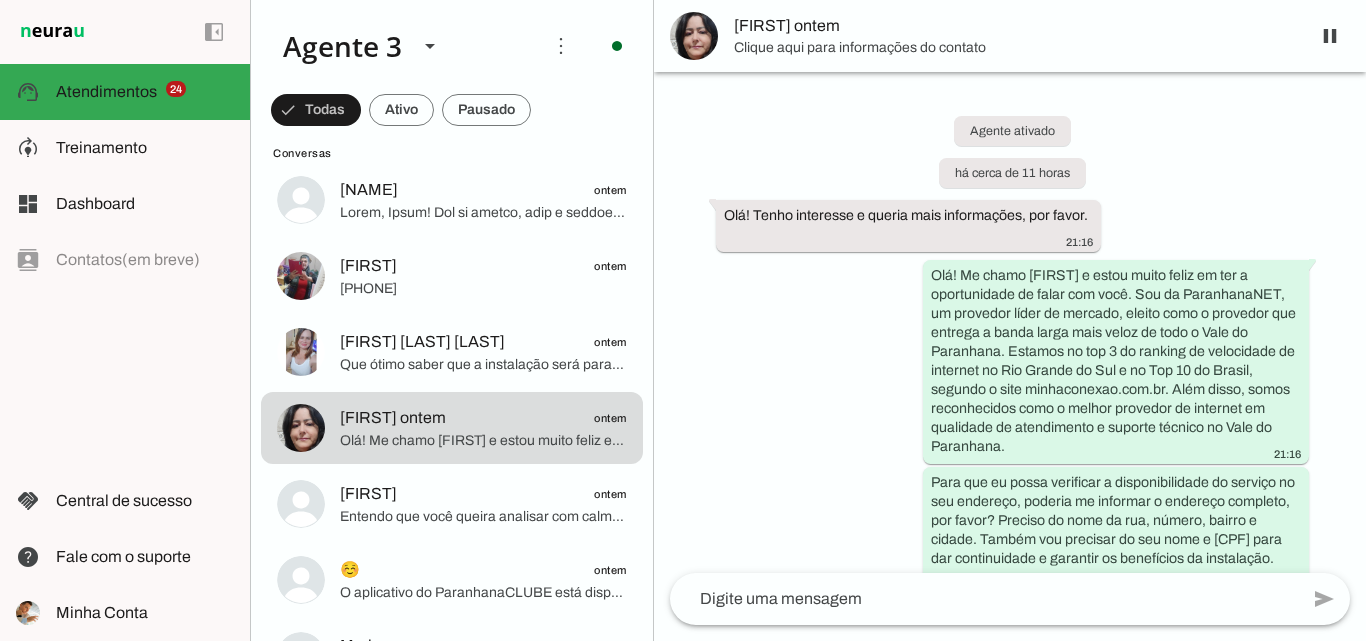 scroll, scrollTop: 37, scrollLeft: 0, axis: vertical 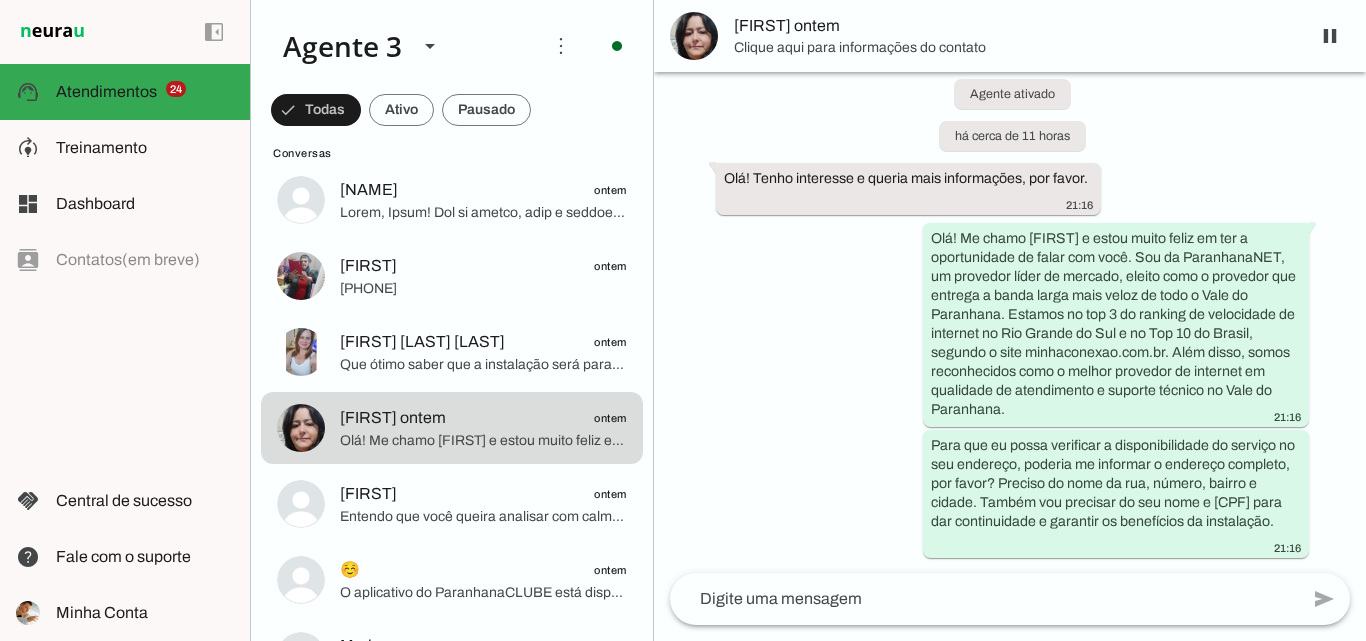 click on "Clique aqui para informações do contato" at bounding box center (1014, 48) 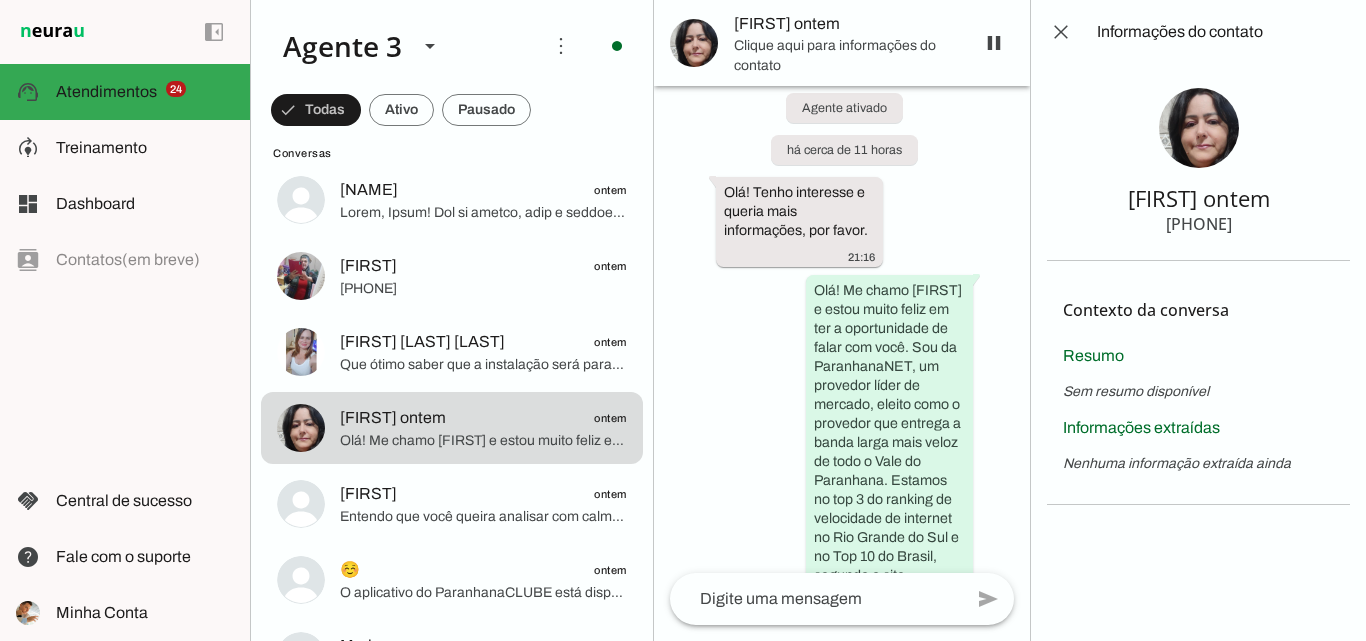 scroll, scrollTop: 550, scrollLeft: 0, axis: vertical 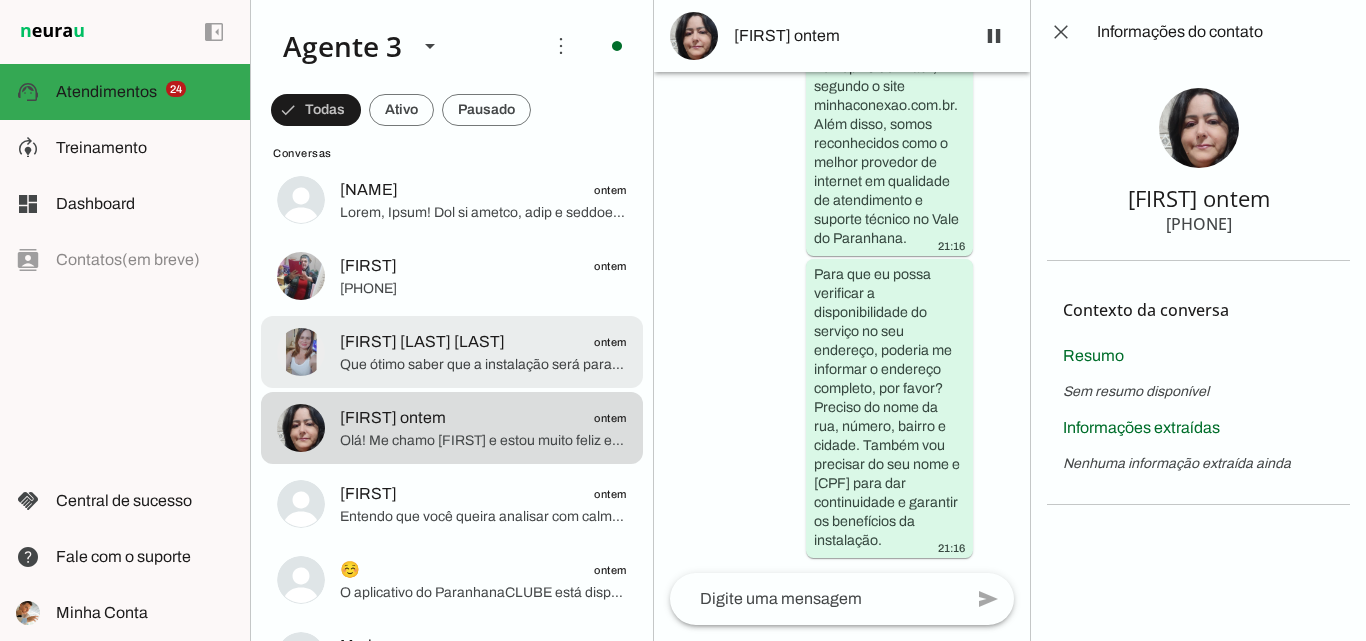 click on "[FIRST] [LAST]
ontem" 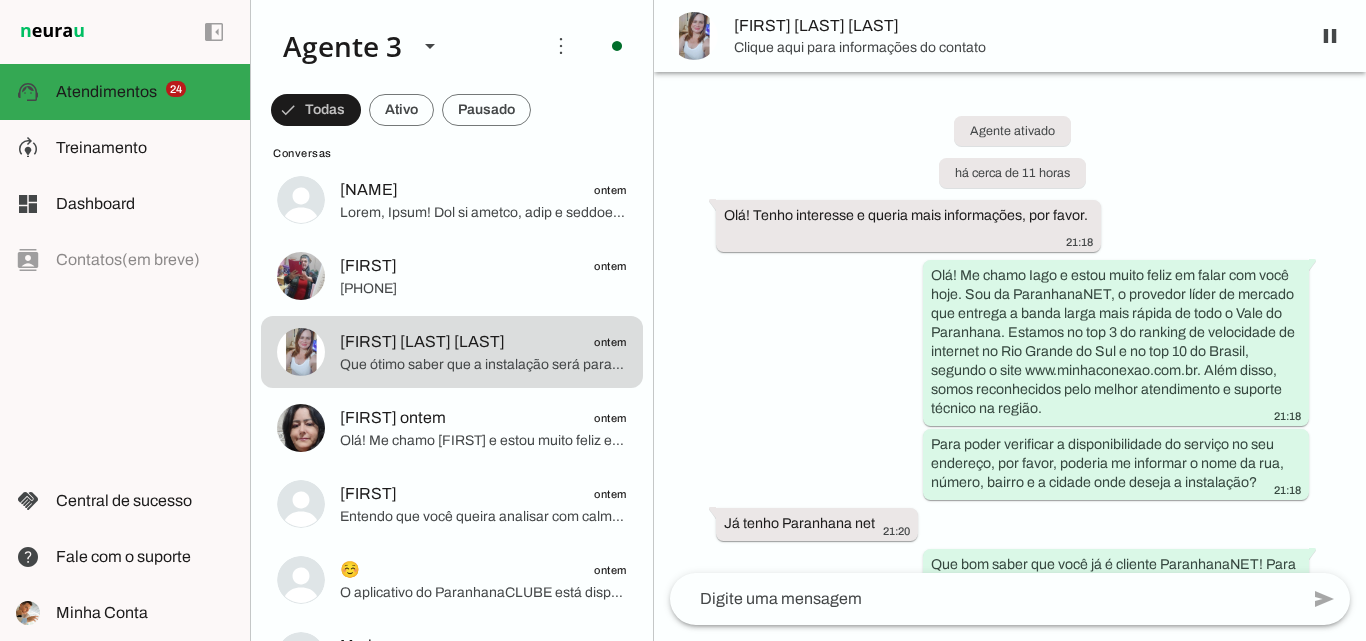scroll, scrollTop: 389, scrollLeft: 0, axis: vertical 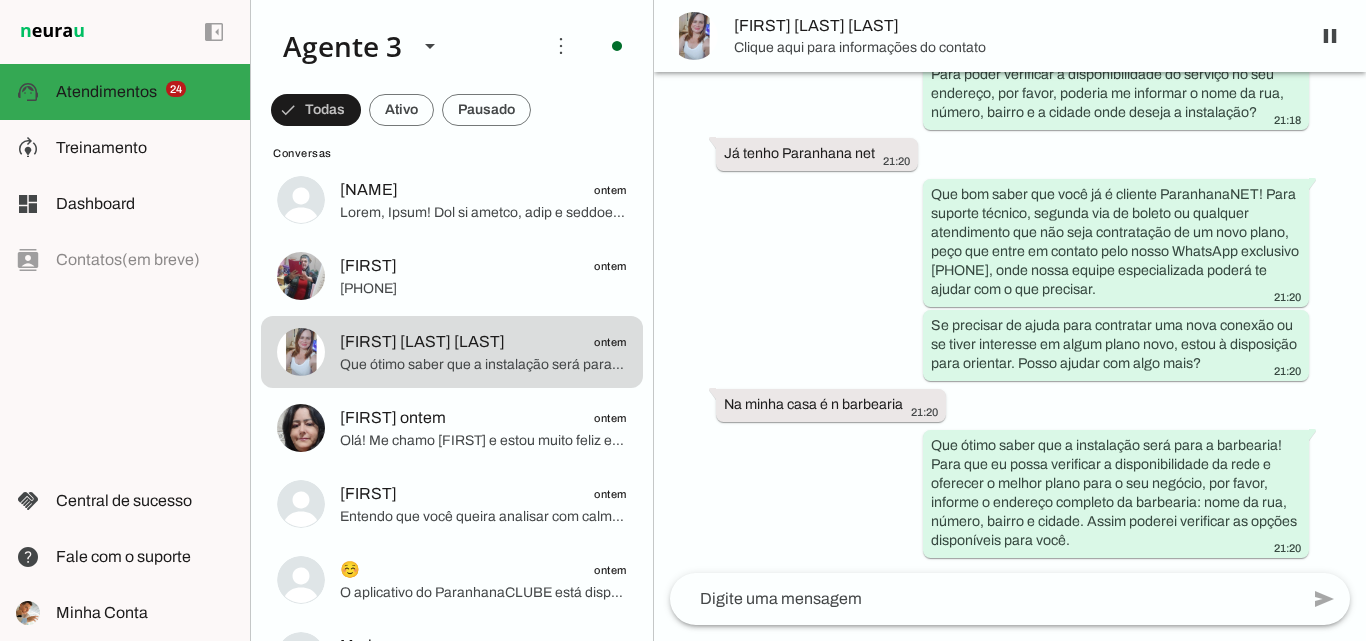 click on "[FIRST] [LAST] [LAST]" at bounding box center [1014, 26] 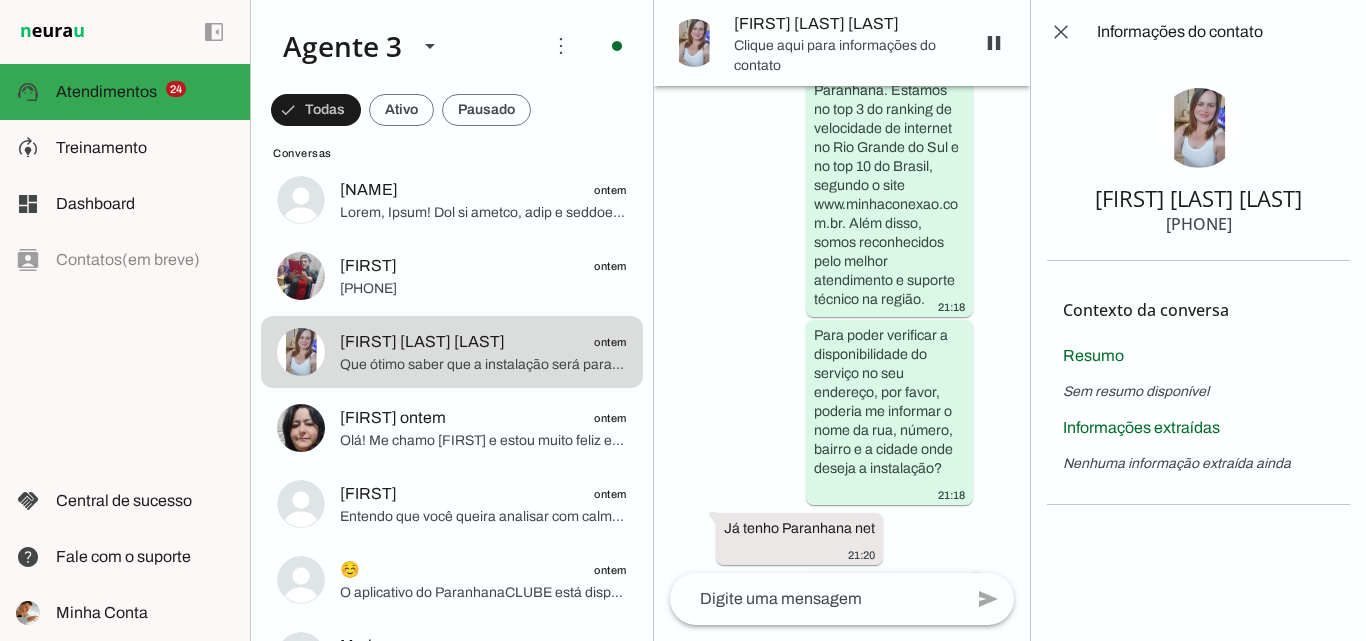 scroll, scrollTop: 1320, scrollLeft: 0, axis: vertical 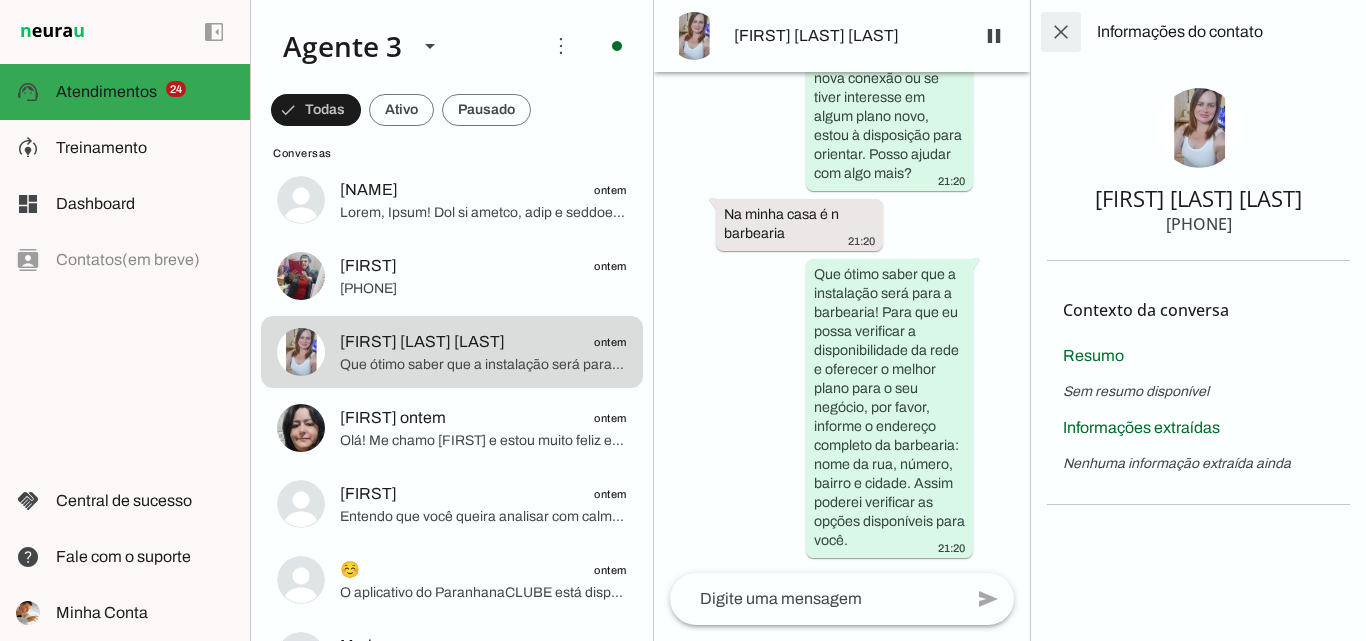 click at bounding box center [1061, 32] 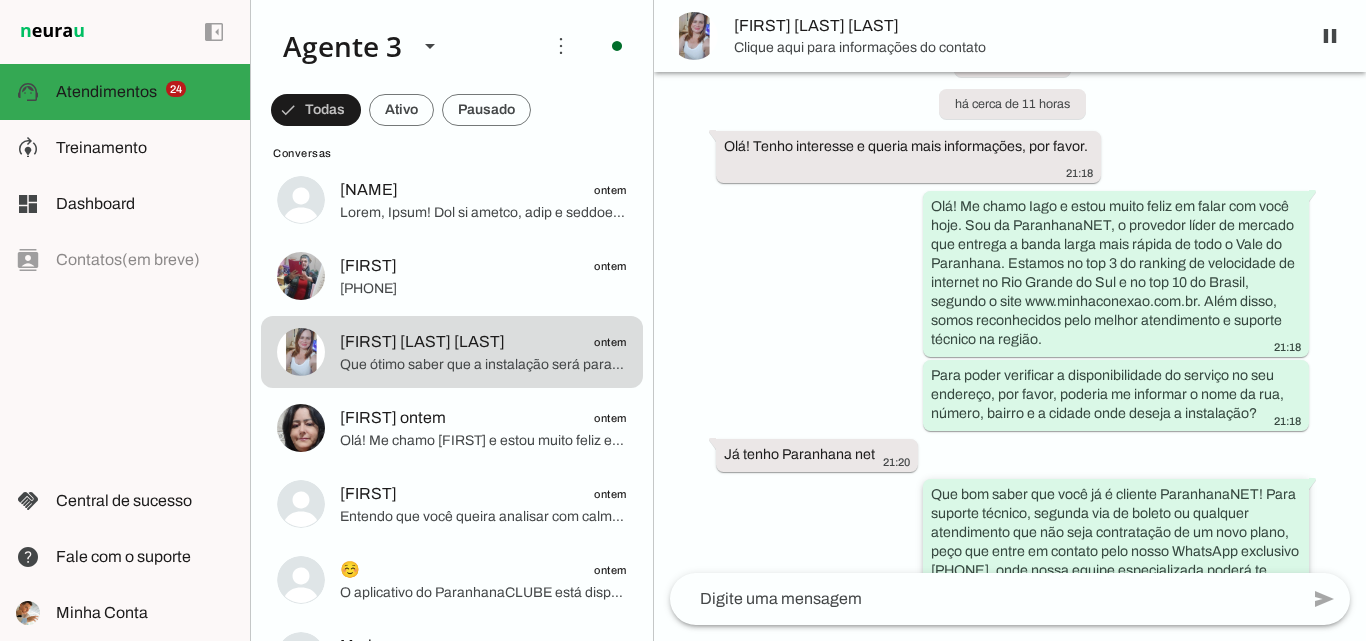 scroll, scrollTop: 0, scrollLeft: 0, axis: both 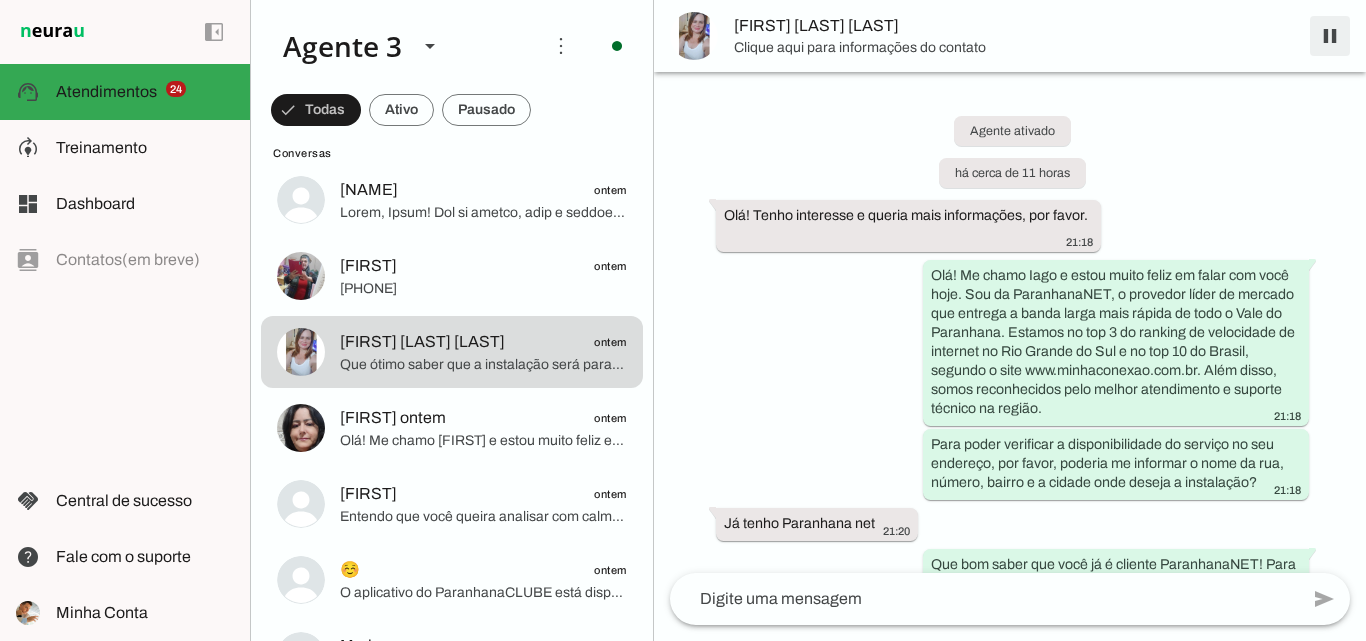 click at bounding box center (1330, 36) 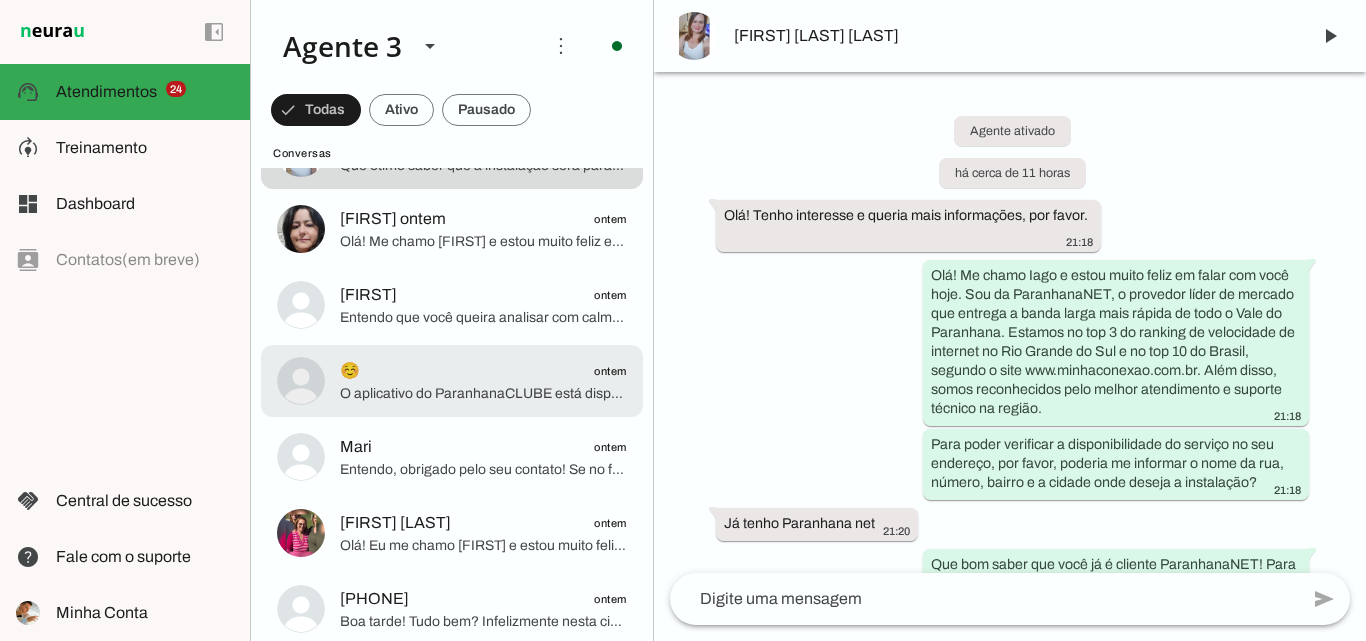 scroll, scrollTop: 2488, scrollLeft: 0, axis: vertical 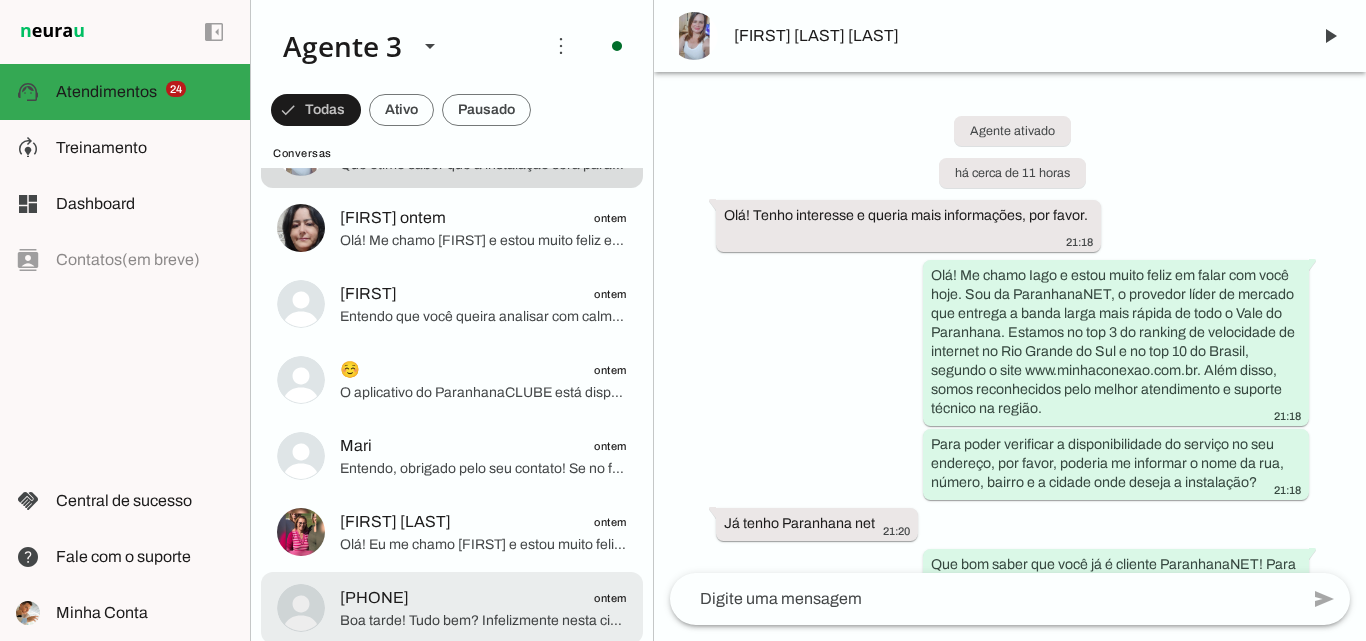 click on "[PHONE]
ontem" 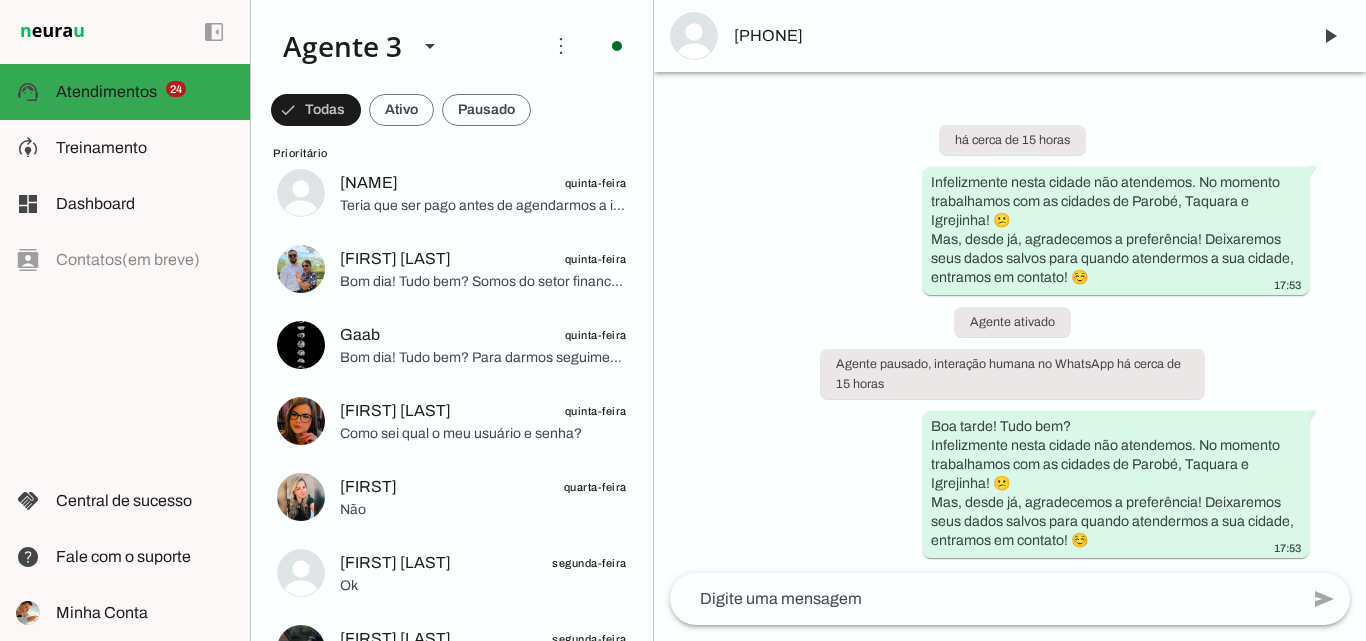 scroll, scrollTop: 488, scrollLeft: 0, axis: vertical 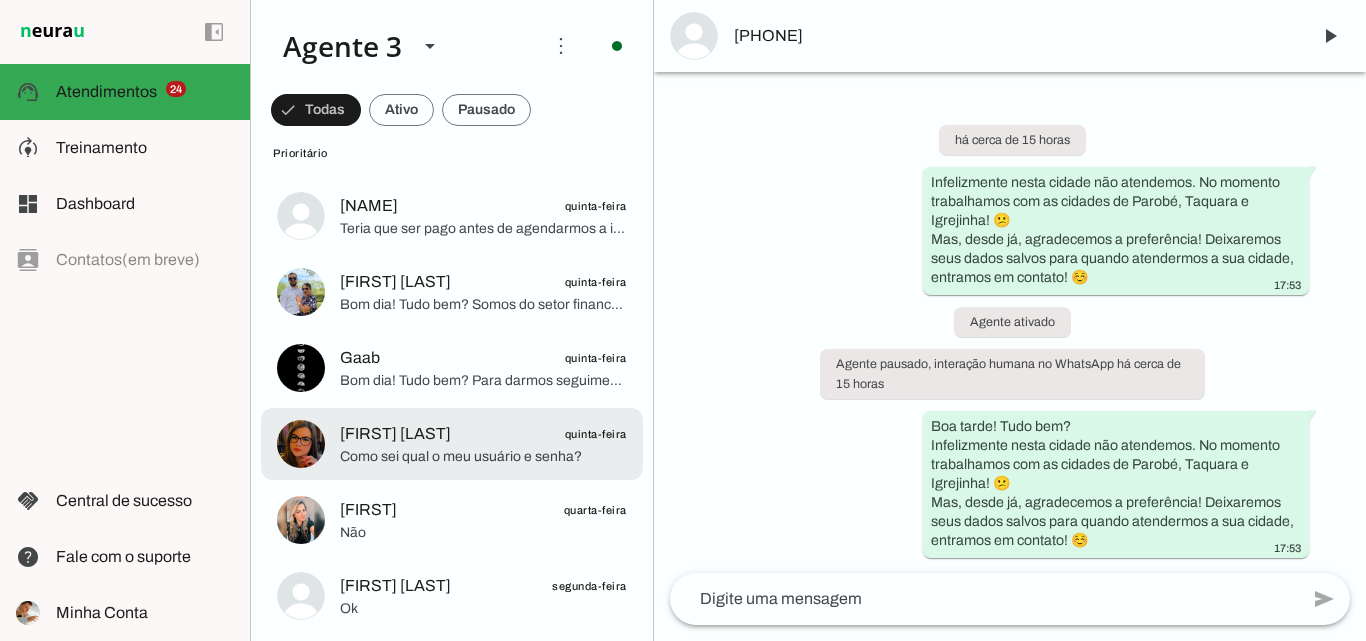 click on "[FIRST] [LAST]
quinta-feira
Como sei qual o meu usuário e senha?" at bounding box center (452, -240) 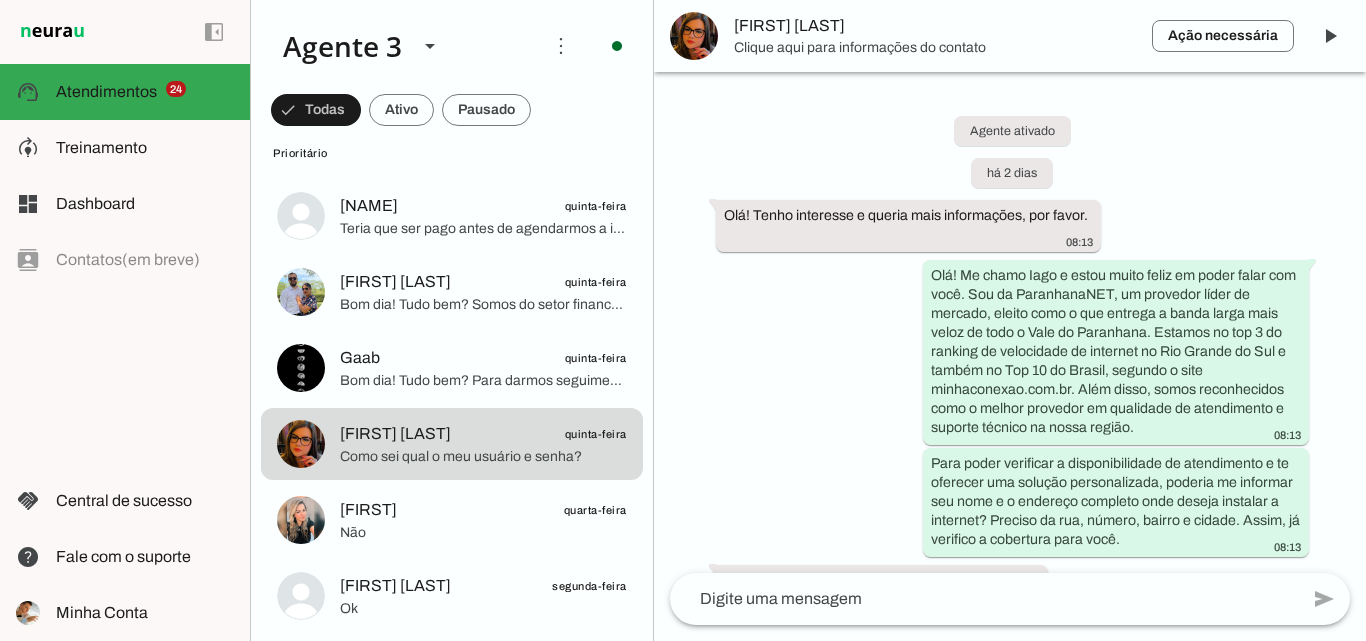 scroll, scrollTop: 1532, scrollLeft: 0, axis: vertical 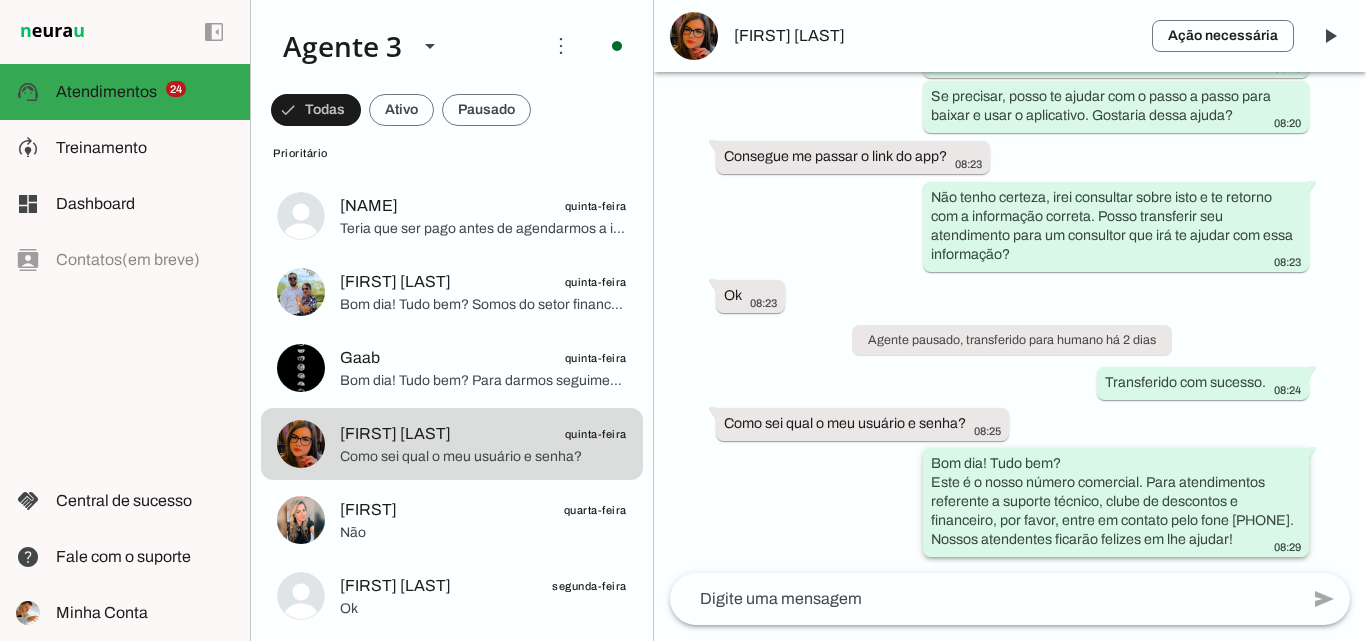 drag, startPoint x: 924, startPoint y: 441, endPoint x: 1268, endPoint y: 511, distance: 351.04987 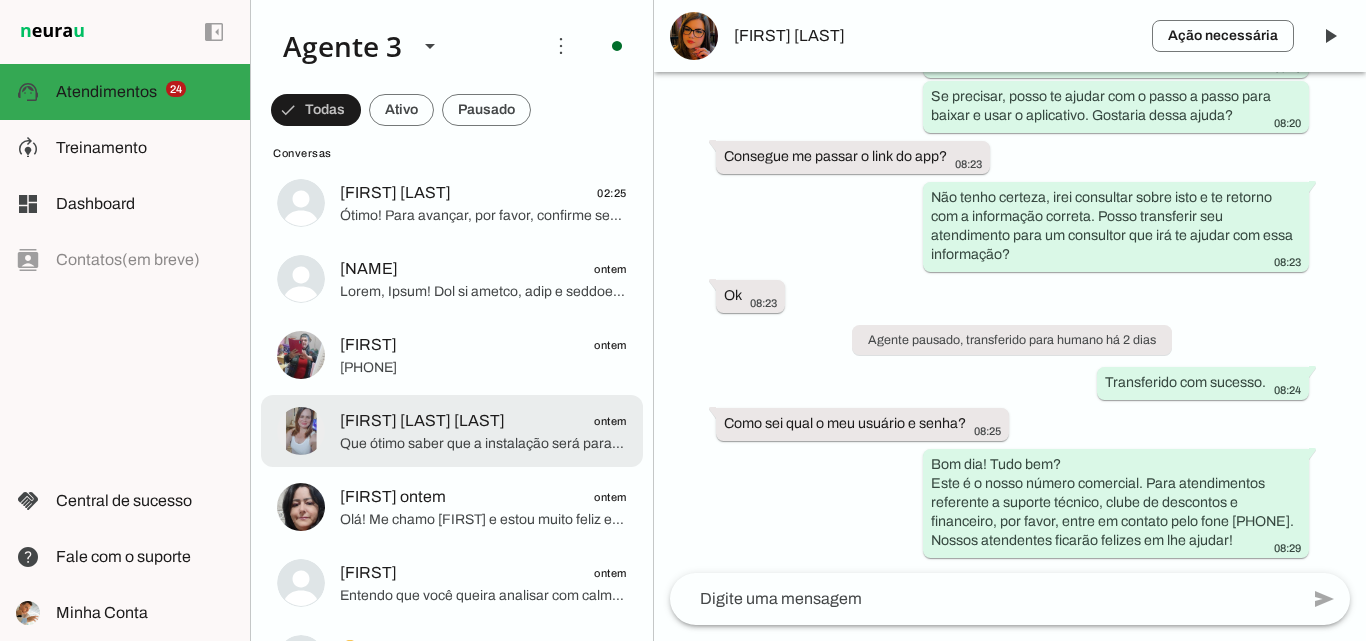 scroll, scrollTop: 2188, scrollLeft: 0, axis: vertical 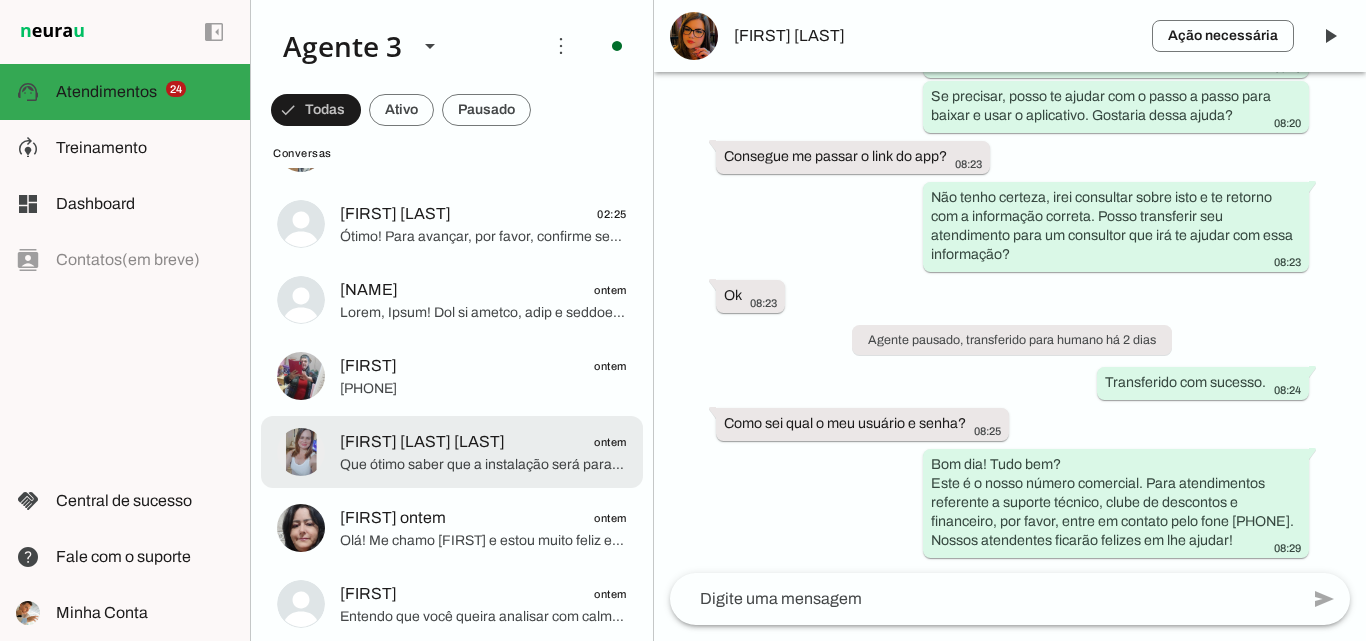 click on "[FIRST] [LAST] [LAST]" 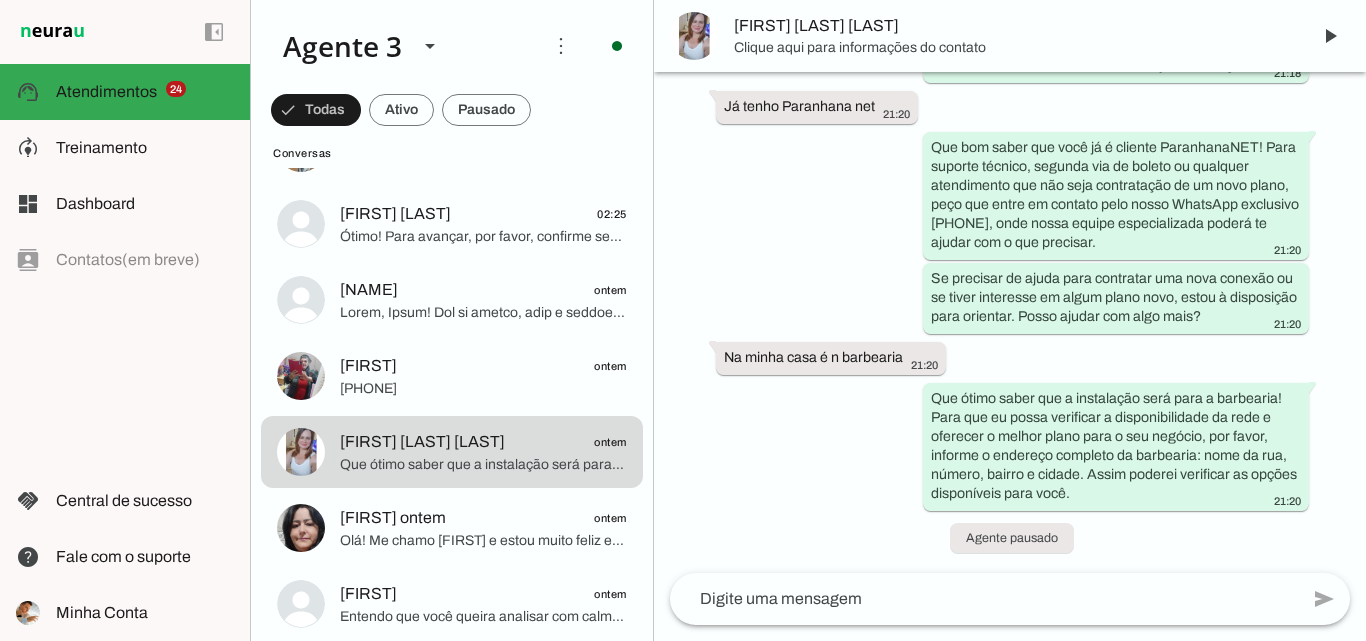 scroll, scrollTop: 436, scrollLeft: 0, axis: vertical 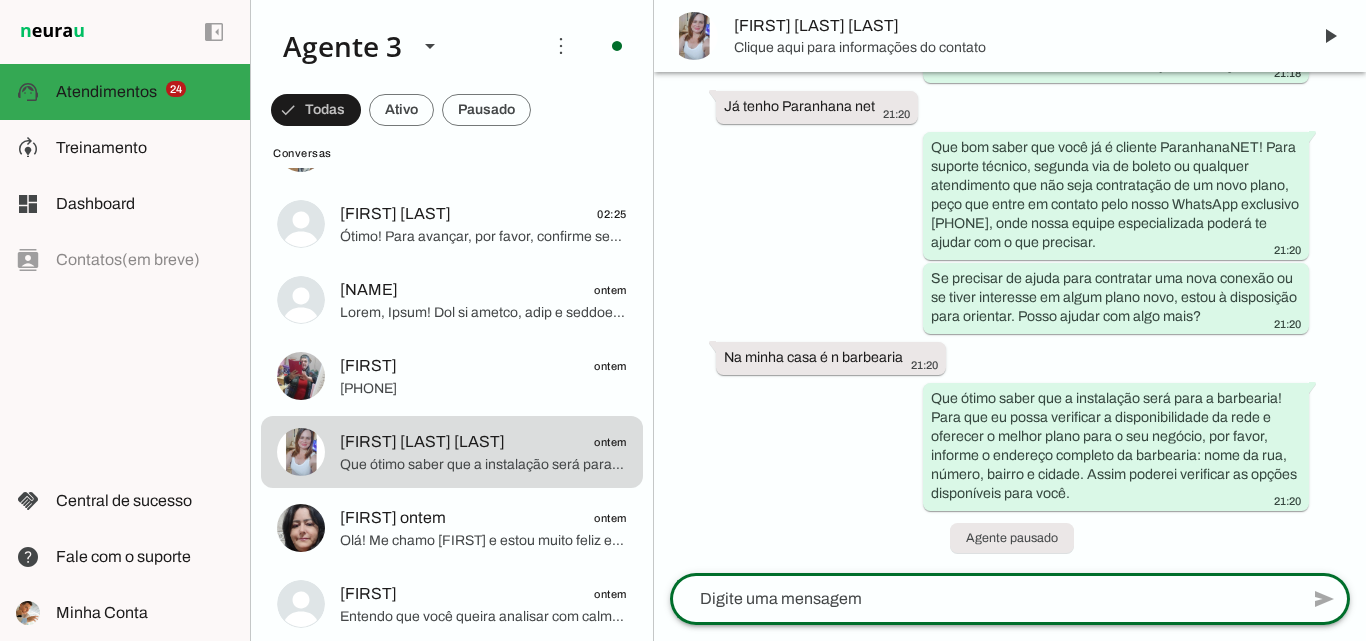 click 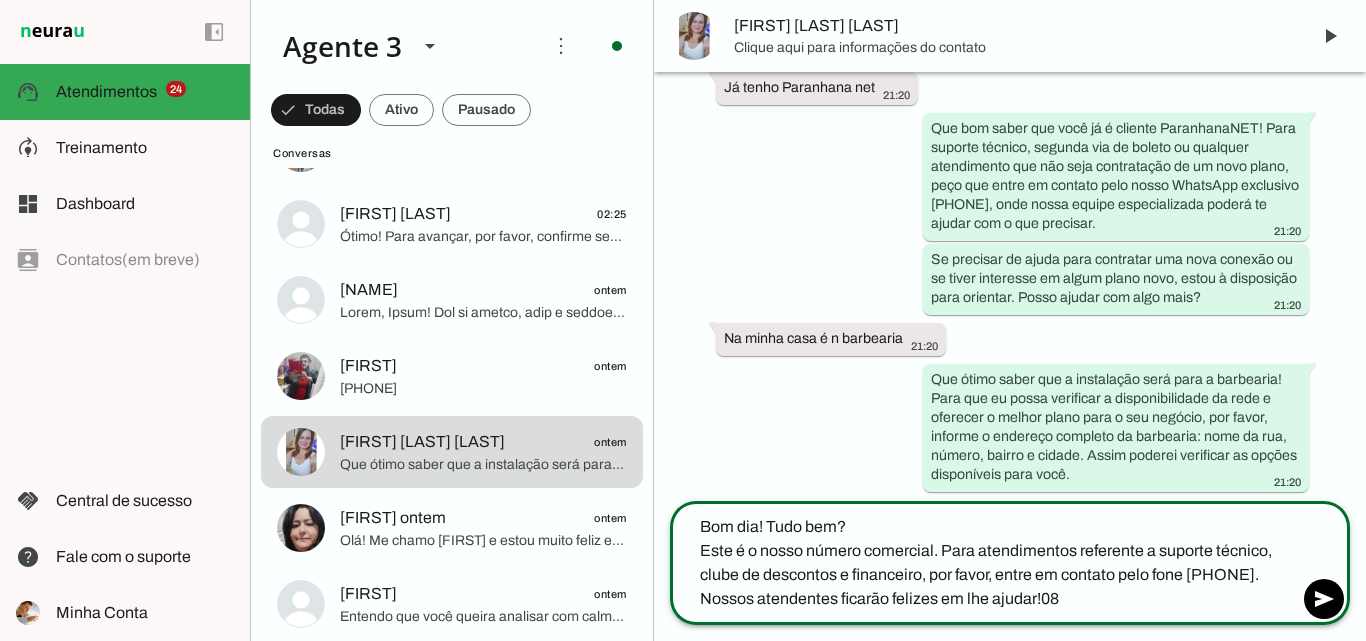 click on "Bom dia! Tudo bem?
Este é o nosso número comercial. Para atendimentos referente a suporte técnico, clube de descontos e financeiro, por favor, entre em contato pelo fone [PHONE]. Nossos atendentes ficarão felizes em lhe ajudar!08" 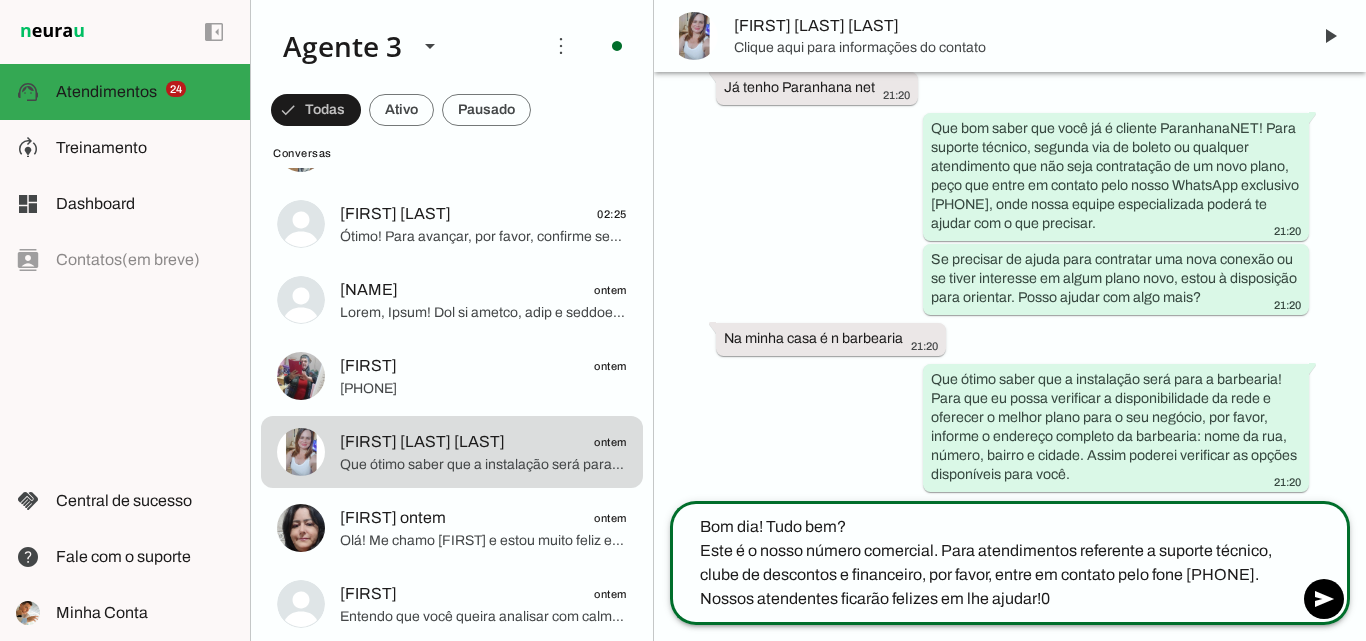 type on "Bom dia! Tudo bem?
Este é o nosso número comercial. Para atendimentos referente a suporte técnico, clube de descontos e financeiro, por favor, entre em contato pelo fone [PHONE]. Nossos atendentes ficarão felizes em lhe ajudar!" 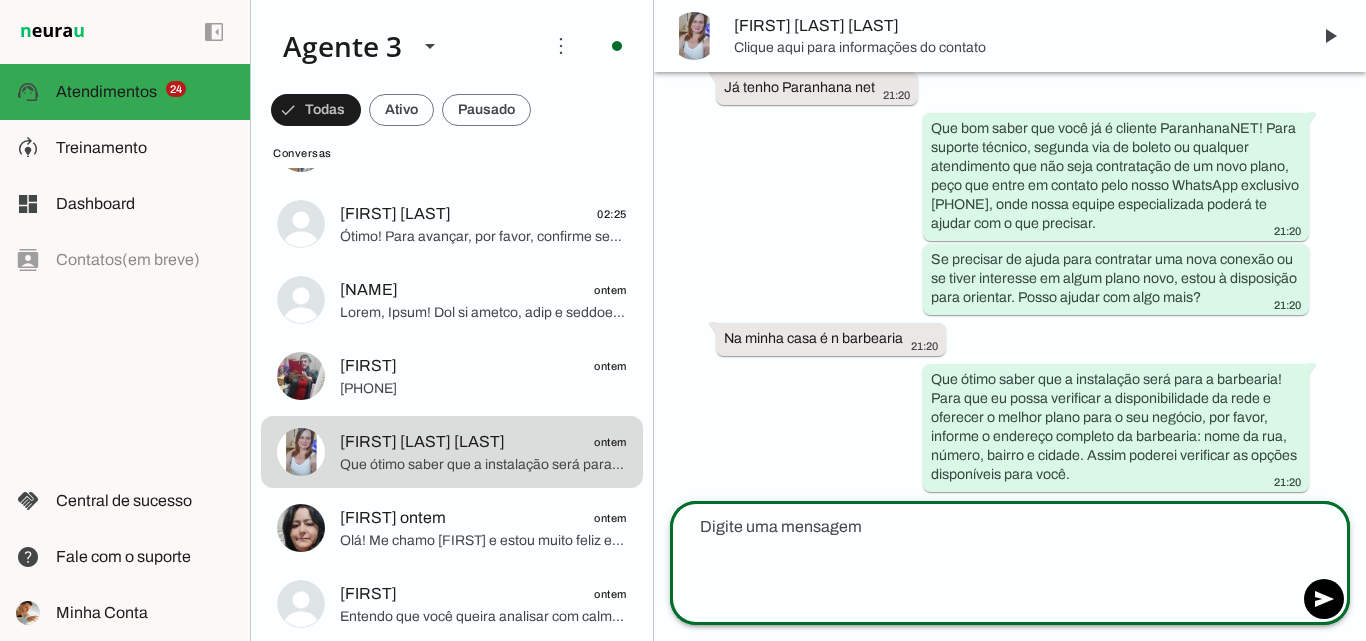 scroll, scrollTop: 613, scrollLeft: 0, axis: vertical 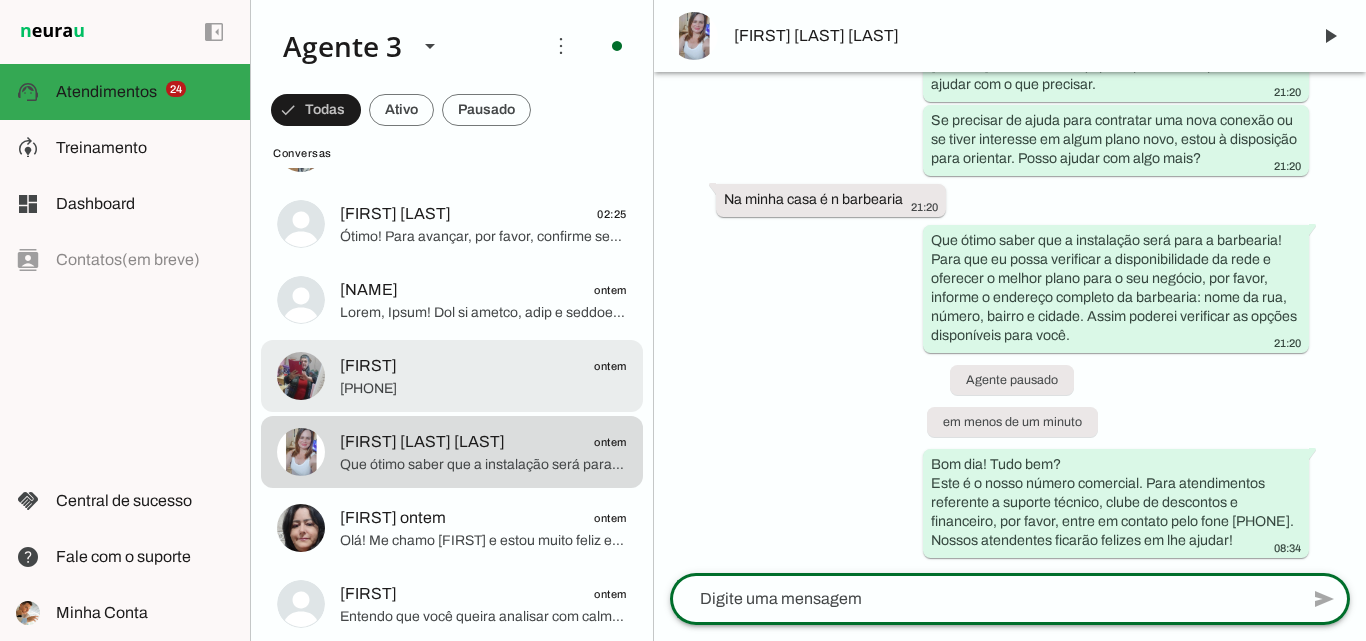click on "[PHONE]" 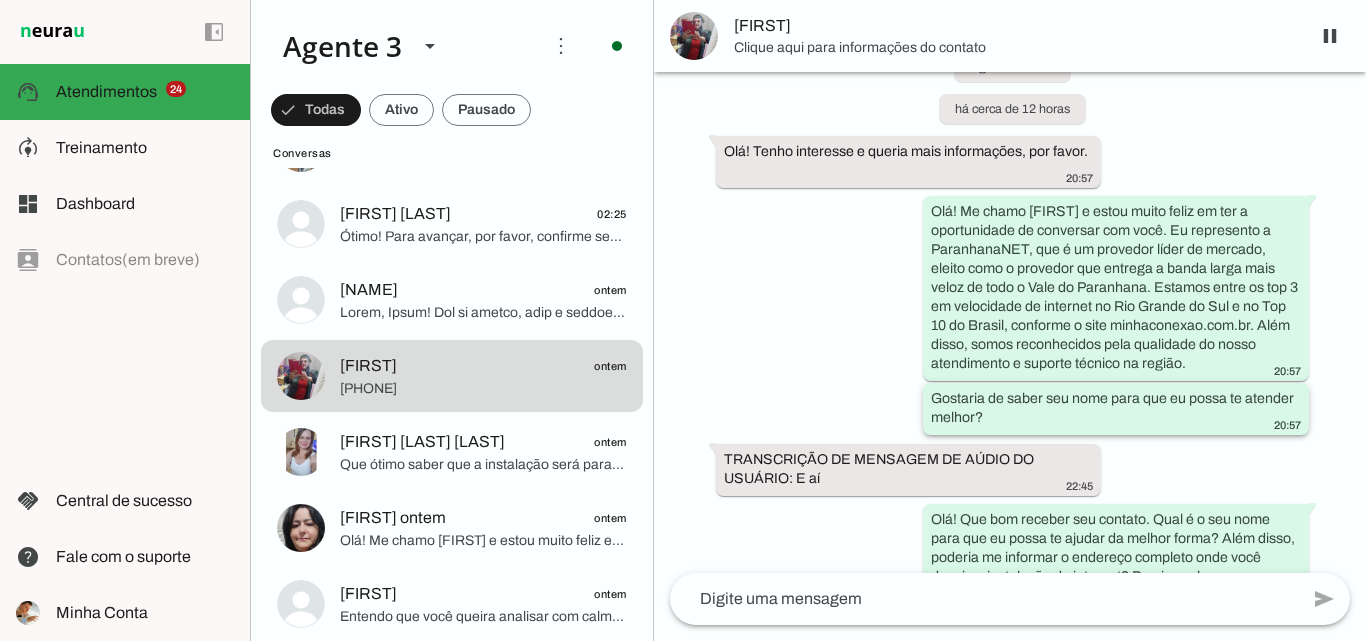 scroll, scrollTop: 0, scrollLeft: 0, axis: both 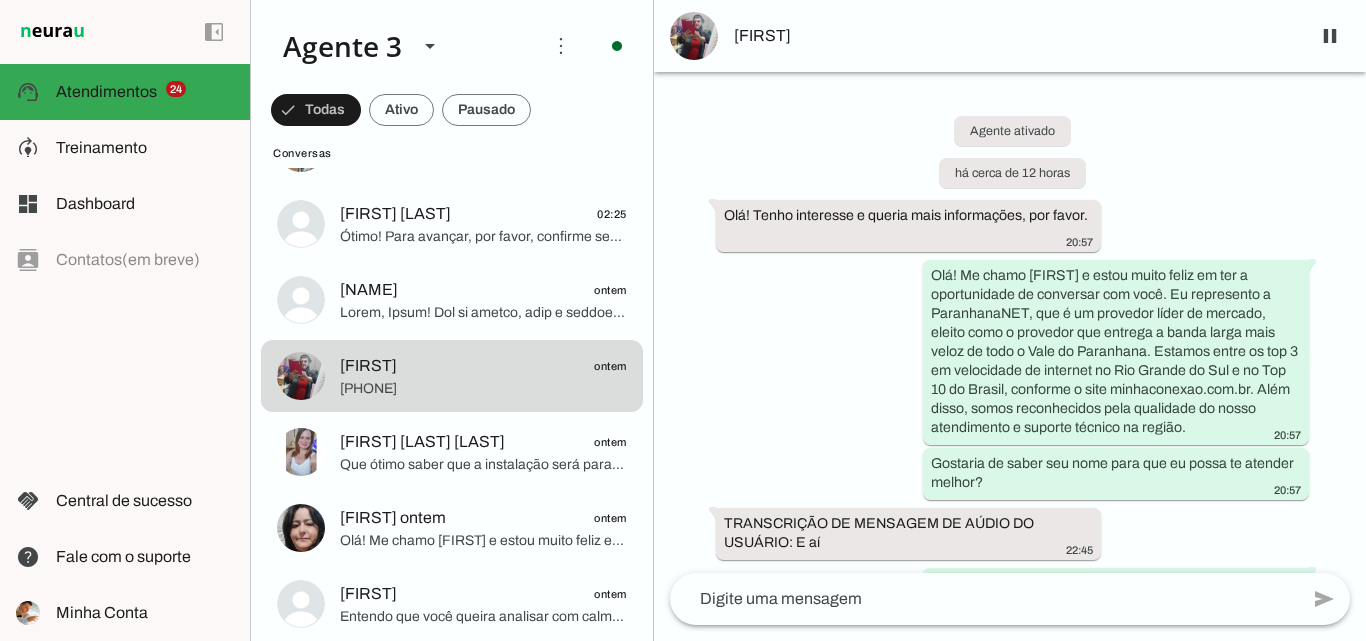 click on "[FIRST]" at bounding box center (1014, 36) 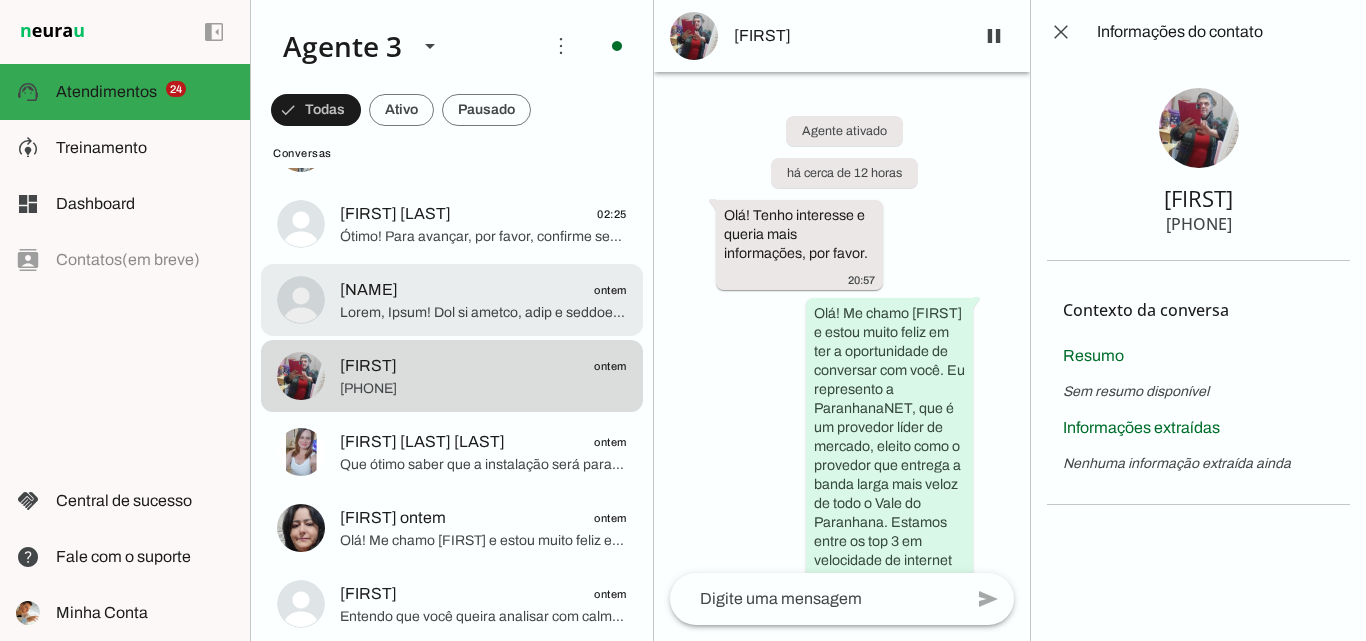 click 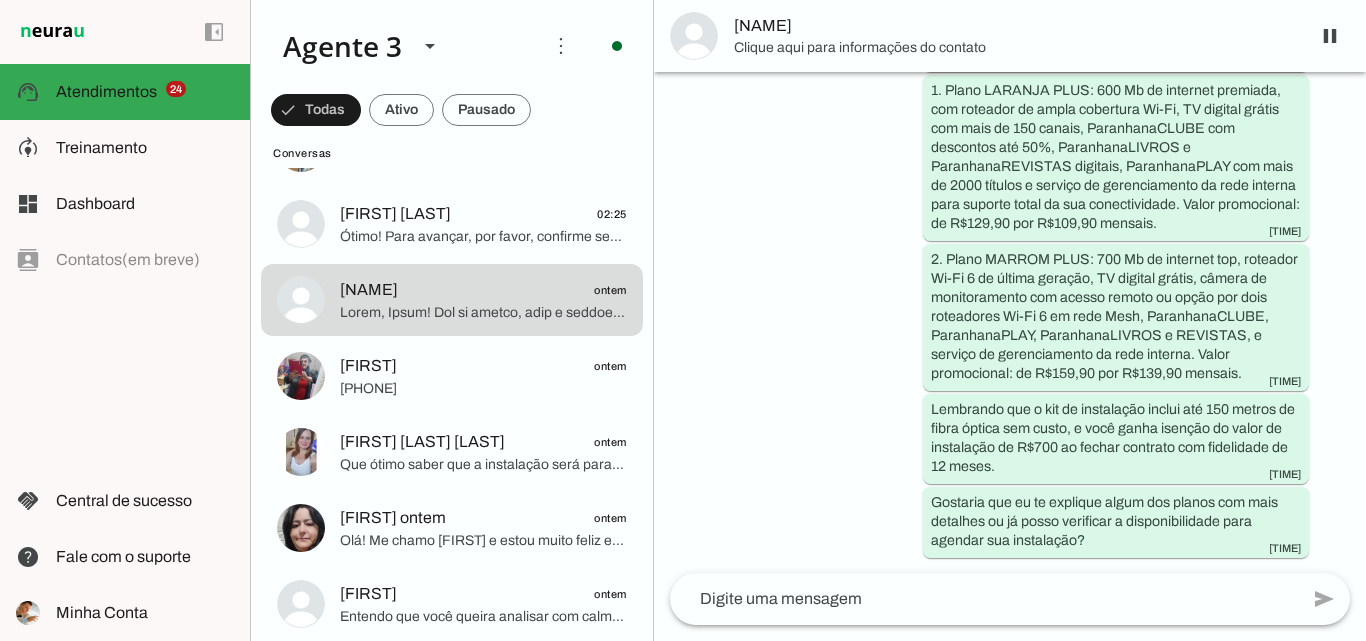 click on "[NAME]" at bounding box center (1014, 26) 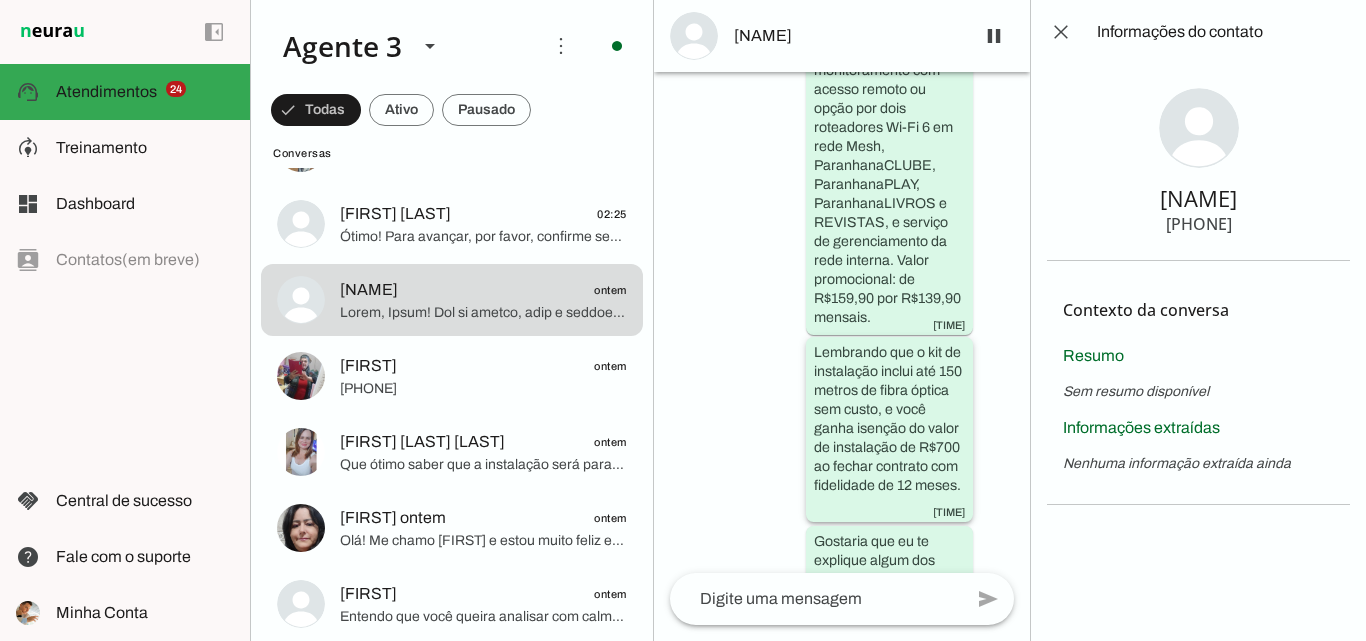 scroll, scrollTop: 6092, scrollLeft: 0, axis: vertical 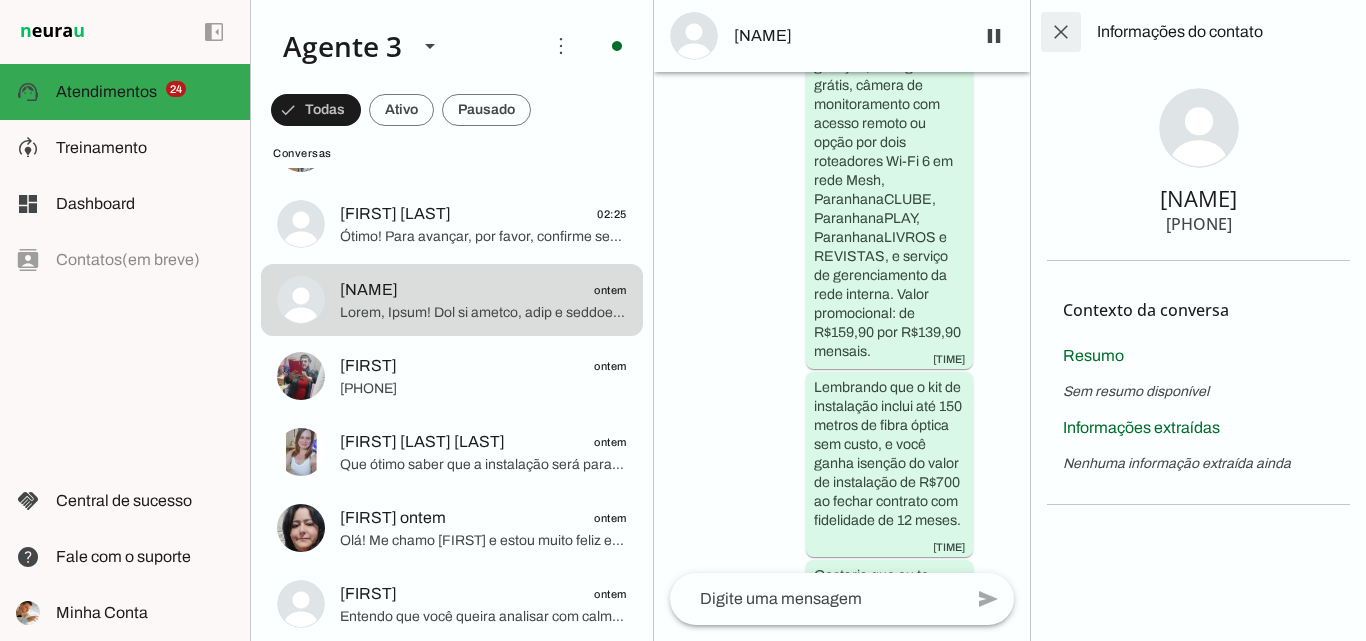 click at bounding box center [1061, 32] 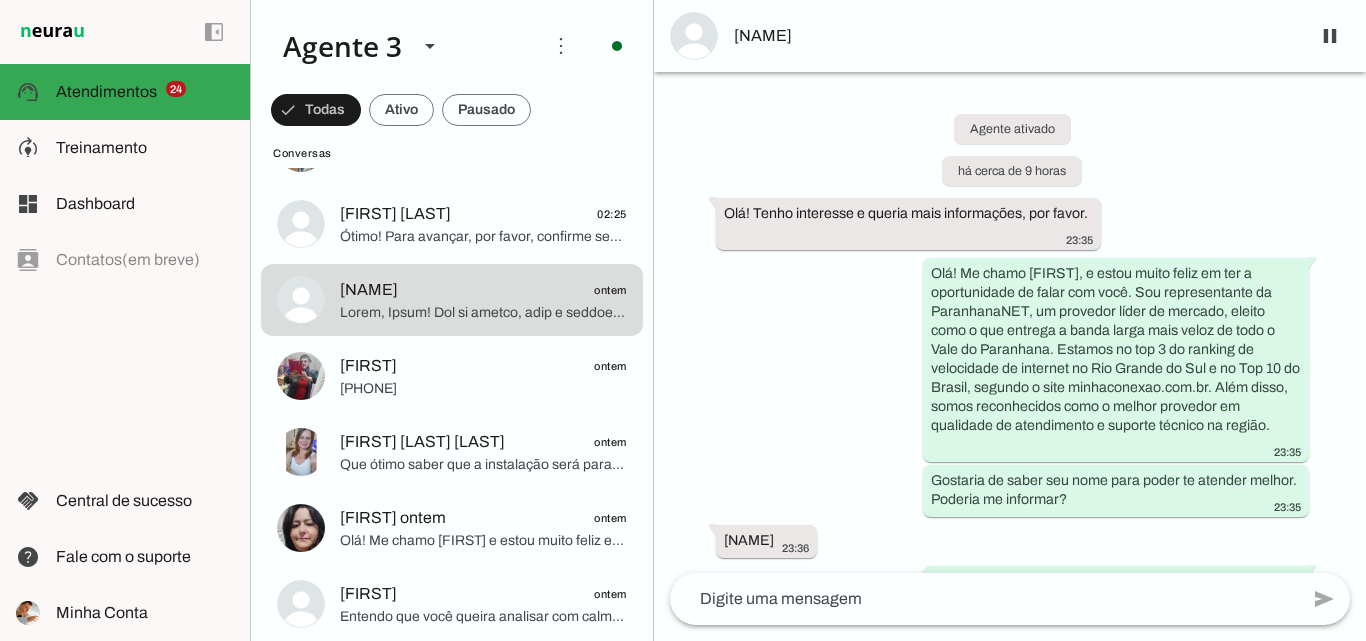 scroll, scrollTop: 0, scrollLeft: 0, axis: both 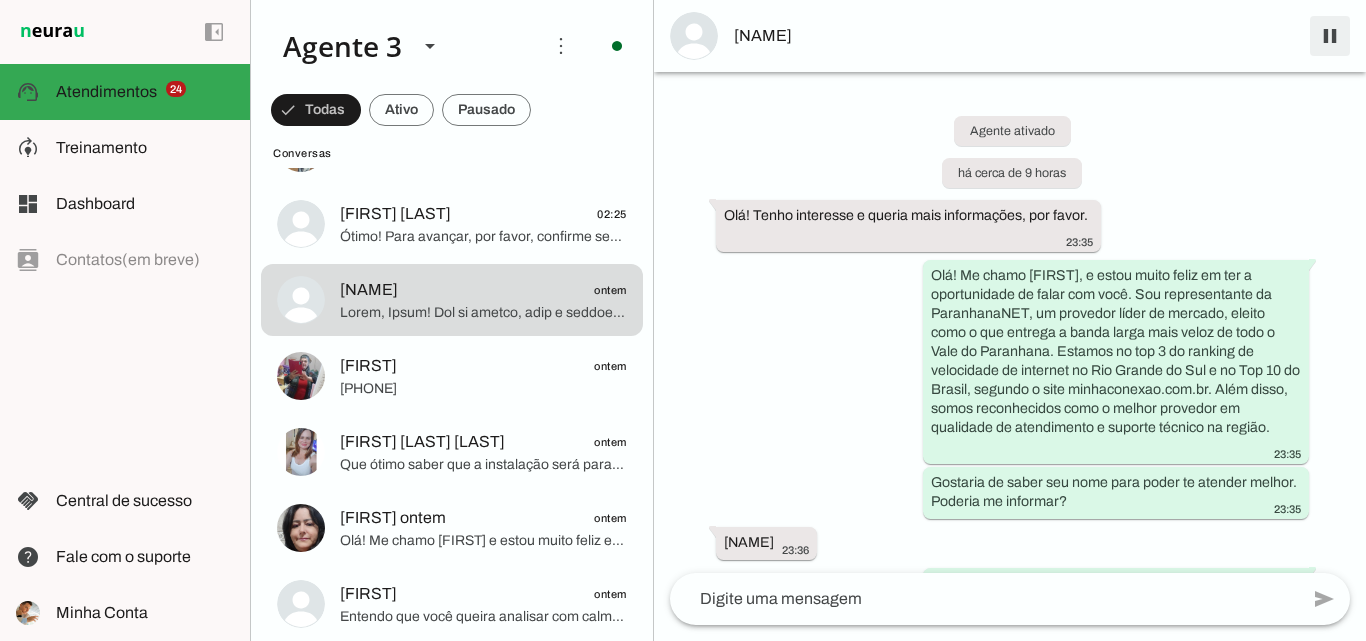 click at bounding box center (1330, 36) 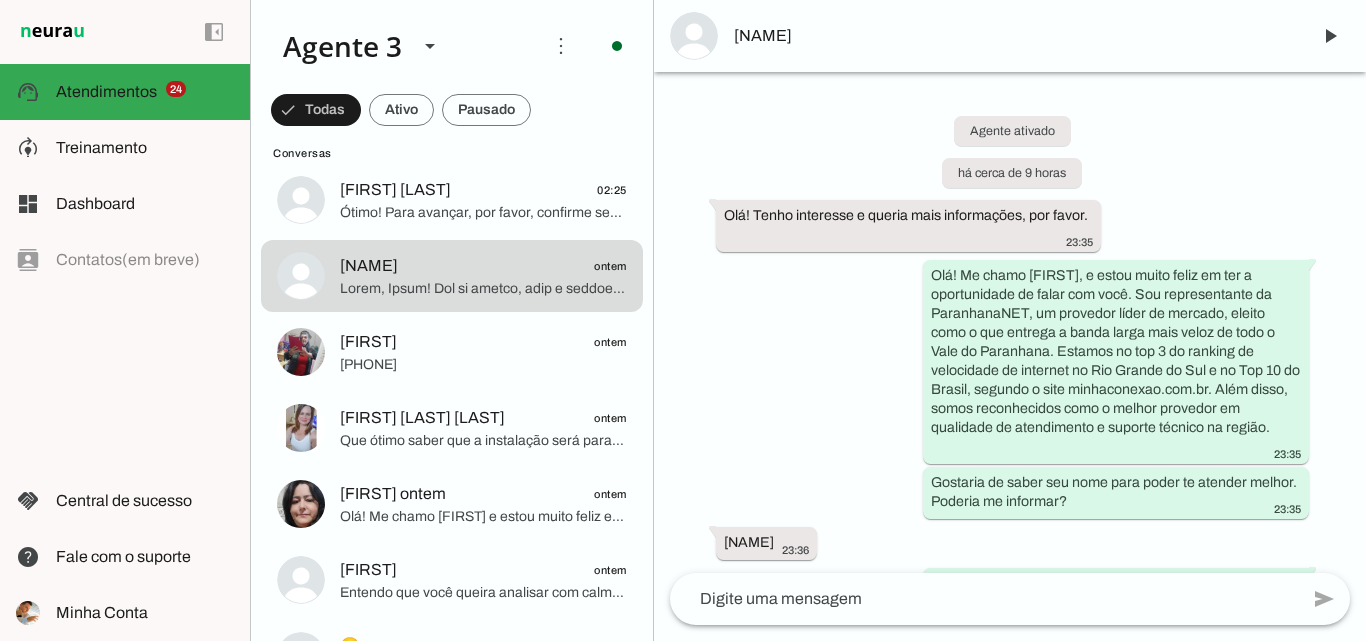 scroll, scrollTop: 2188, scrollLeft: 0, axis: vertical 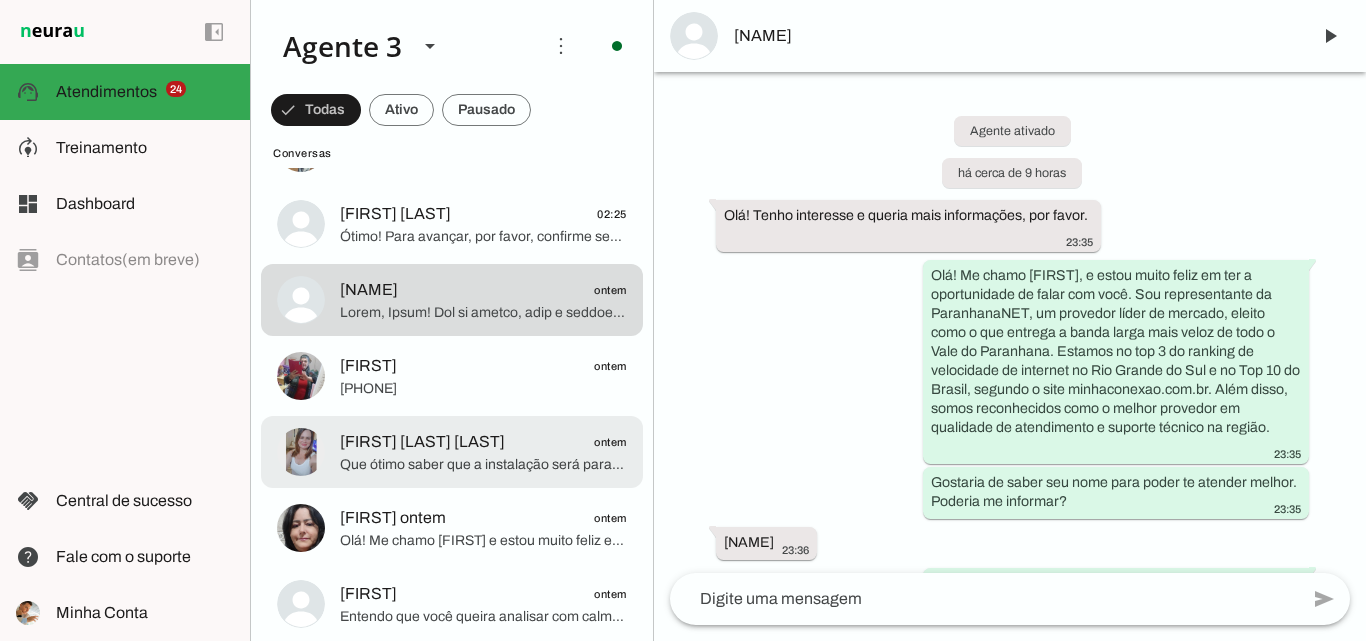click on "[FIRST] [LAST]
ontem" 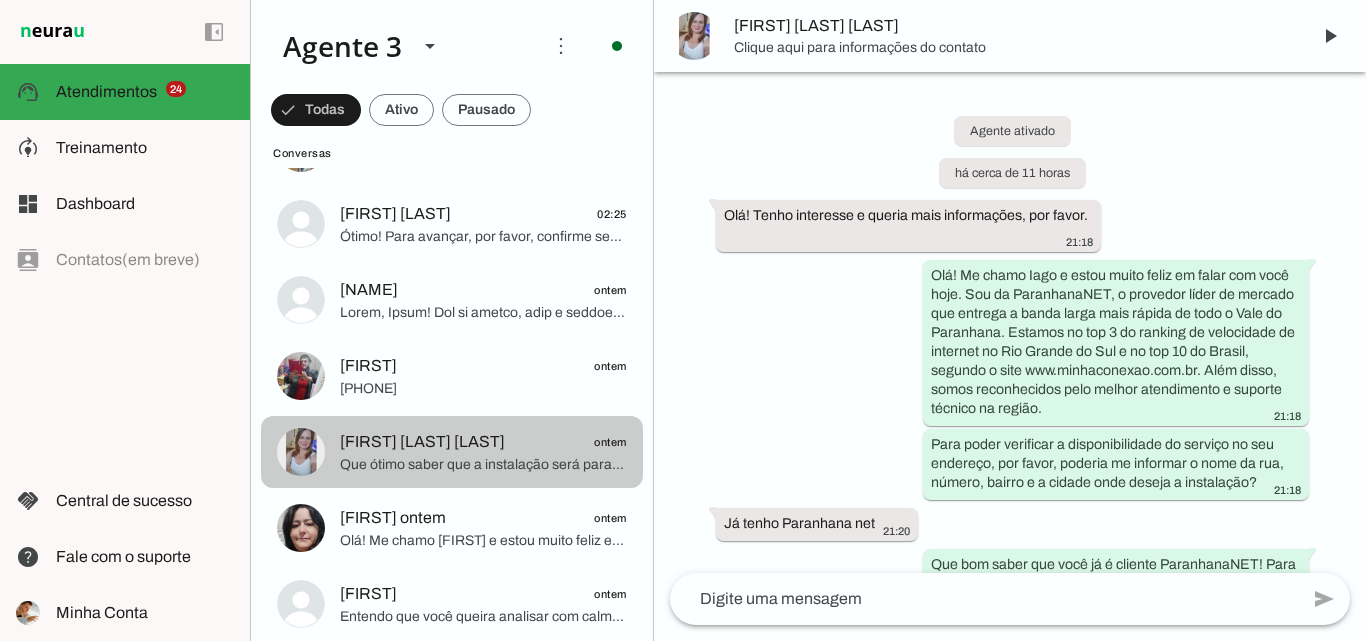scroll, scrollTop: 613, scrollLeft: 0, axis: vertical 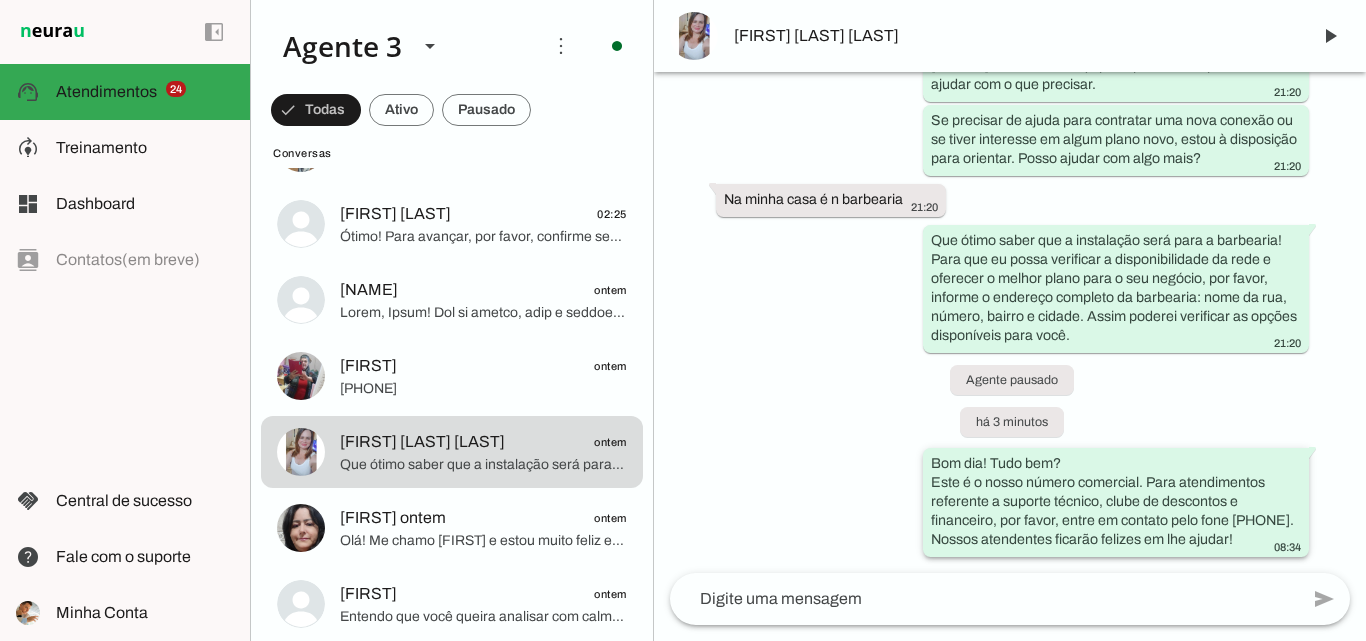 drag, startPoint x: 924, startPoint y: 446, endPoint x: 1271, endPoint y: 514, distance: 353.60007 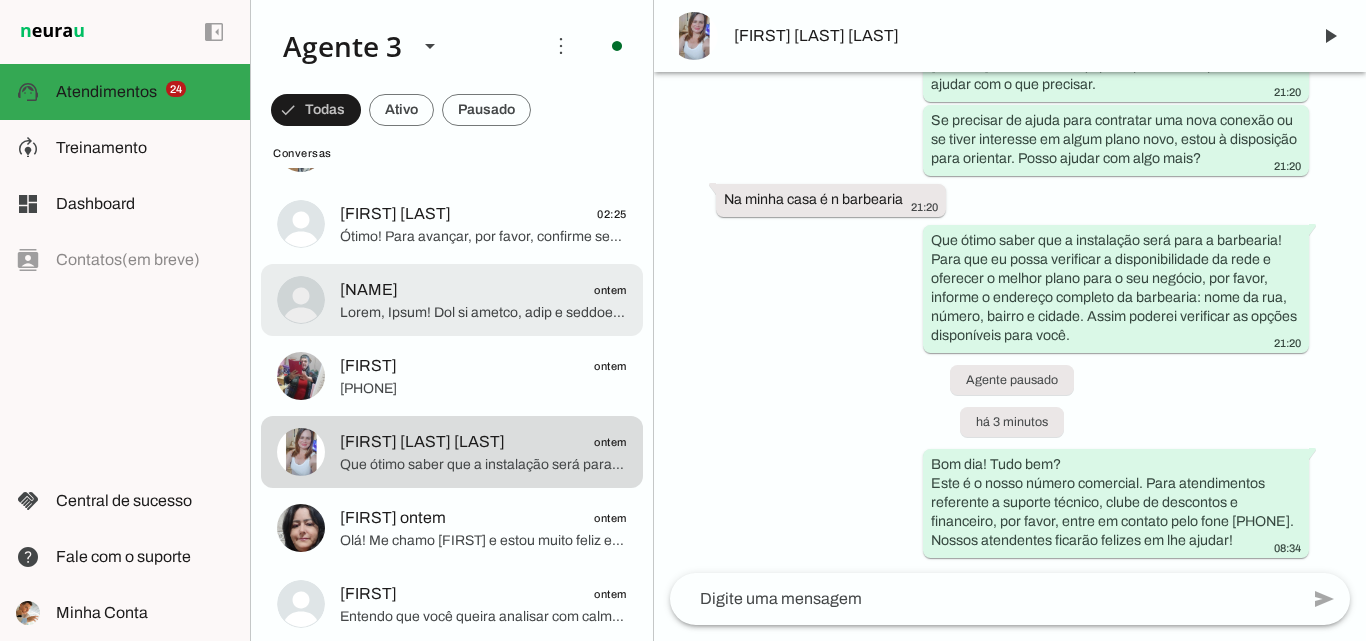 click 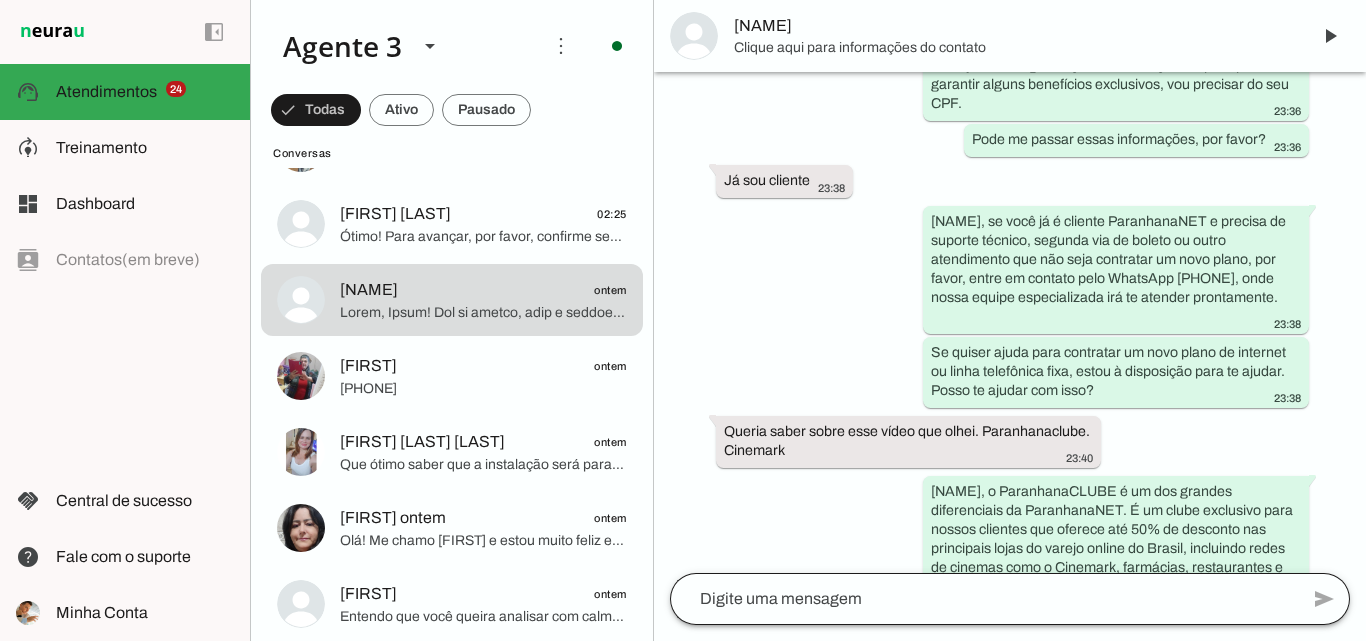 scroll, scrollTop: 2811, scrollLeft: 0, axis: vertical 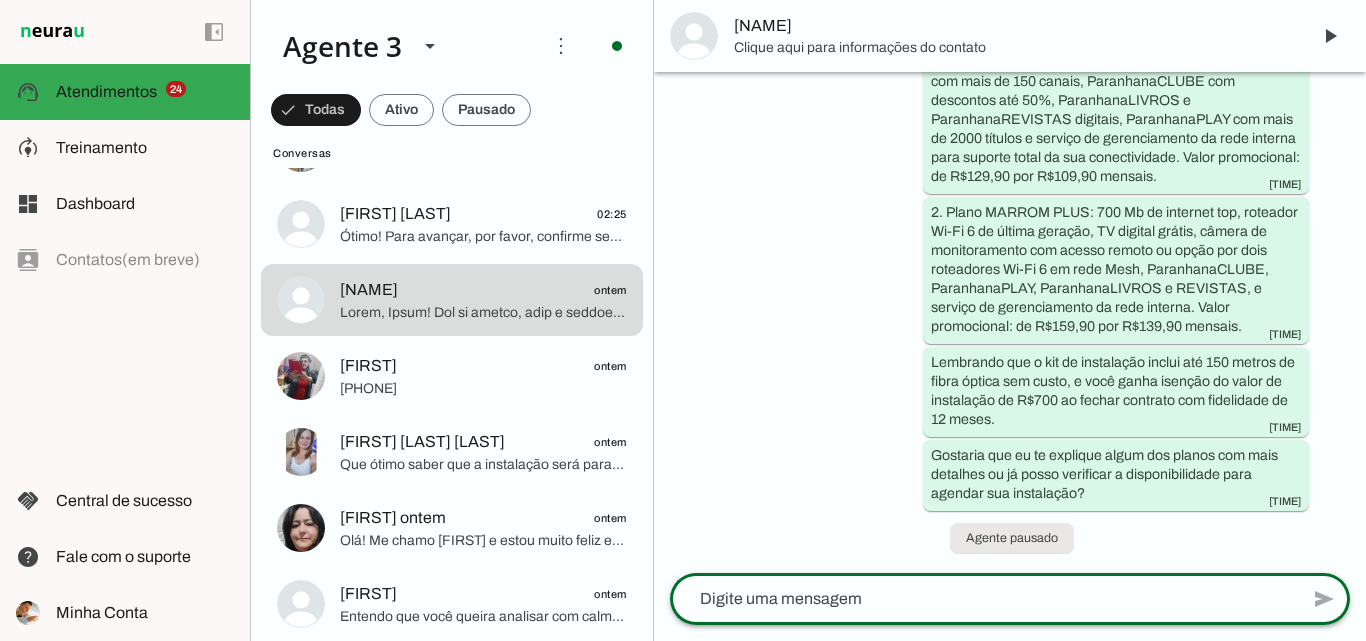 click 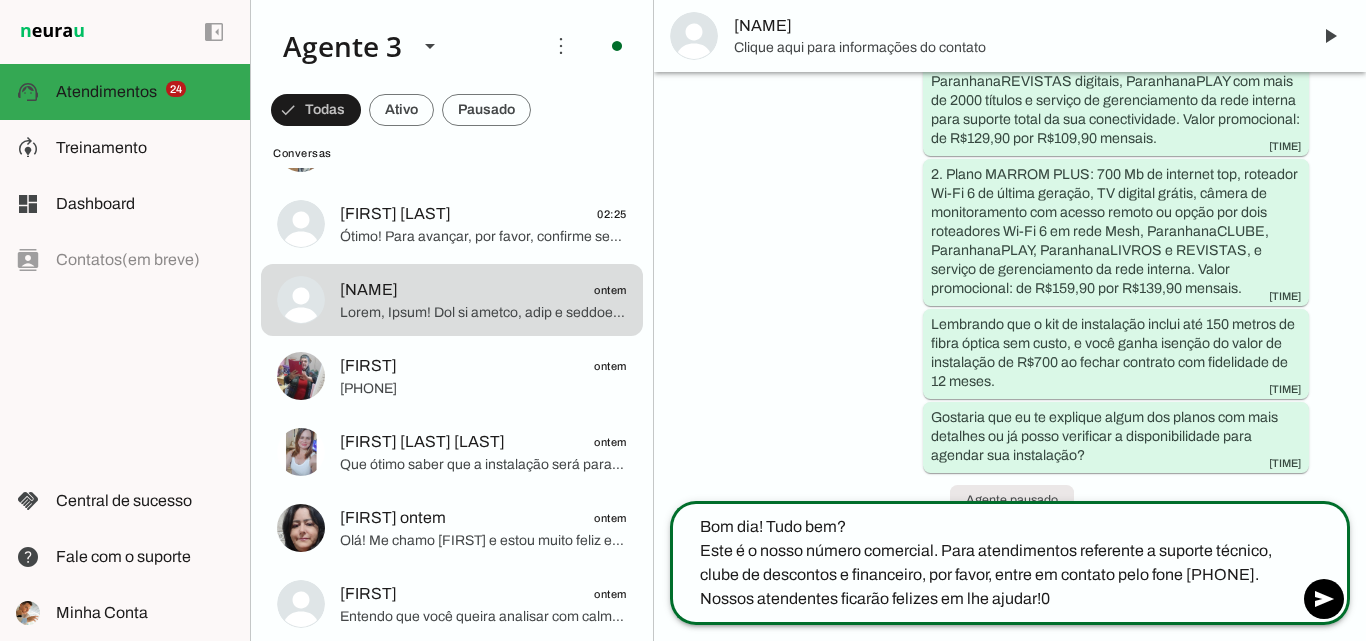 type on "Bom dia! Tudo bem?
Este é o nosso número comercial. Para atendimentos referente a suporte técnico, clube de descontos e financeiro, por favor, entre em contato pelo fone [PHONE]. Nossos atendentes ficarão felizes em lhe ajudar!" 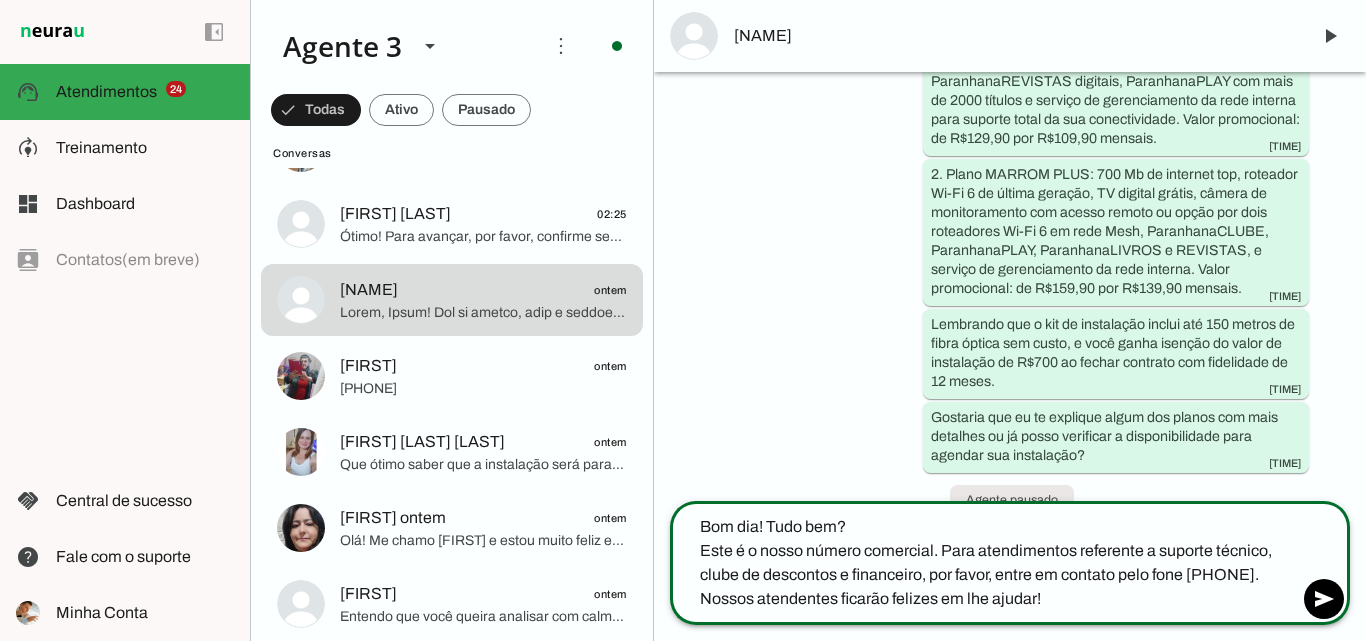 type 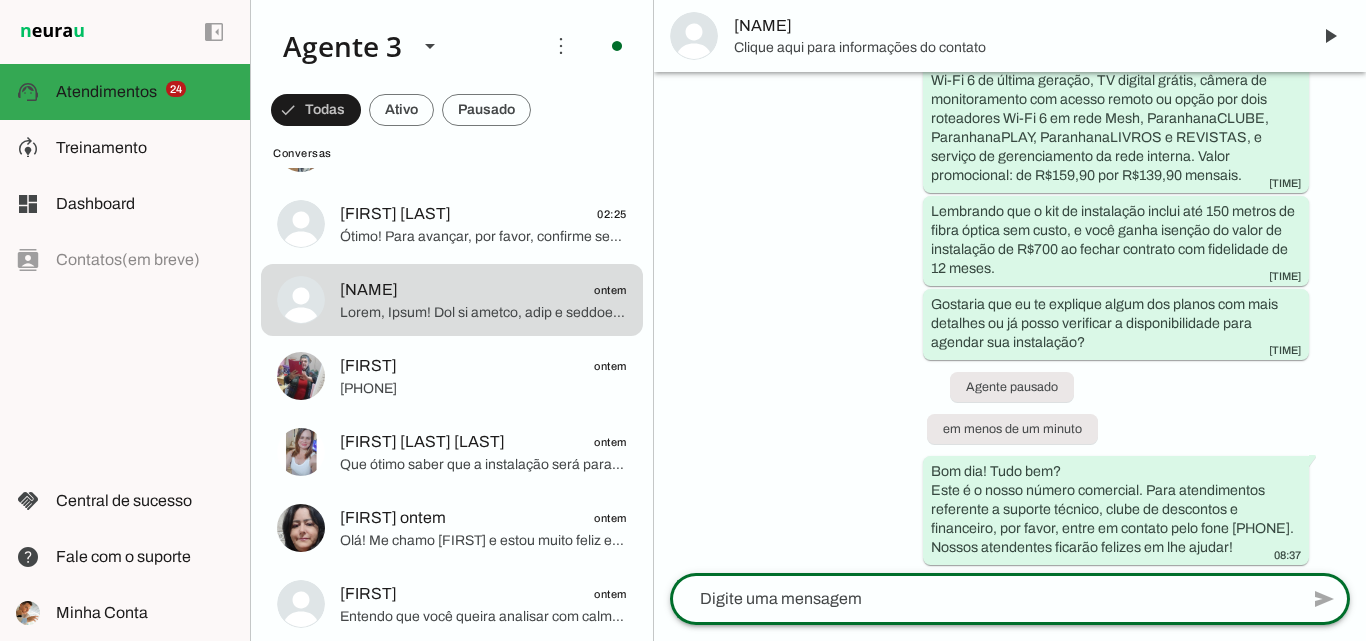 scroll, scrollTop: 2988, scrollLeft: 0, axis: vertical 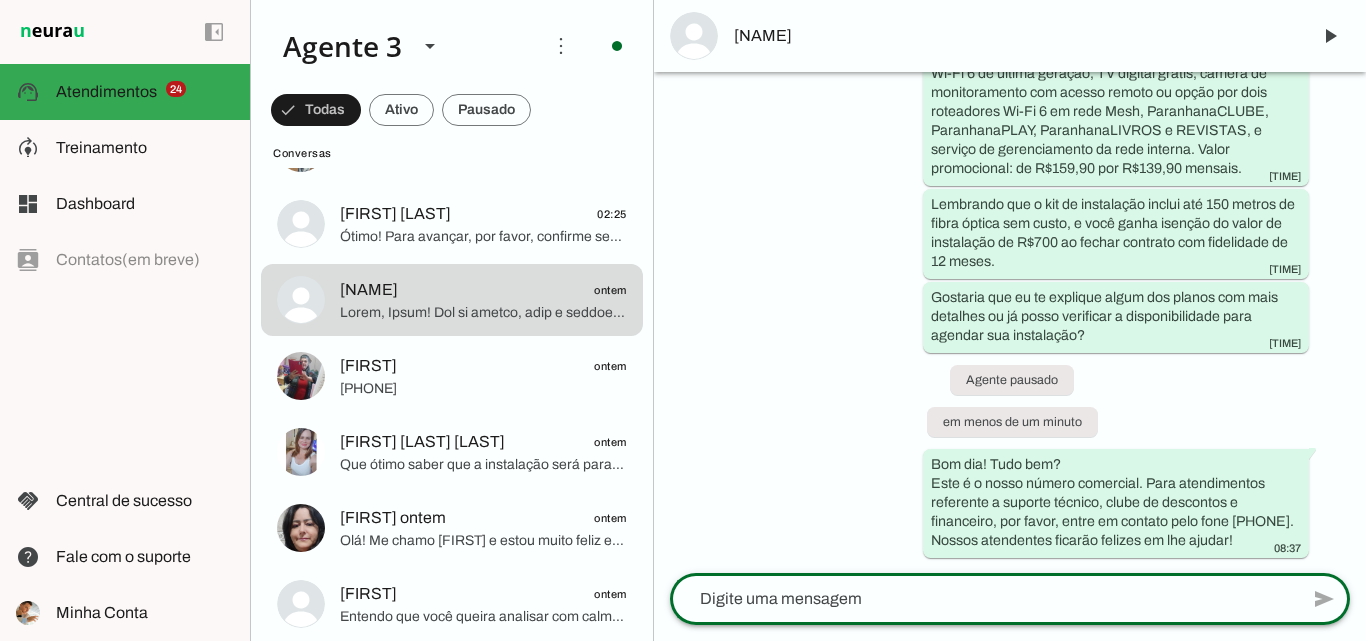 click on "[NAME]" at bounding box center (1010, 36) 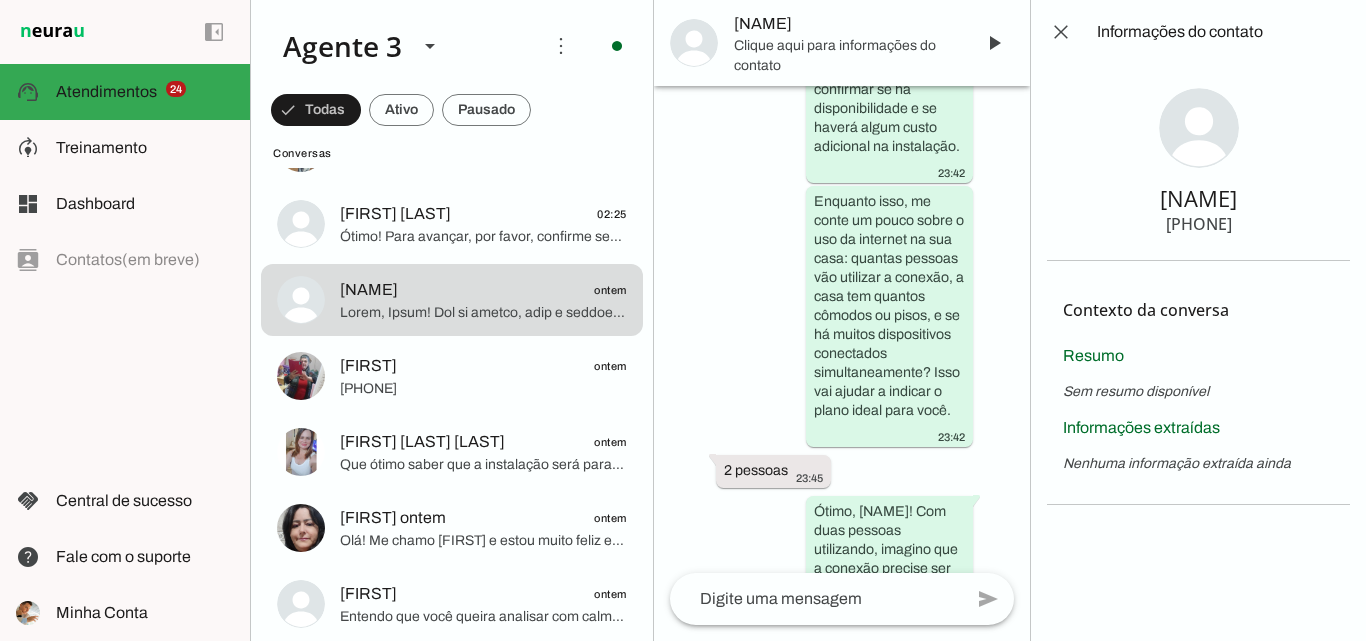 scroll, scrollTop: 6903, scrollLeft: 0, axis: vertical 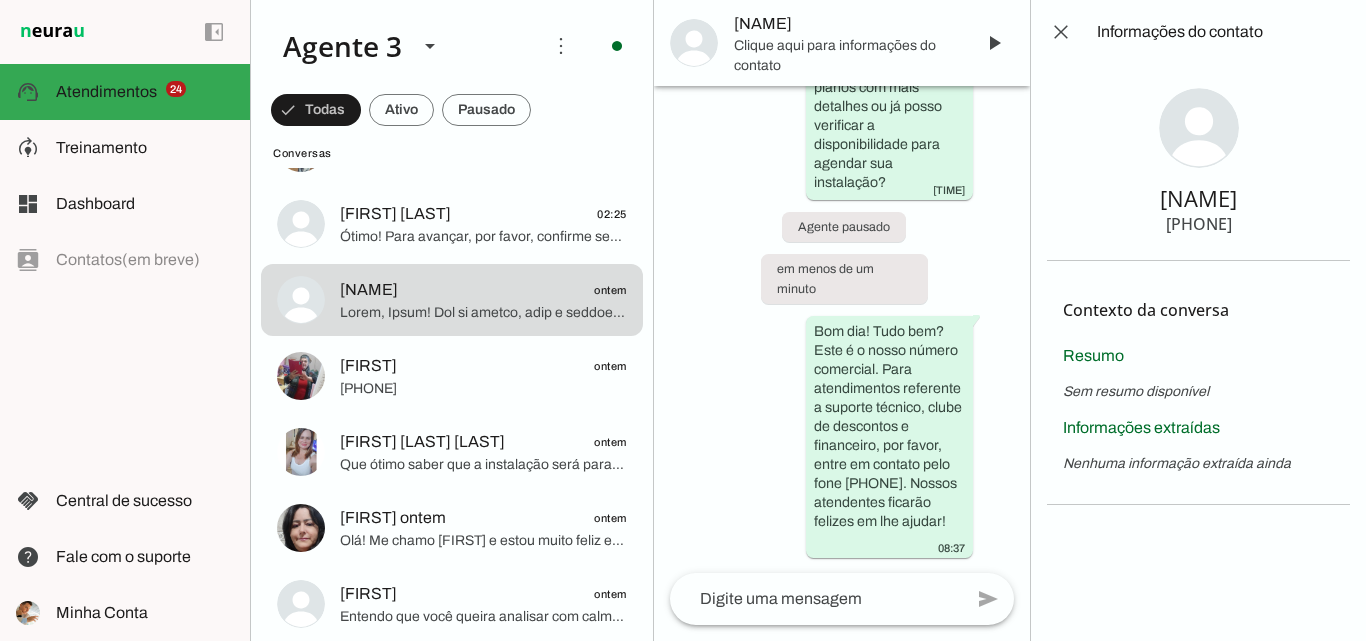 click on "[NAME]" at bounding box center (846, 24) 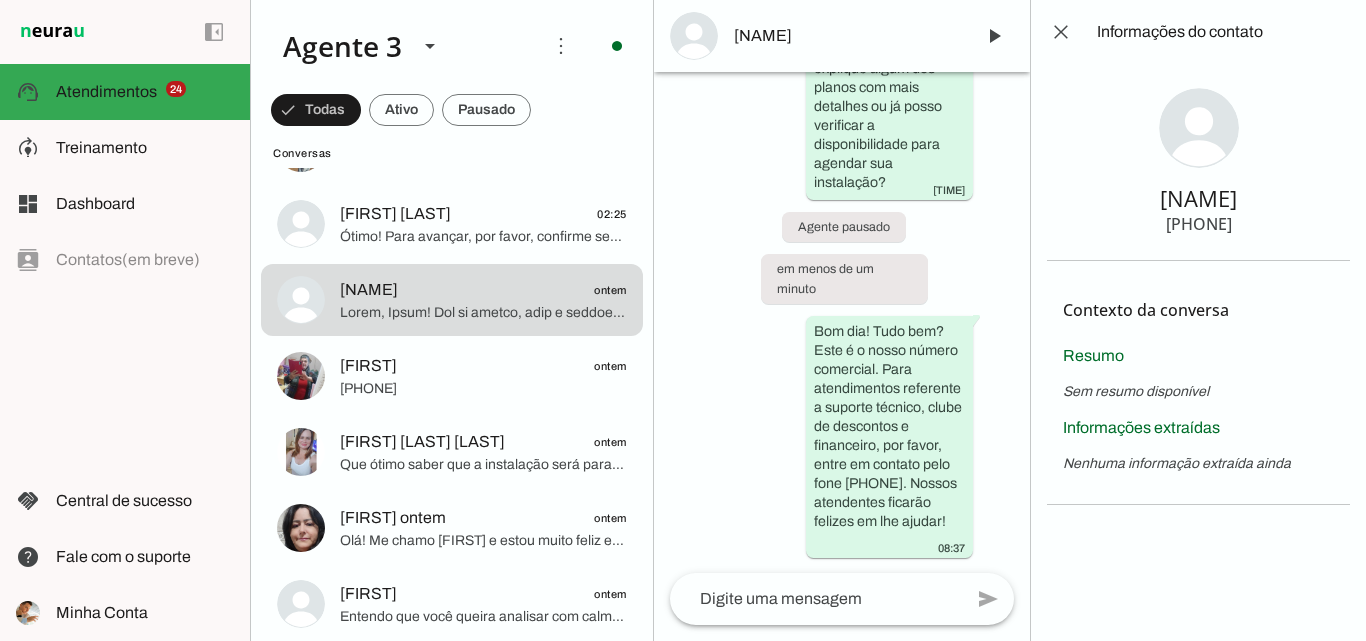 drag, startPoint x: 1172, startPoint y: 221, endPoint x: 1258, endPoint y: 218, distance: 86.05231 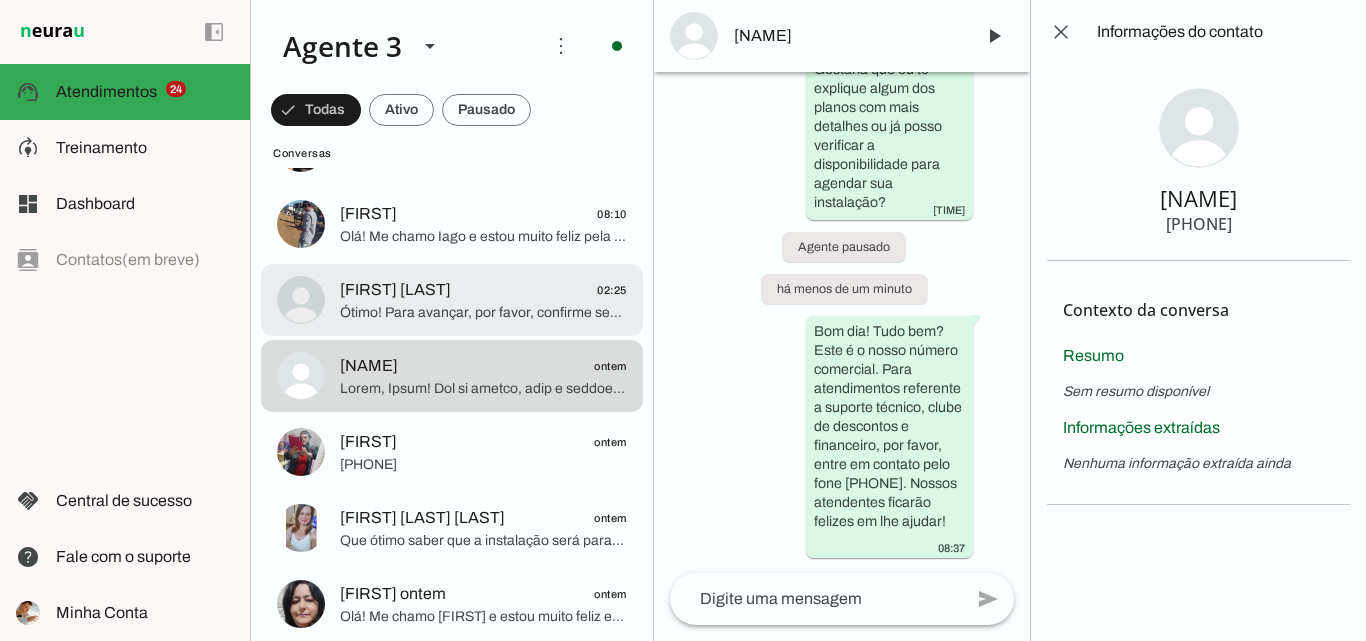 click on "[FIRST] [LAST]
02:25" 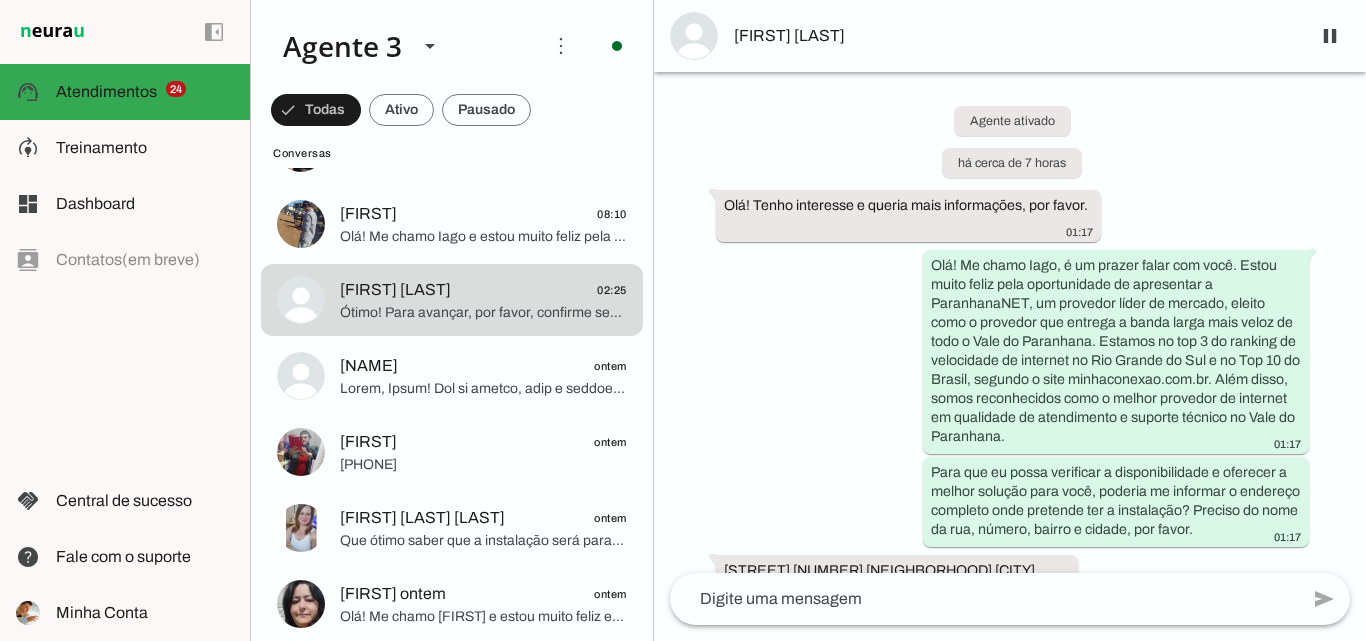 scroll, scrollTop: 0, scrollLeft: 0, axis: both 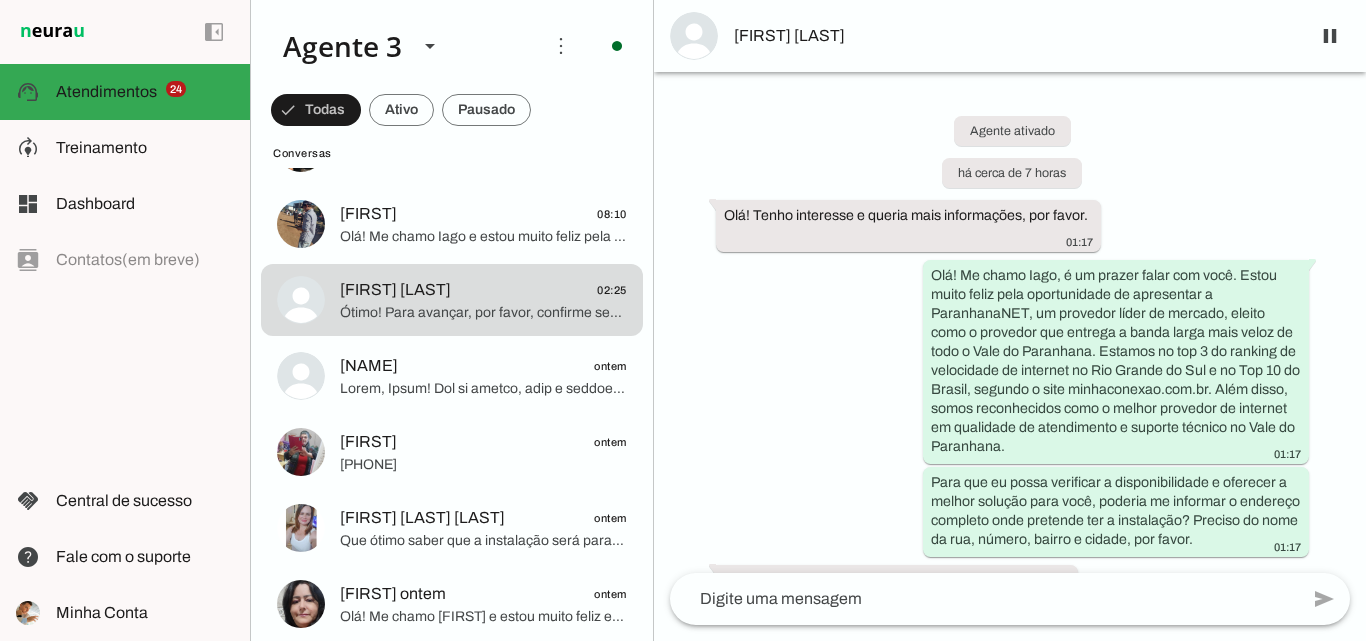 click on "[FIRST] [LAST]" at bounding box center (1014, 36) 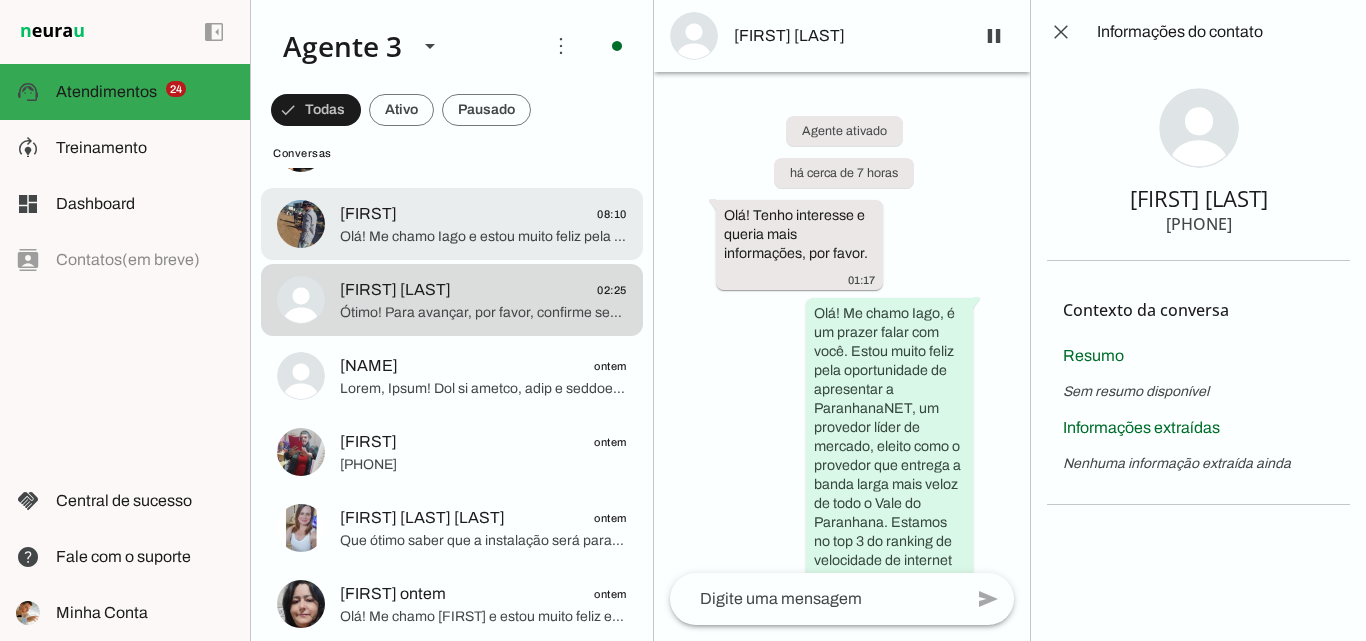 click on "Olá! Me chamo Iago e estou muito feliz pela oportunidade de falar com você. Sou especialista da ParanhanaNET, que é líder de mercado e eleita como o provedor que entrega a banda larga mais veloz de todo o Vale do Paranhana. Estamos no top 3 do ranking de velocidade de internet no Rio Grande do Sul e no top 10 do Brasil, segundo o site minhaconexao.com.br. Além disso, somos reconhecidos pela qualidade no atendimento e suporte técnico na região.
Para que eu possa verificar a disponibilidade da internet no seu endereço e te passar as melhores opções, poderia informar seu nome, por favor?" 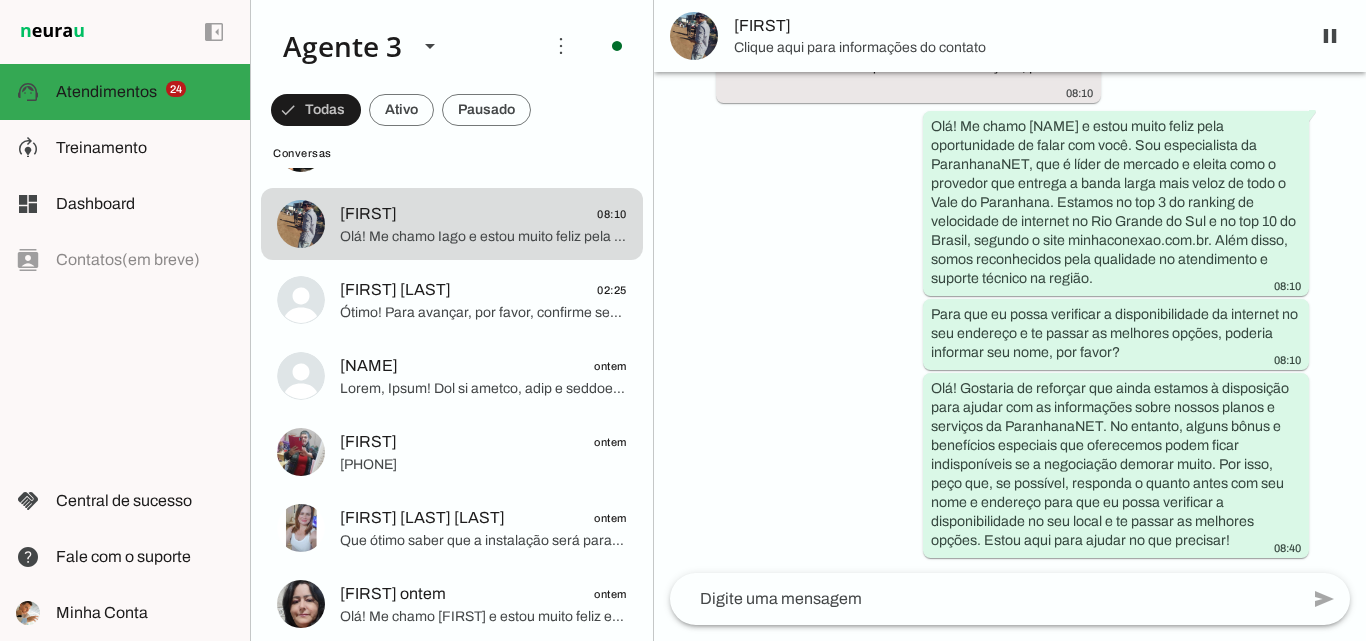 click on "Clique aqui para informações do contato" at bounding box center (1014, 48) 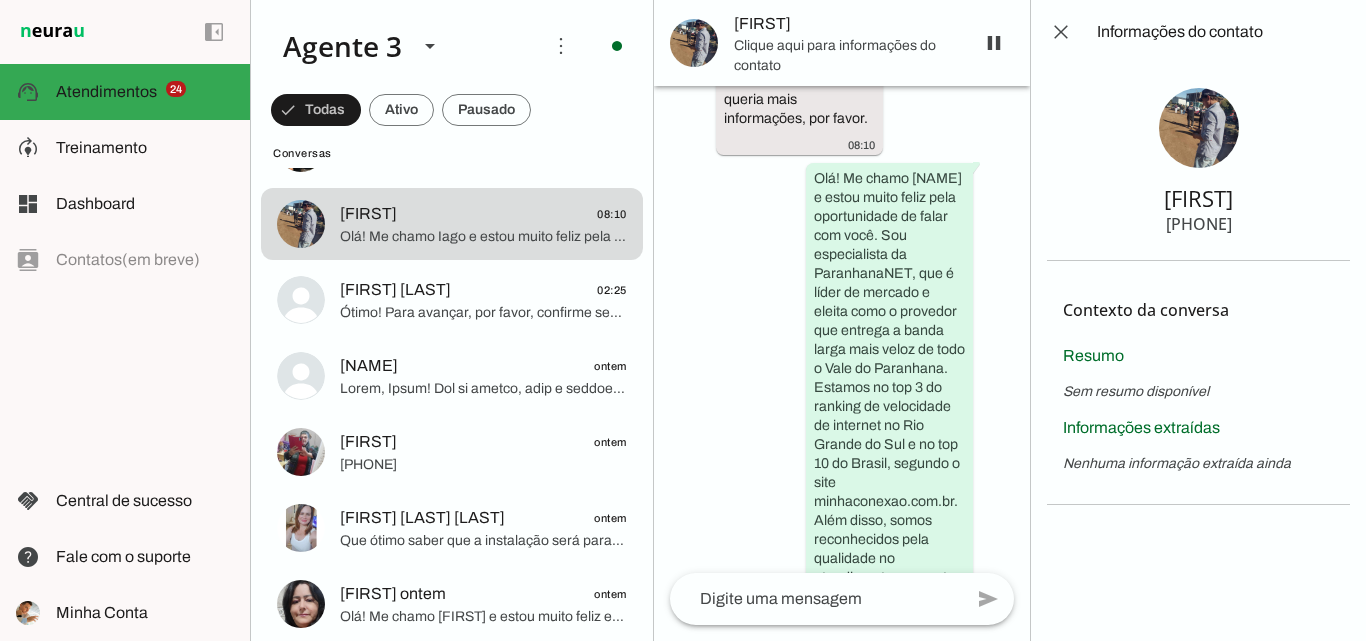 scroll, scrollTop: 871, scrollLeft: 0, axis: vertical 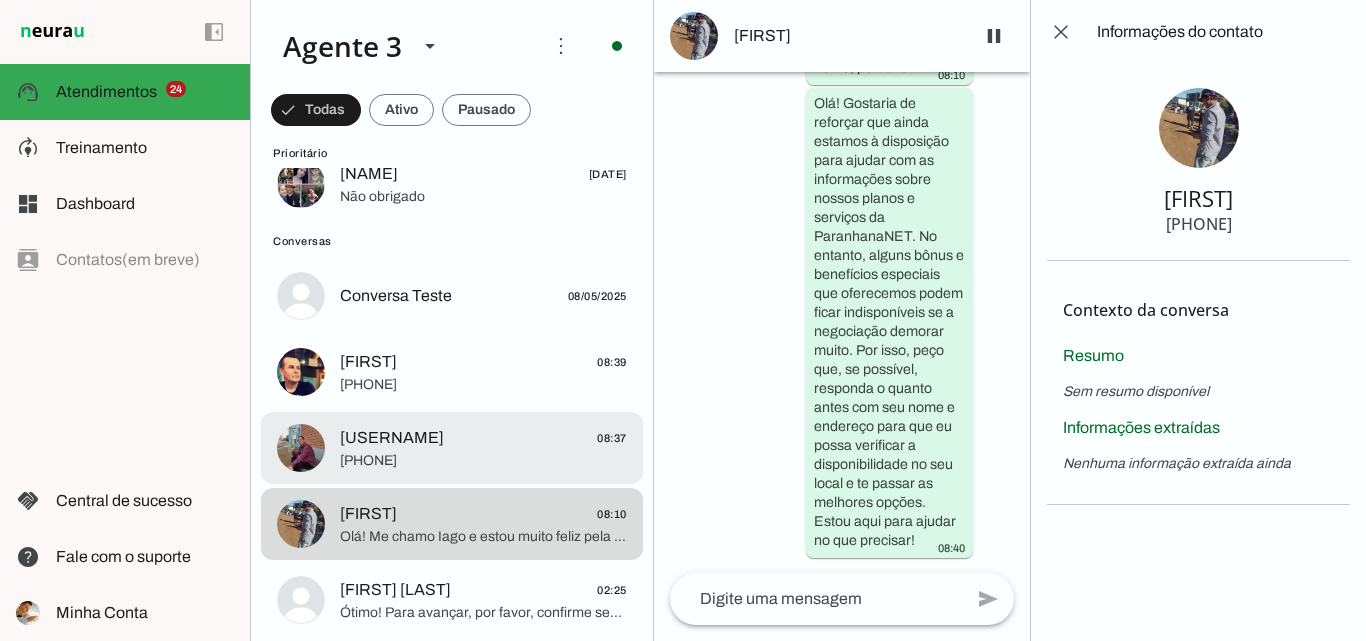 click on "ocorreia602
08:37" 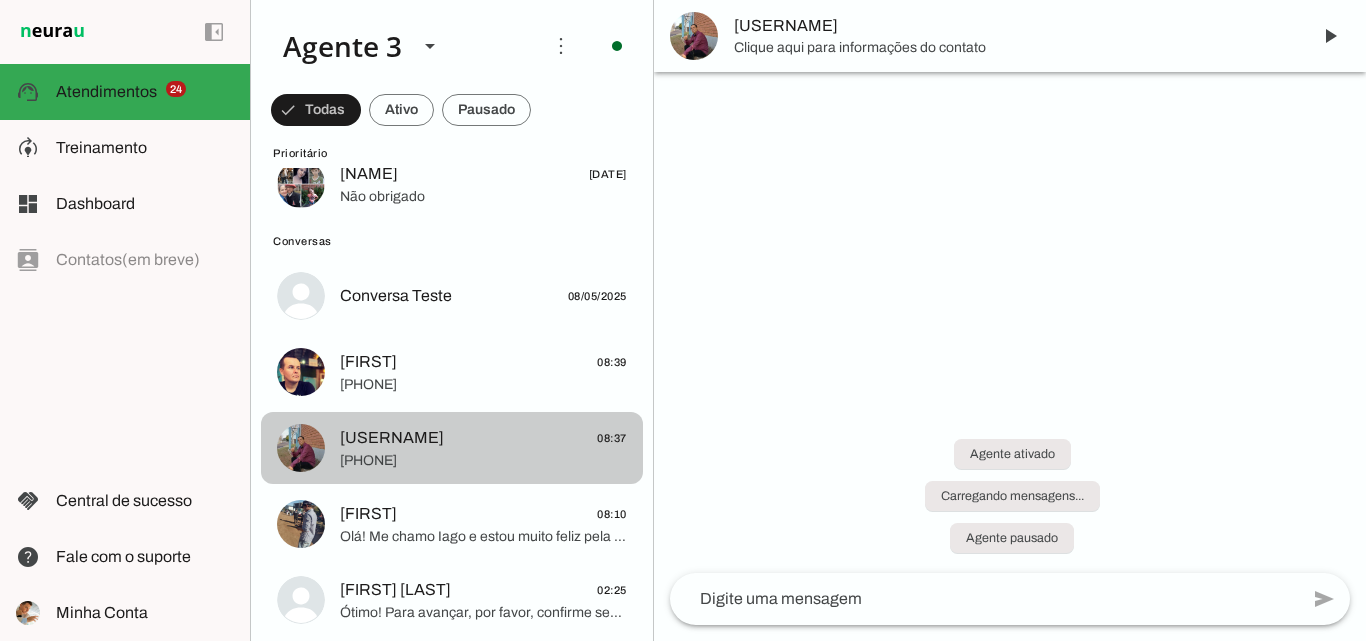 scroll, scrollTop: 0, scrollLeft: 0, axis: both 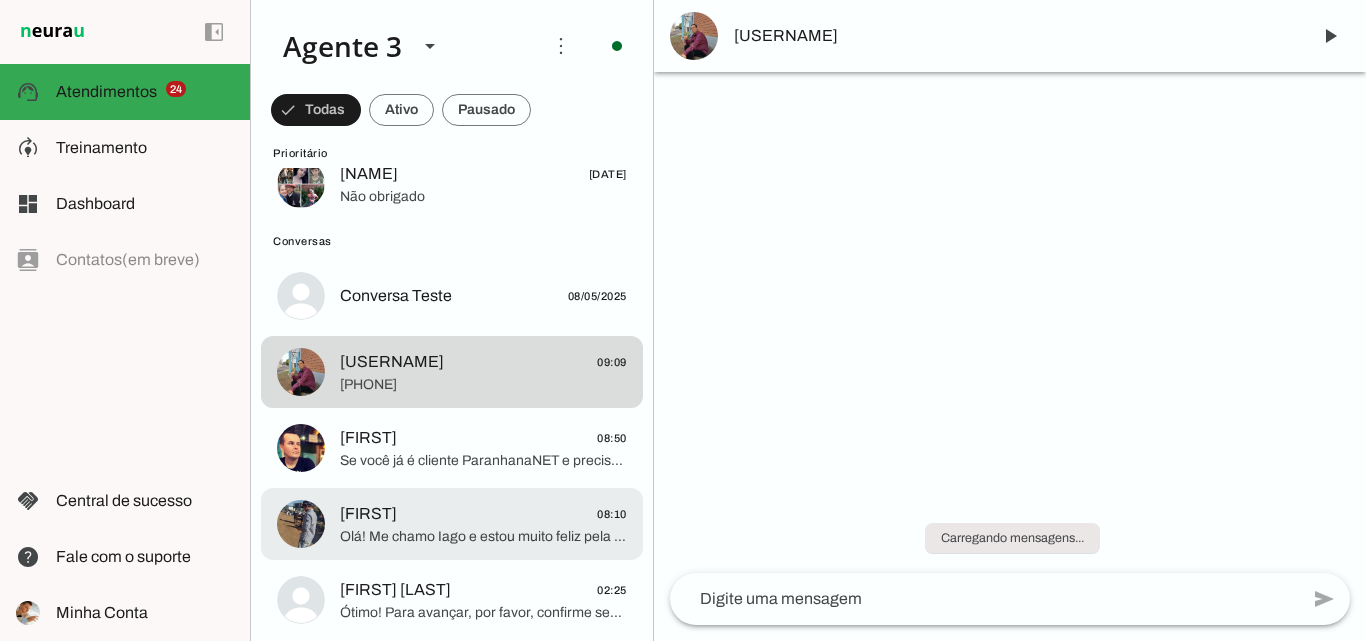click on "[NAME]
08:10" 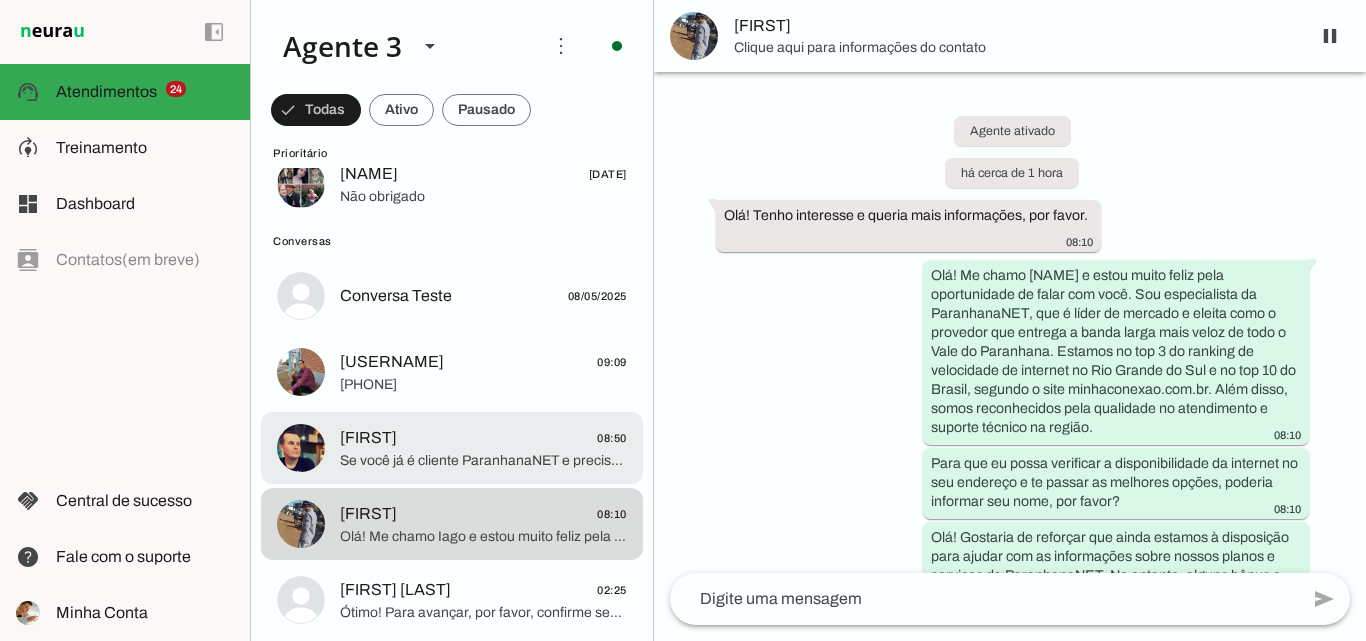 scroll, scrollTop: 149, scrollLeft: 0, axis: vertical 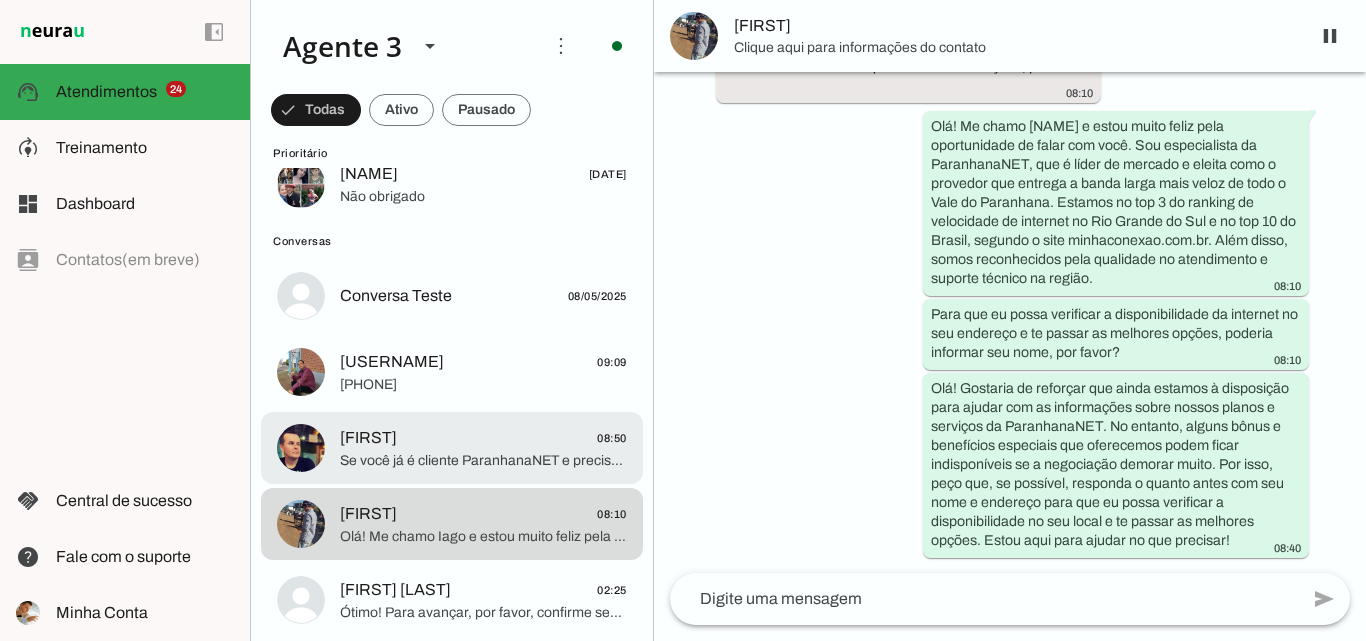 click on "Se você já é cliente ParanhanaNET e precisa de suporte técnico, segunda via de boleto ou outro atendimento que não seja contratação de um novo plano, peço que entre em contato pelo nosso WhatsApp exclusivo para suporte: [PHONE]. Eles poderão ajudar melhor com essas solicitações.
Se precisar de mais alguma coisa, estou à disposição!" 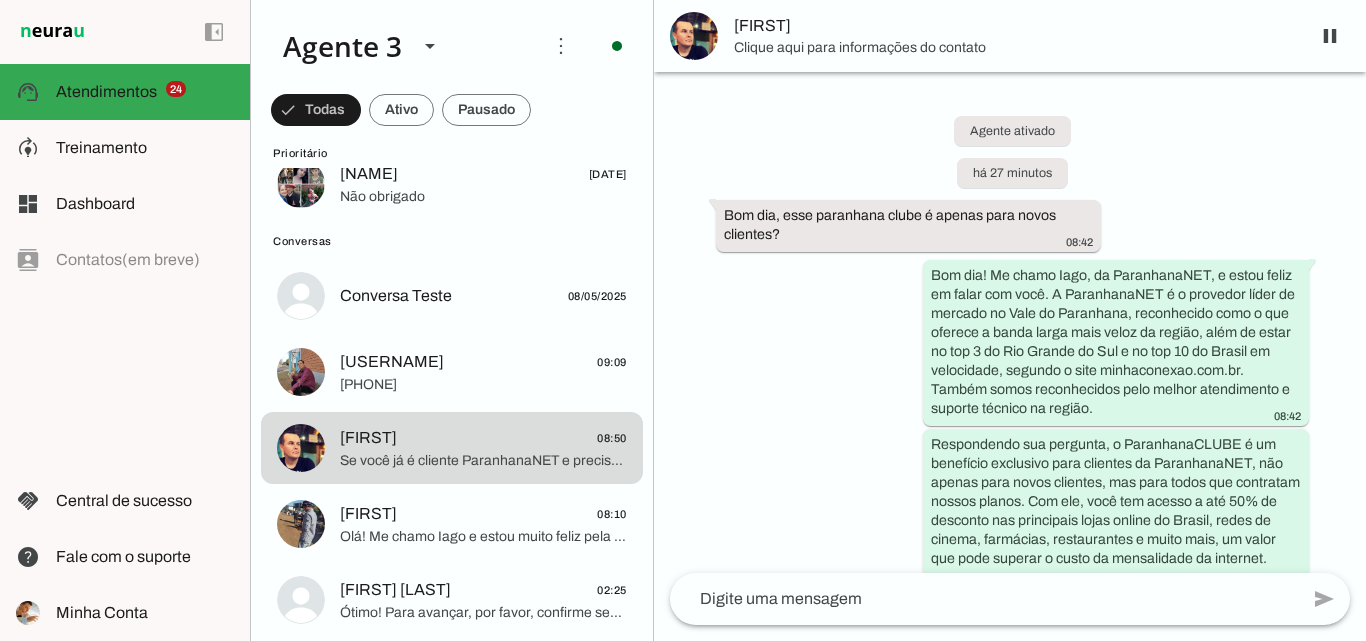 scroll, scrollTop: 697, scrollLeft: 0, axis: vertical 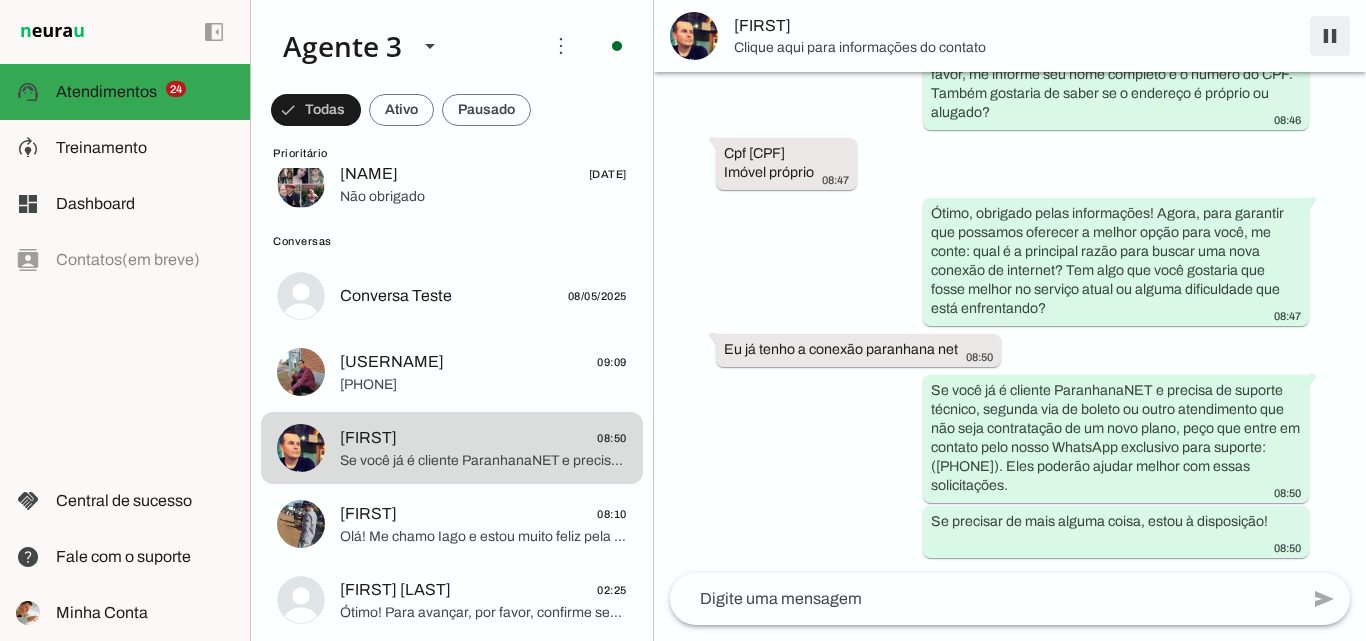 click at bounding box center [1330, 36] 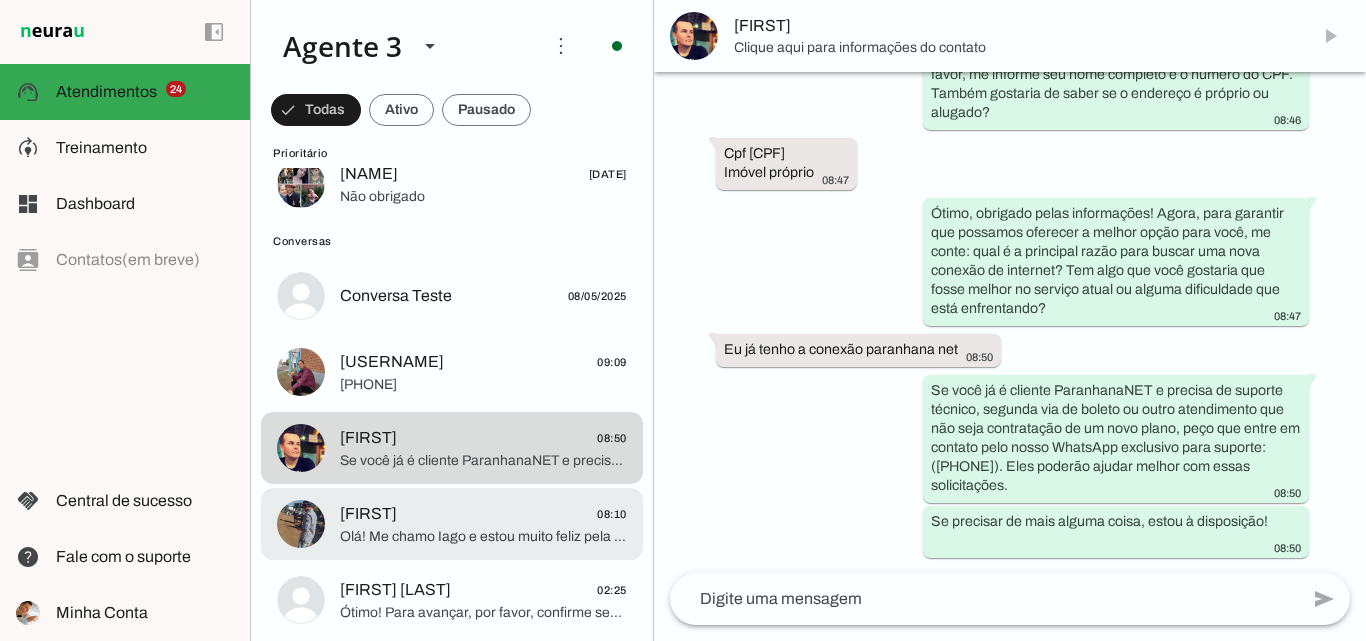 scroll, scrollTop: 0, scrollLeft: 0, axis: both 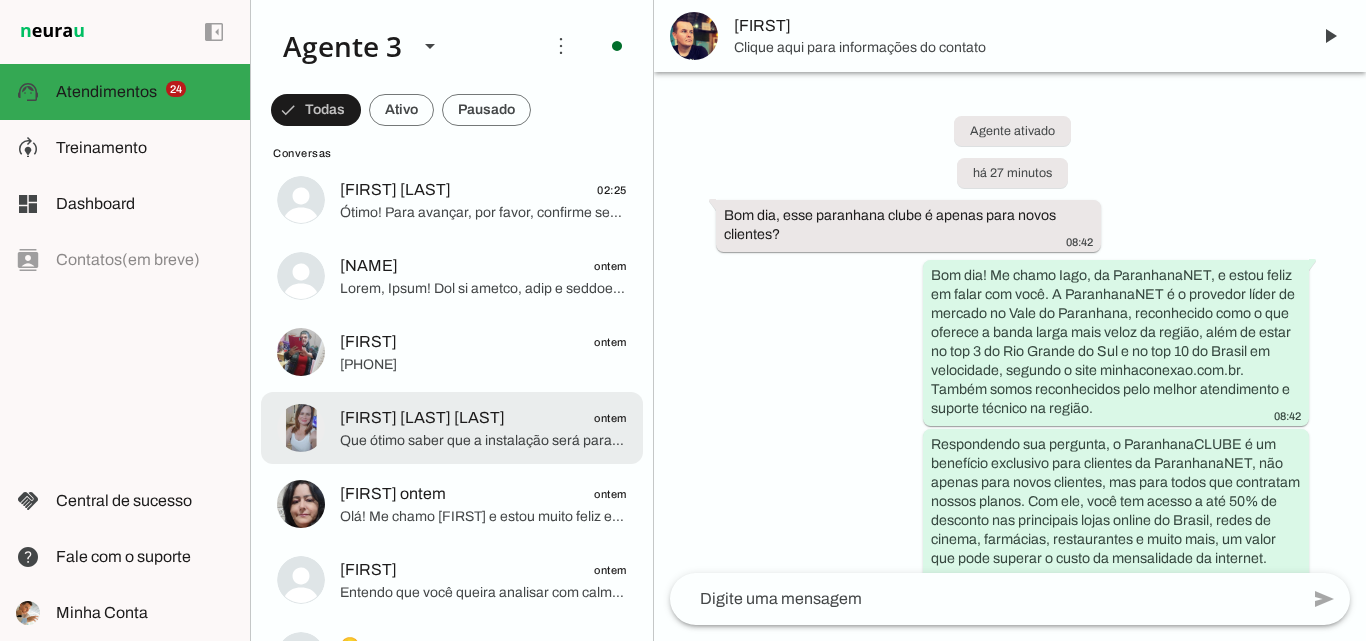 click on "[FIRST] [LAST]
ontem" 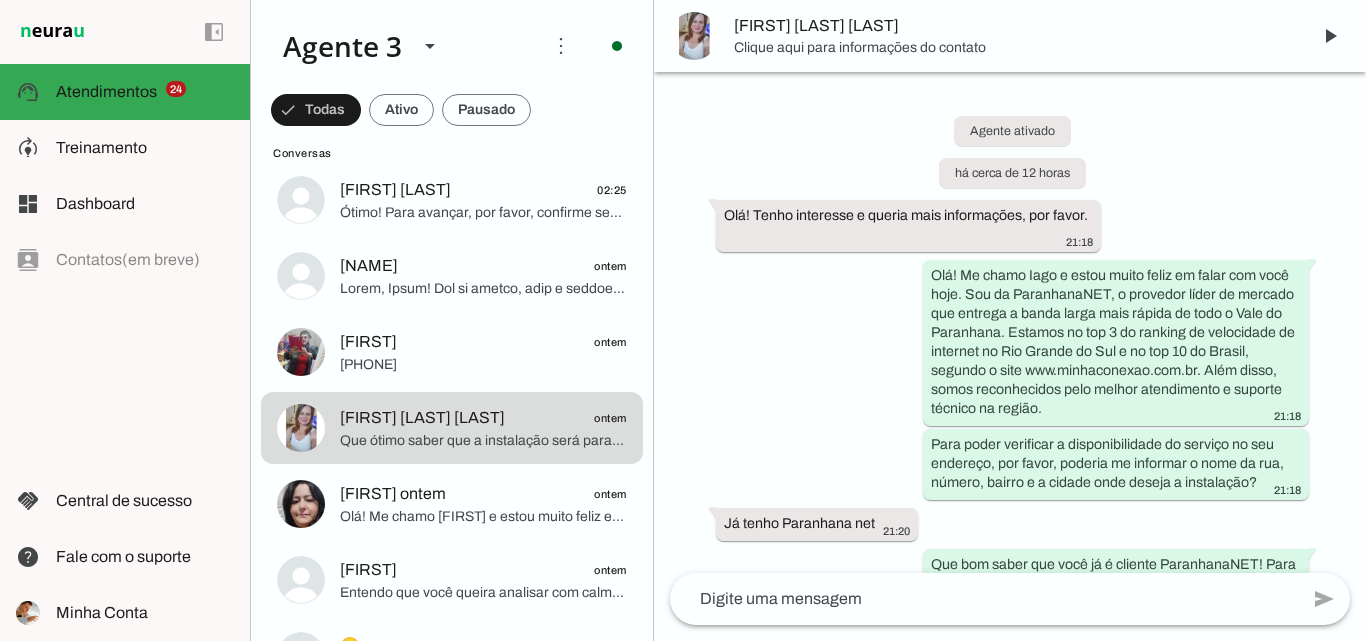 scroll, scrollTop: 613, scrollLeft: 0, axis: vertical 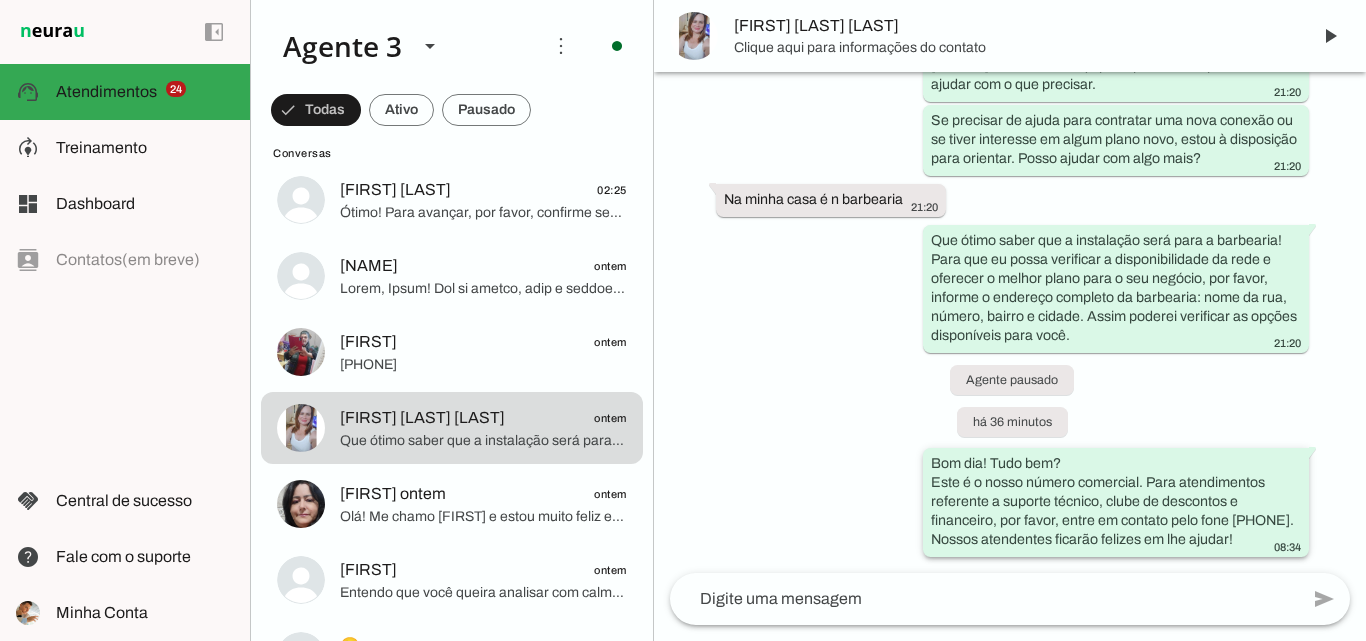 drag, startPoint x: 920, startPoint y: 442, endPoint x: 1269, endPoint y: 515, distance: 356.55295 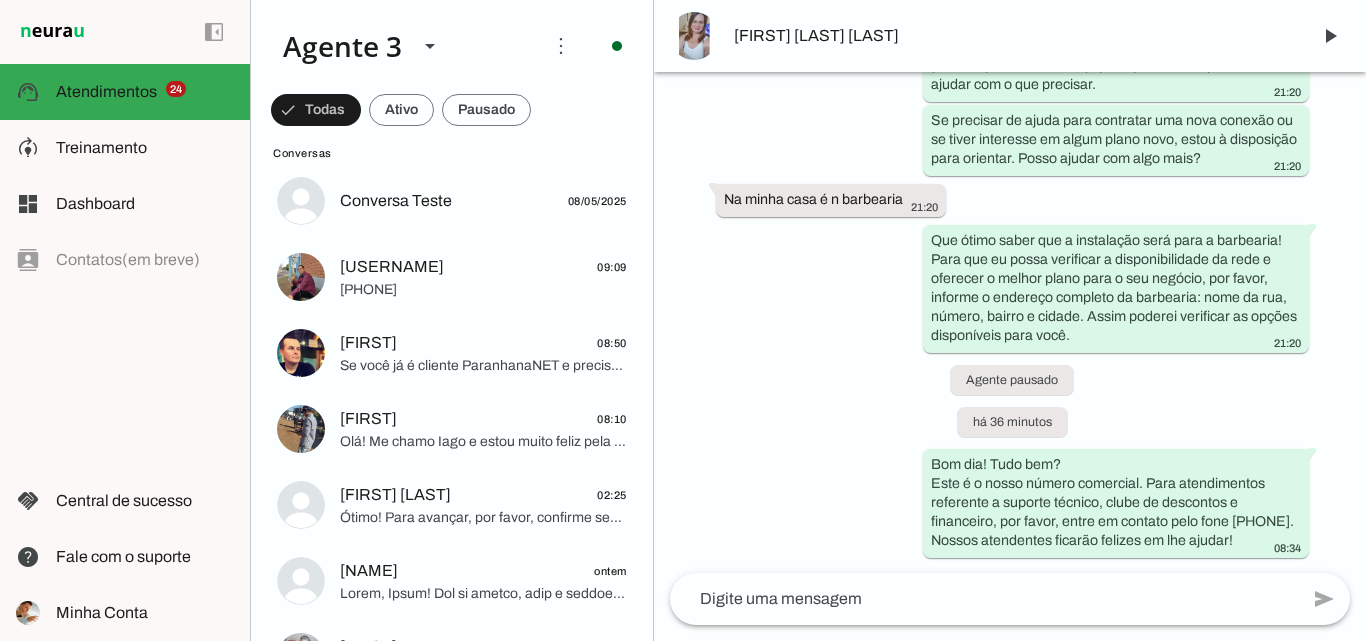 scroll, scrollTop: 1988, scrollLeft: 0, axis: vertical 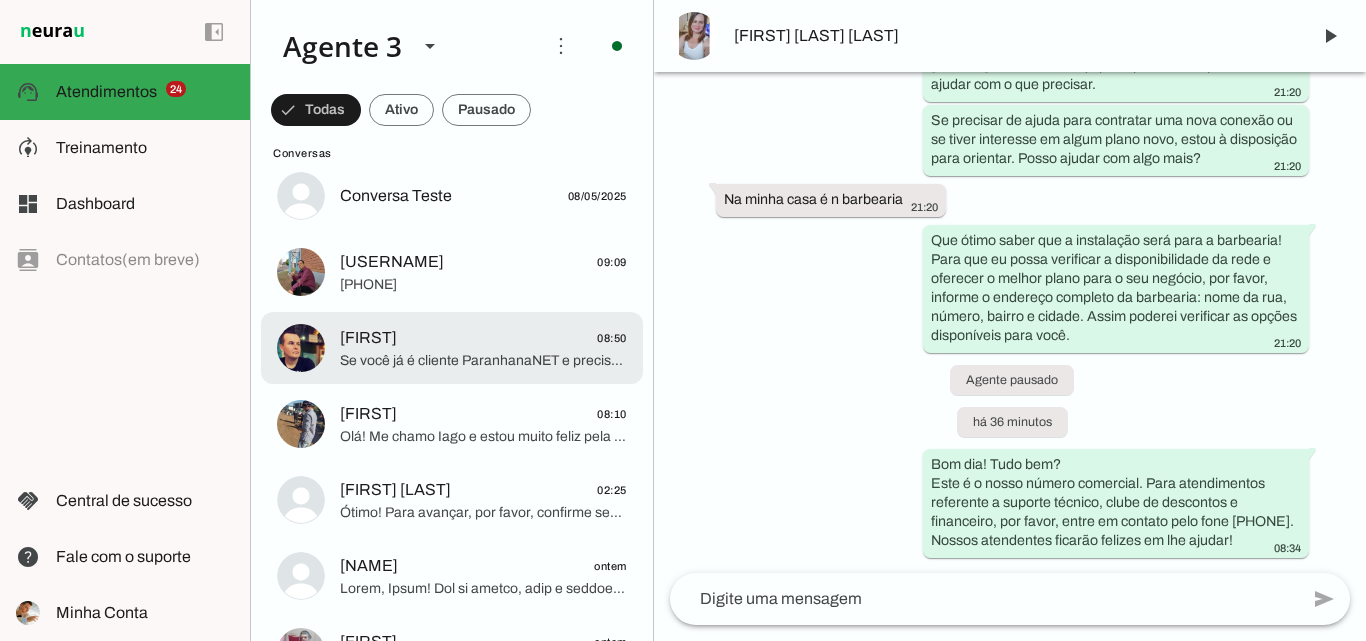 click on "[FIRST]
08:50" 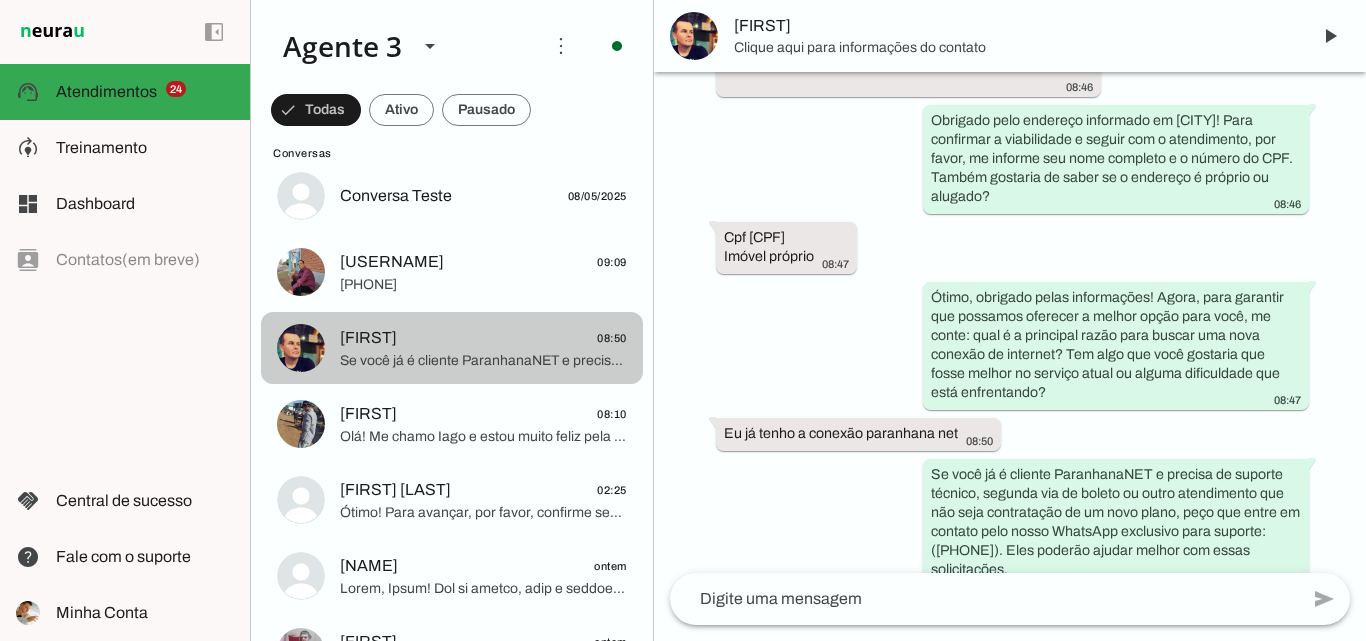 scroll, scrollTop: 744, scrollLeft: 0, axis: vertical 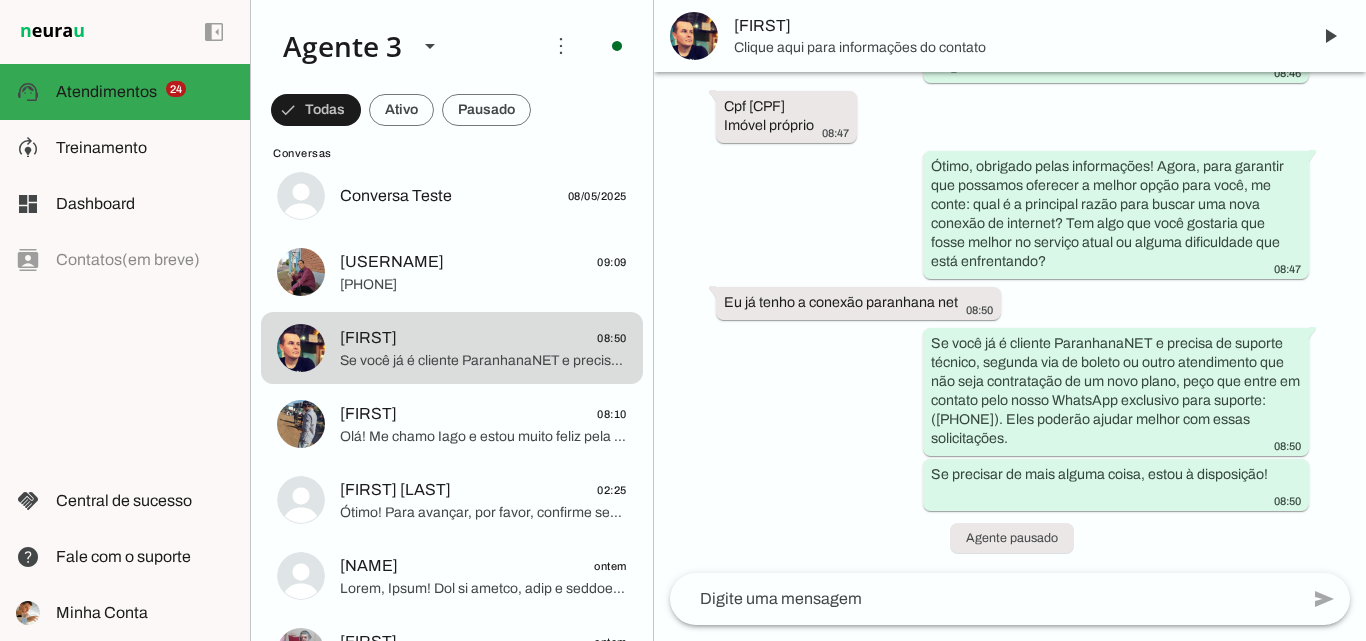 type 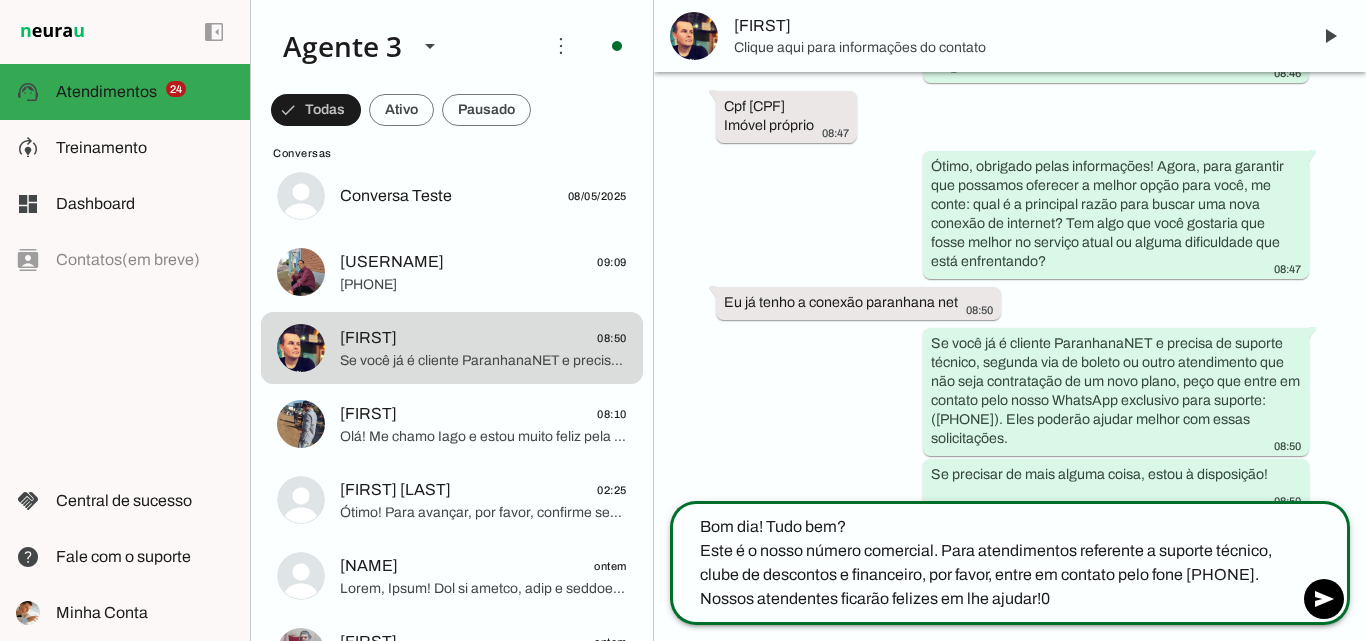 type on "Bom dia! Tudo bem?
Este é o nosso número comercial. Para atendimentos referente a suporte técnico, clube de descontos e financeiro, por favor, entre em contato pelo fone [PHONE]. Nossos atendentes ficarão felizes em lhe ajudar!" 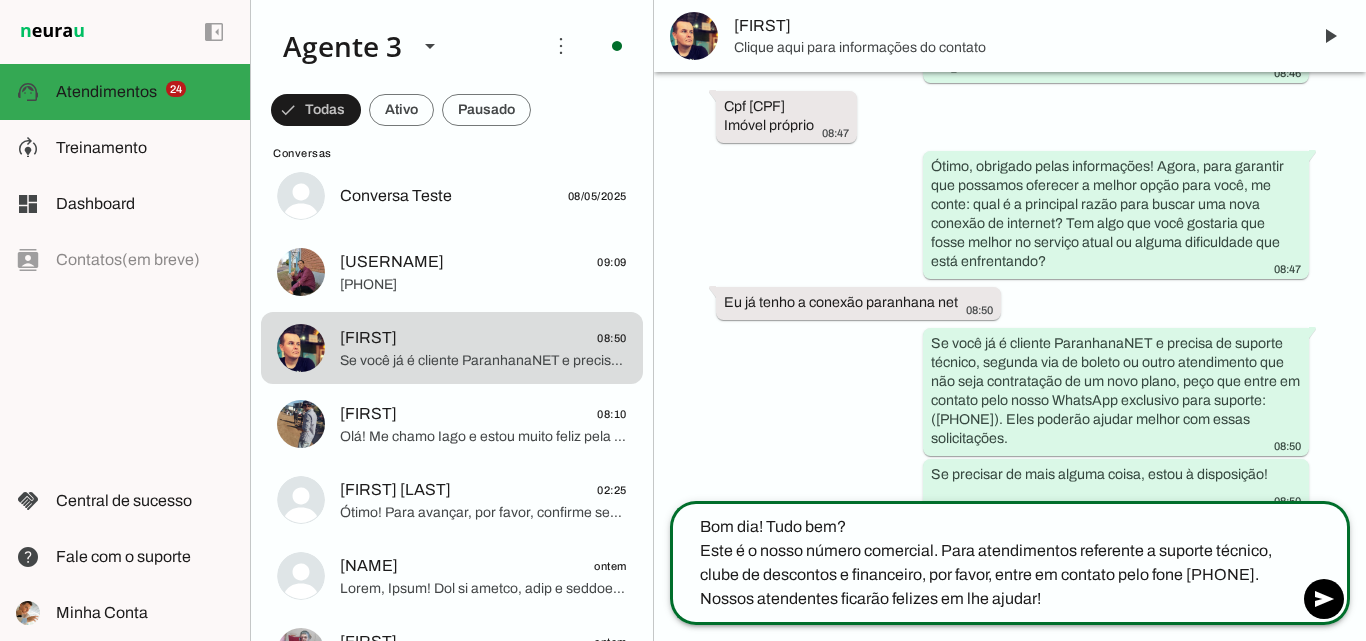 type 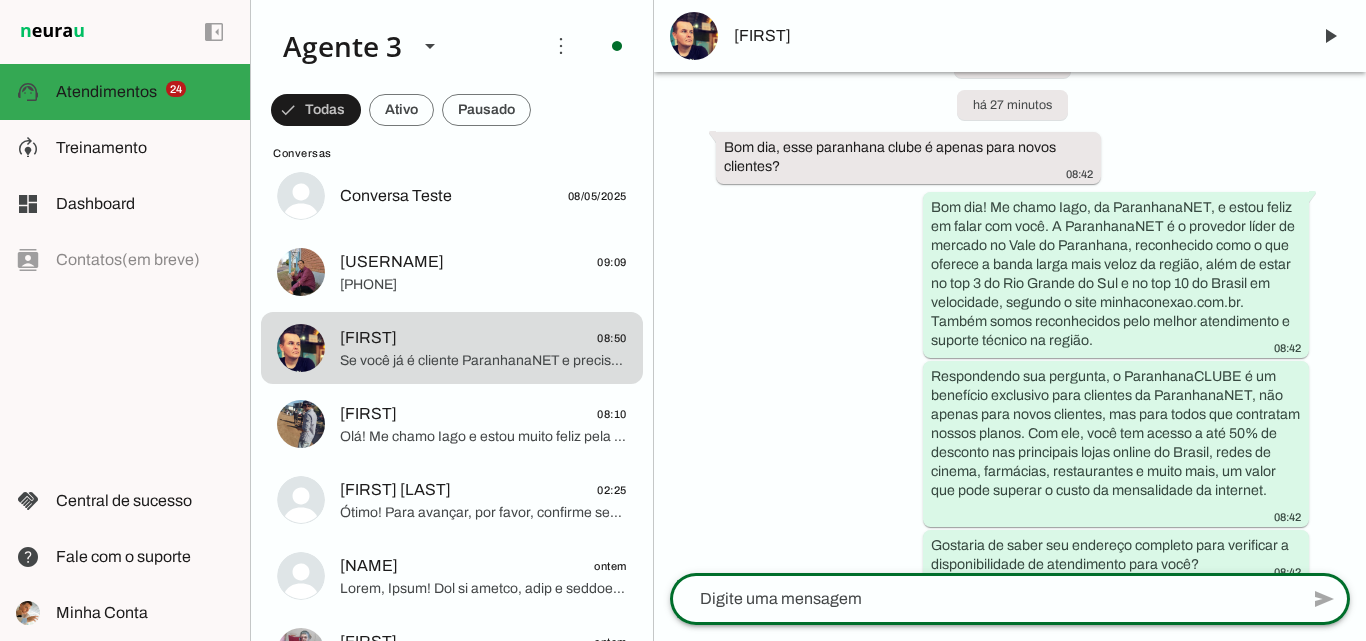 scroll, scrollTop: 0, scrollLeft: 0, axis: both 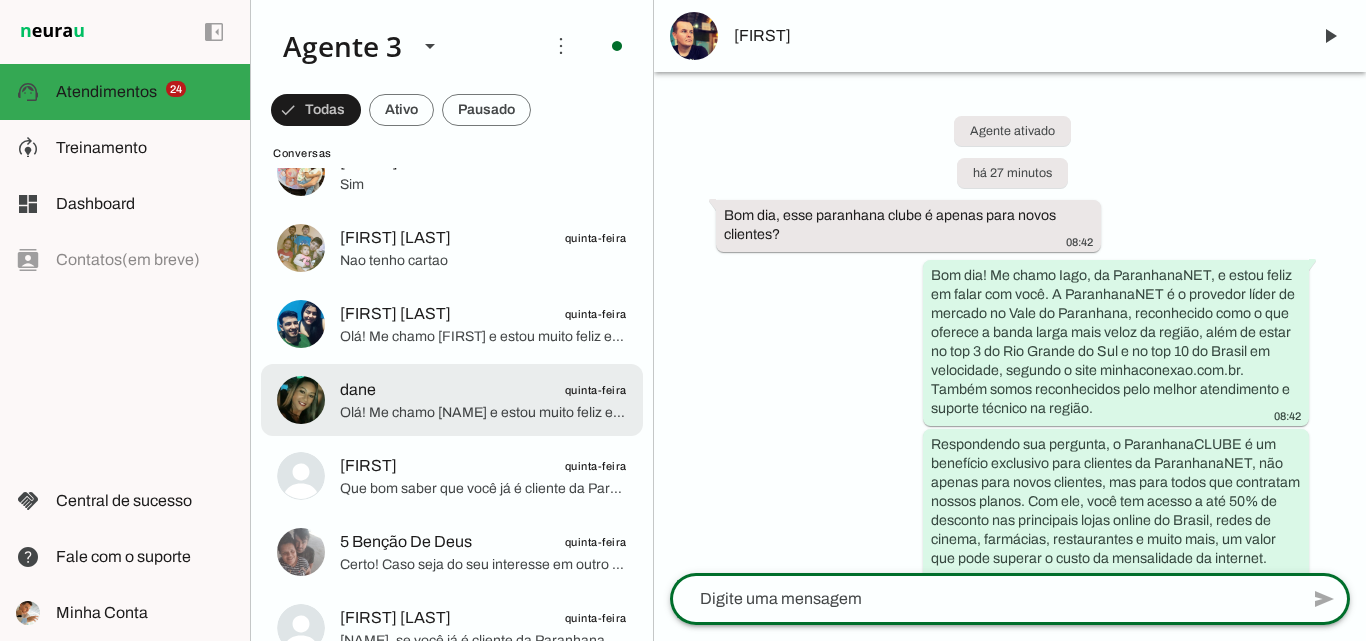 click on "[FIRST]
[DAY_OF_WEEK]" 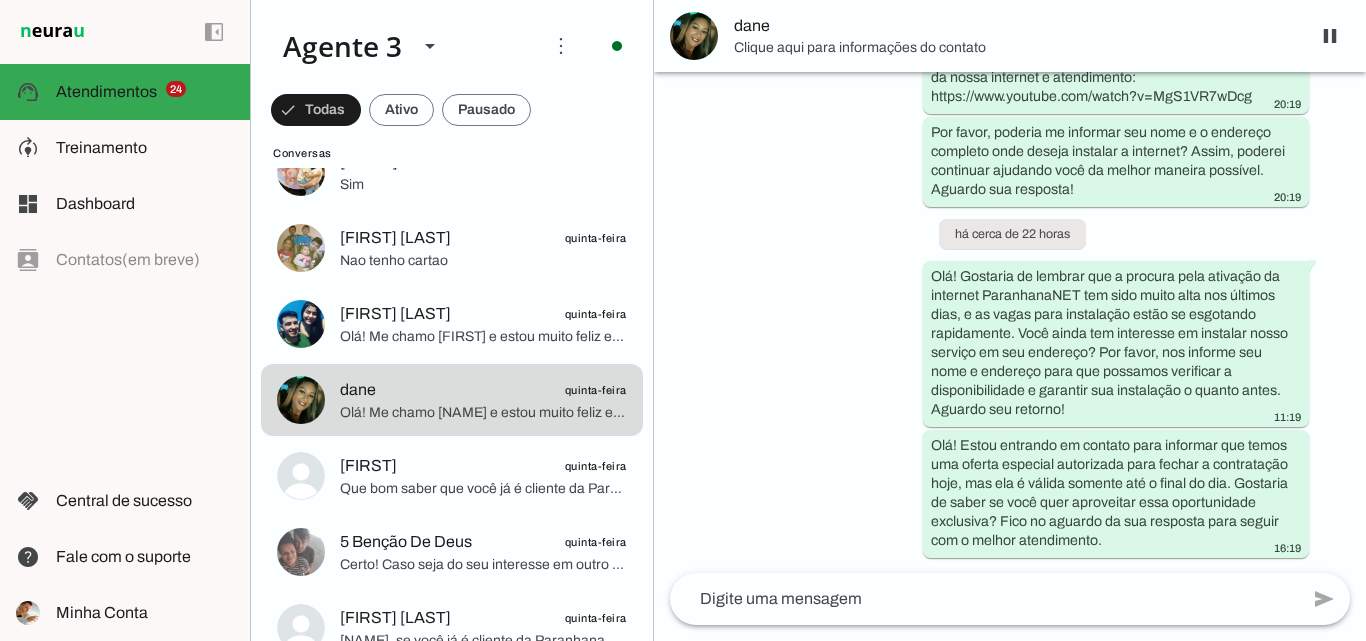 click on "dane" at bounding box center [1014, 26] 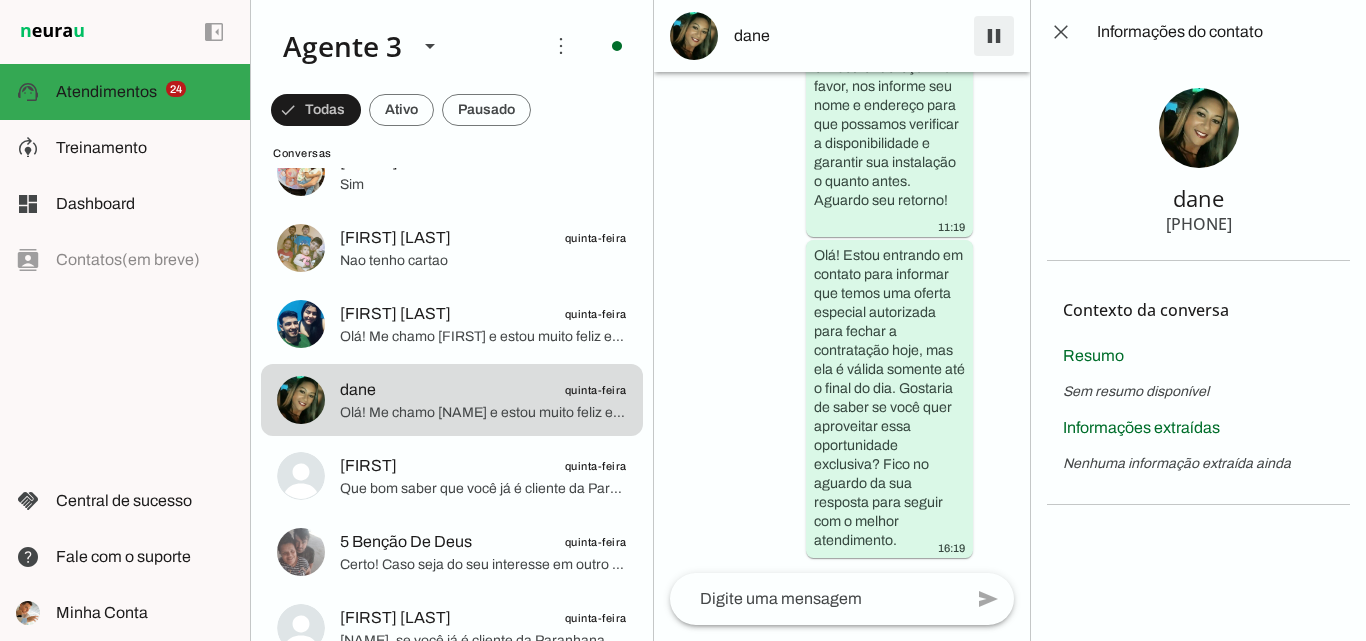 click at bounding box center [994, 36] 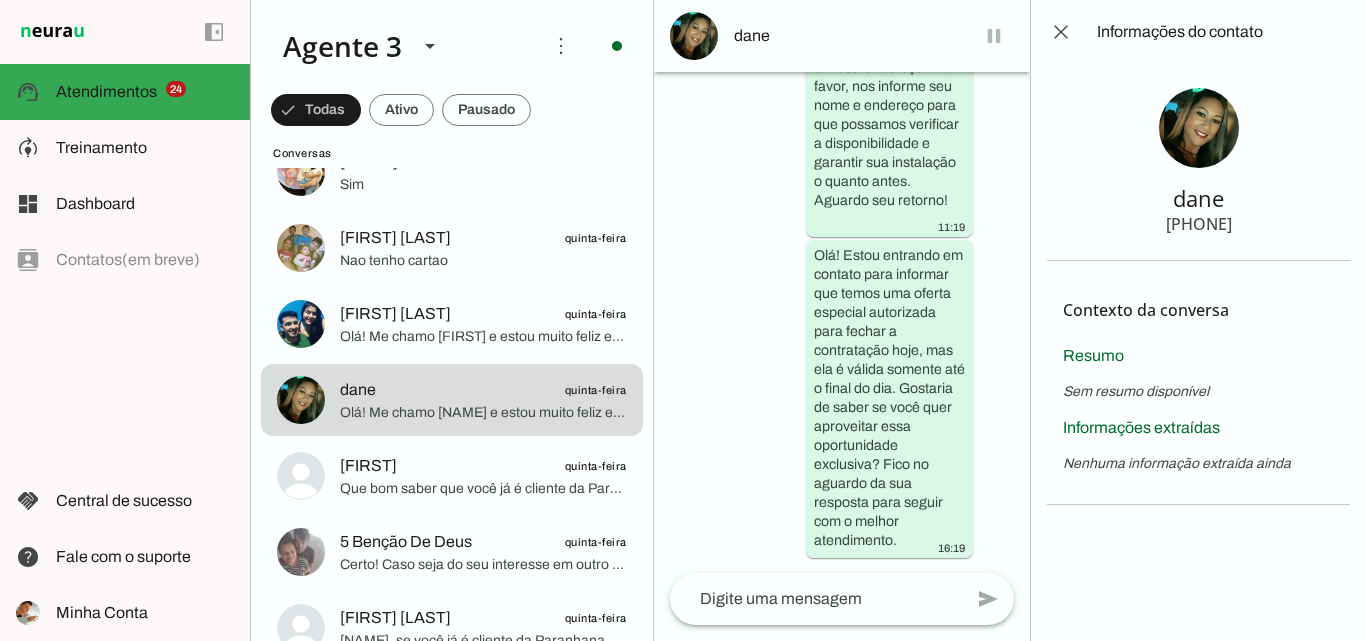 click on "[FIRST]
[PHONE]" at bounding box center [1198, 162] 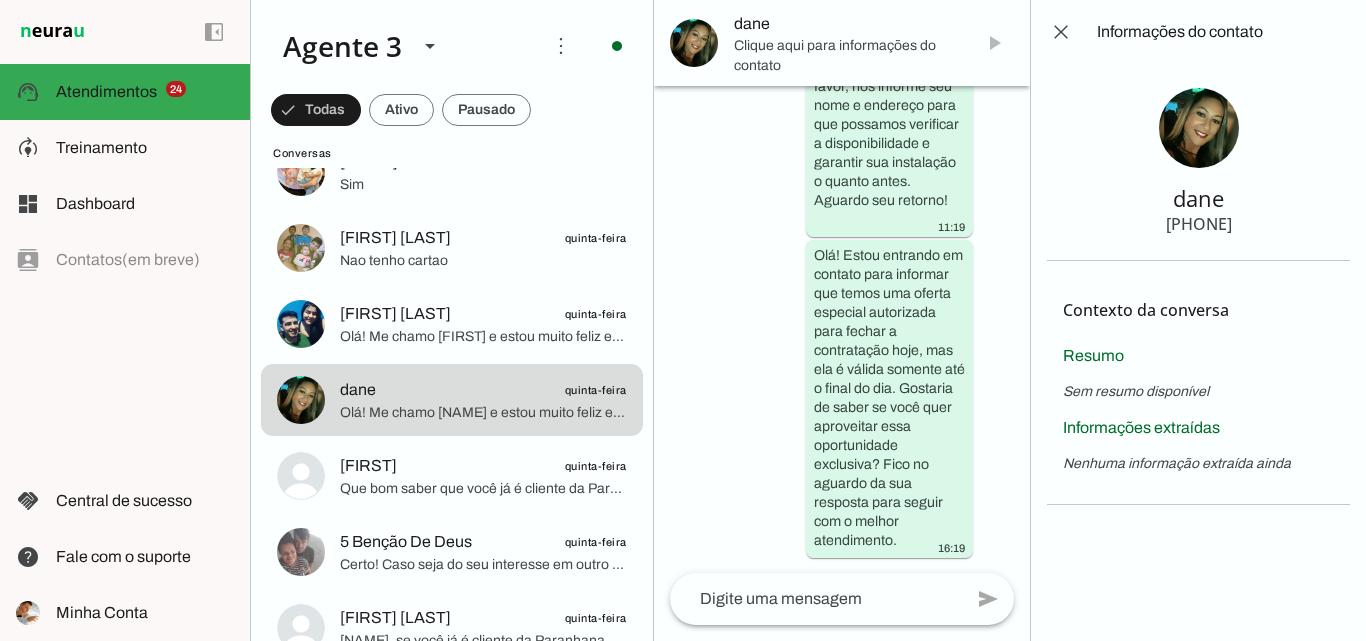 scroll, scrollTop: 0, scrollLeft: 0, axis: both 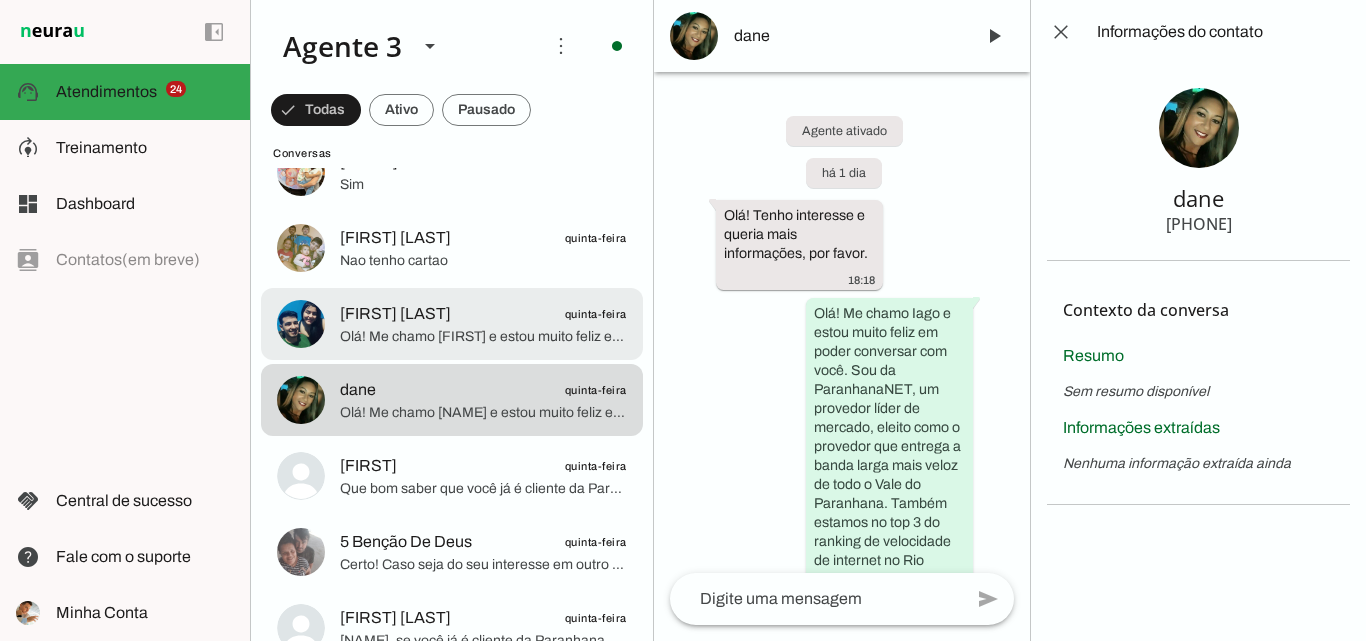 click on "[FIRST] [LAST]
quinta-feira" 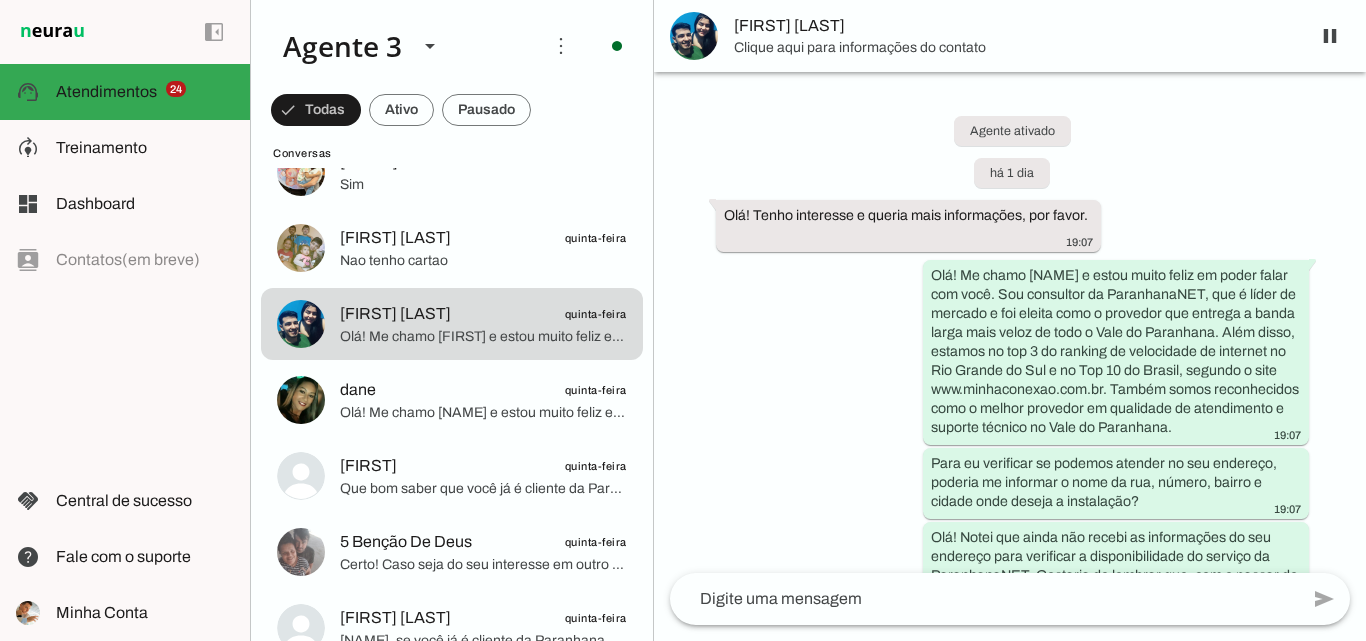 scroll, scrollTop: 707, scrollLeft: 0, axis: vertical 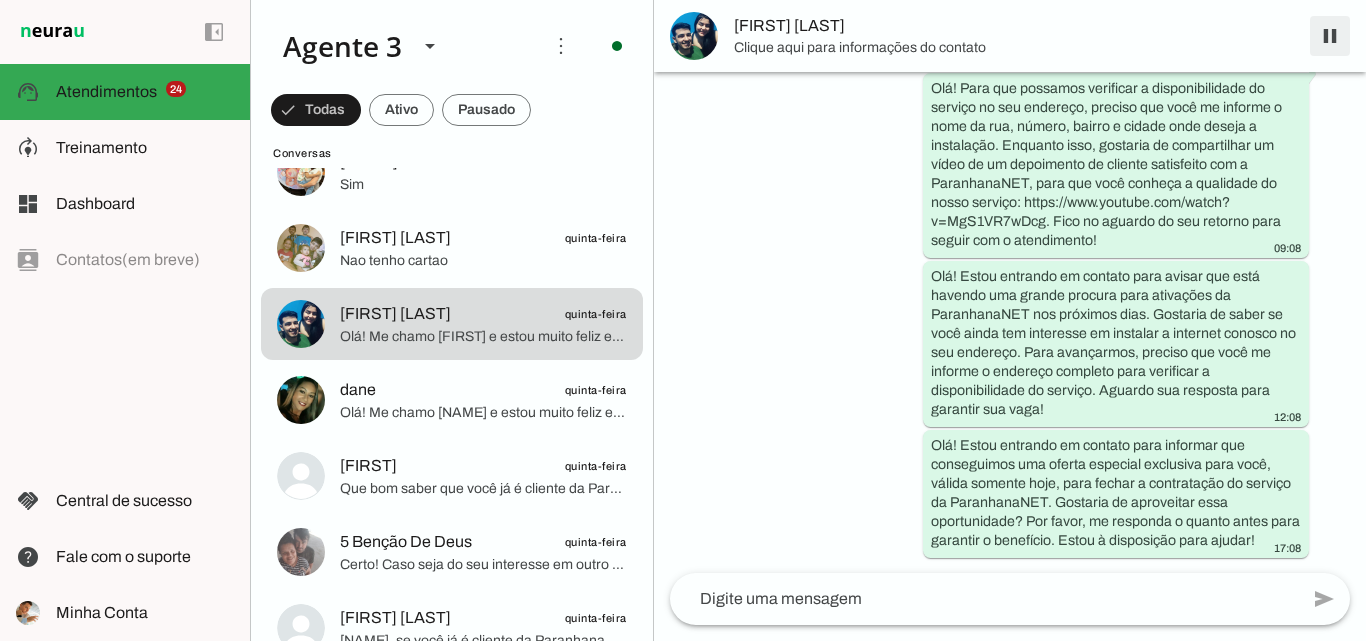 click at bounding box center (1330, 36) 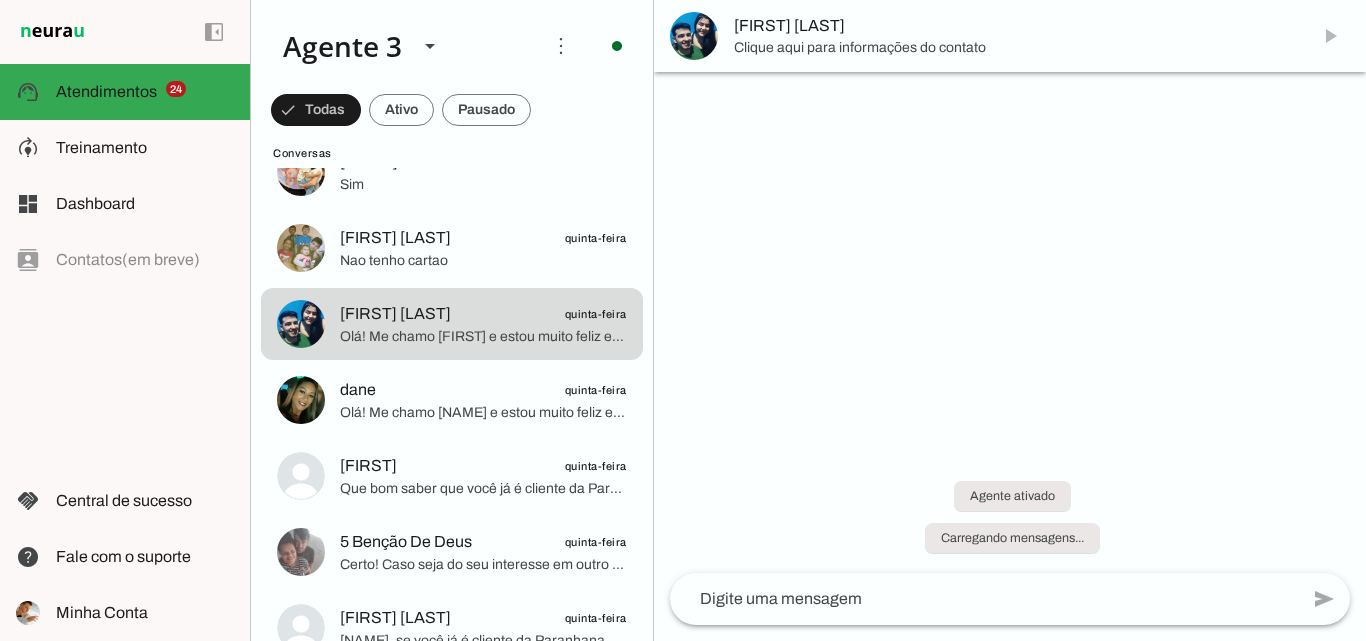 scroll, scrollTop: 0, scrollLeft: 0, axis: both 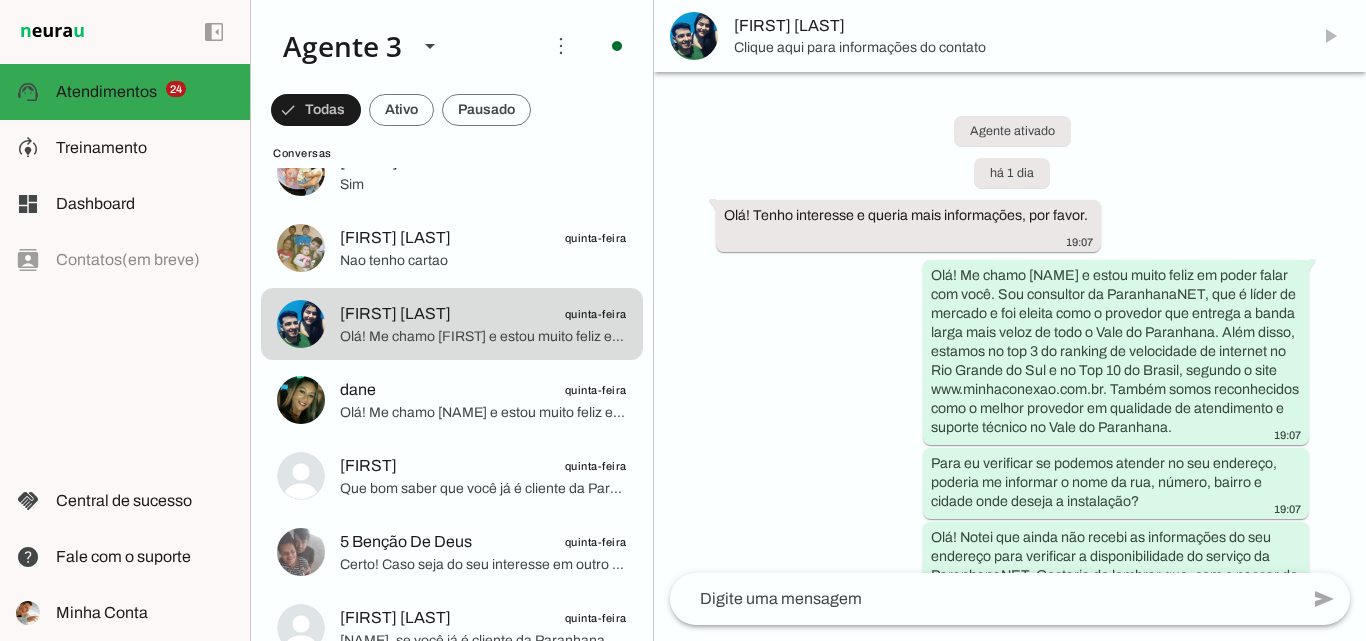 click on "[FIRST] [LAST]" at bounding box center (1014, 26) 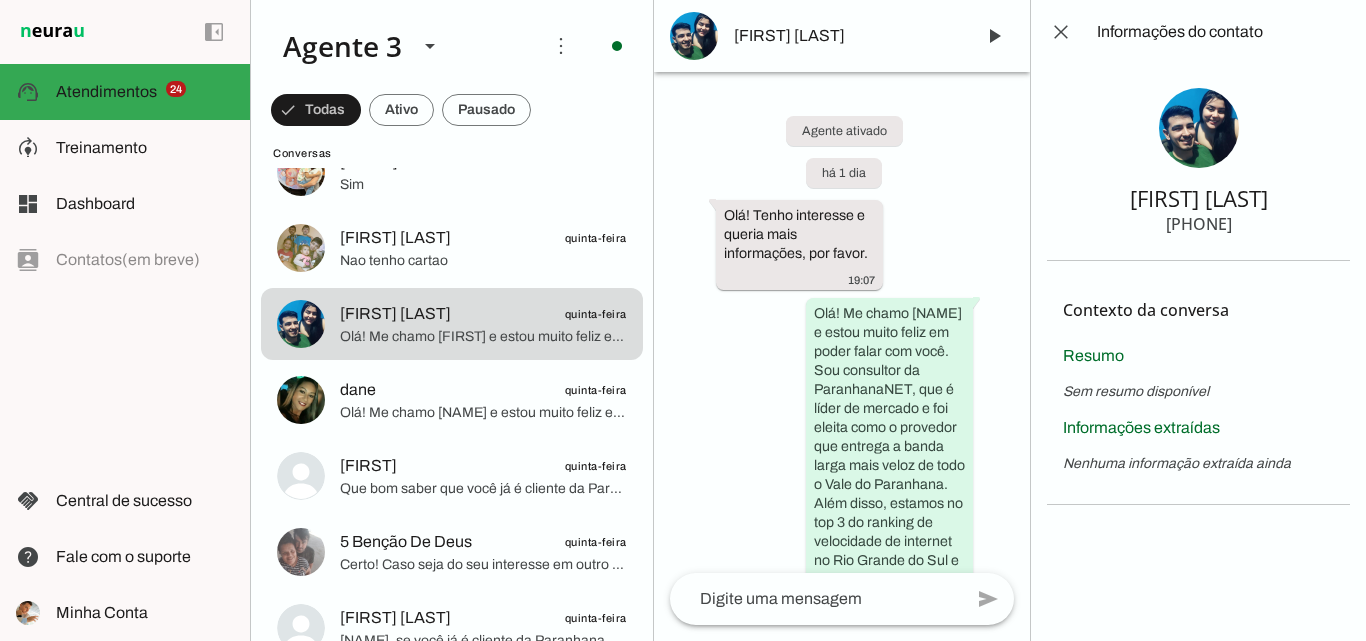 type 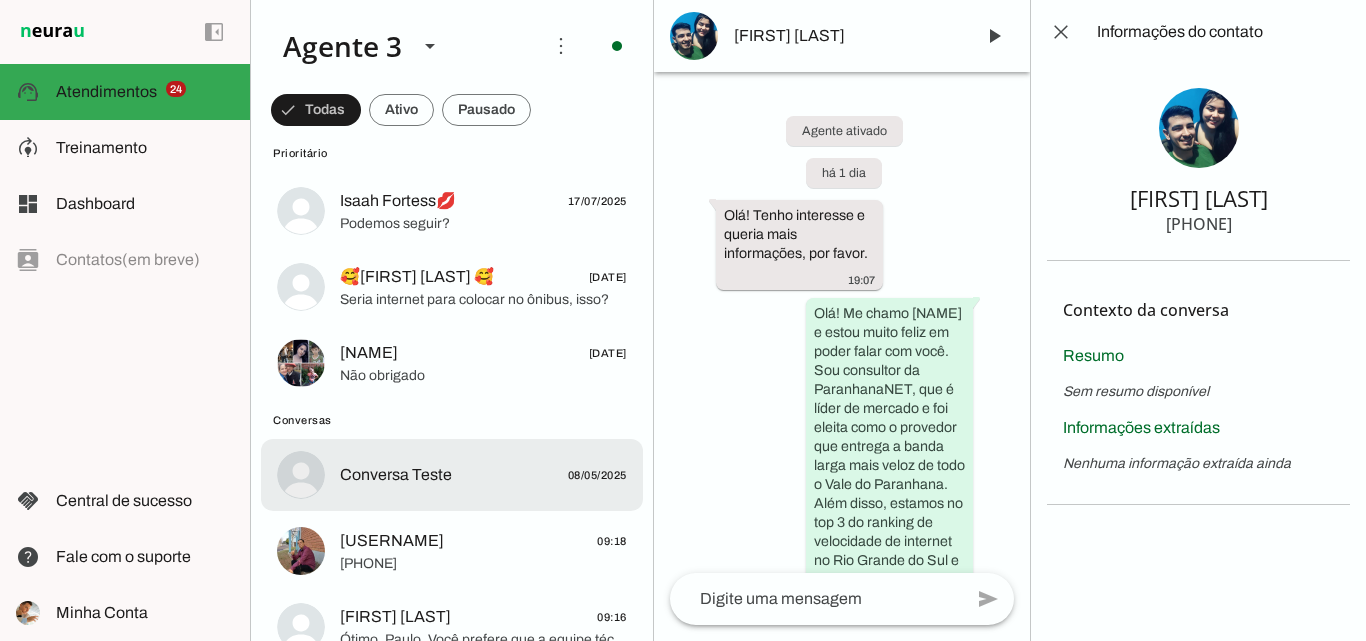scroll, scrollTop: 2000, scrollLeft: 0, axis: vertical 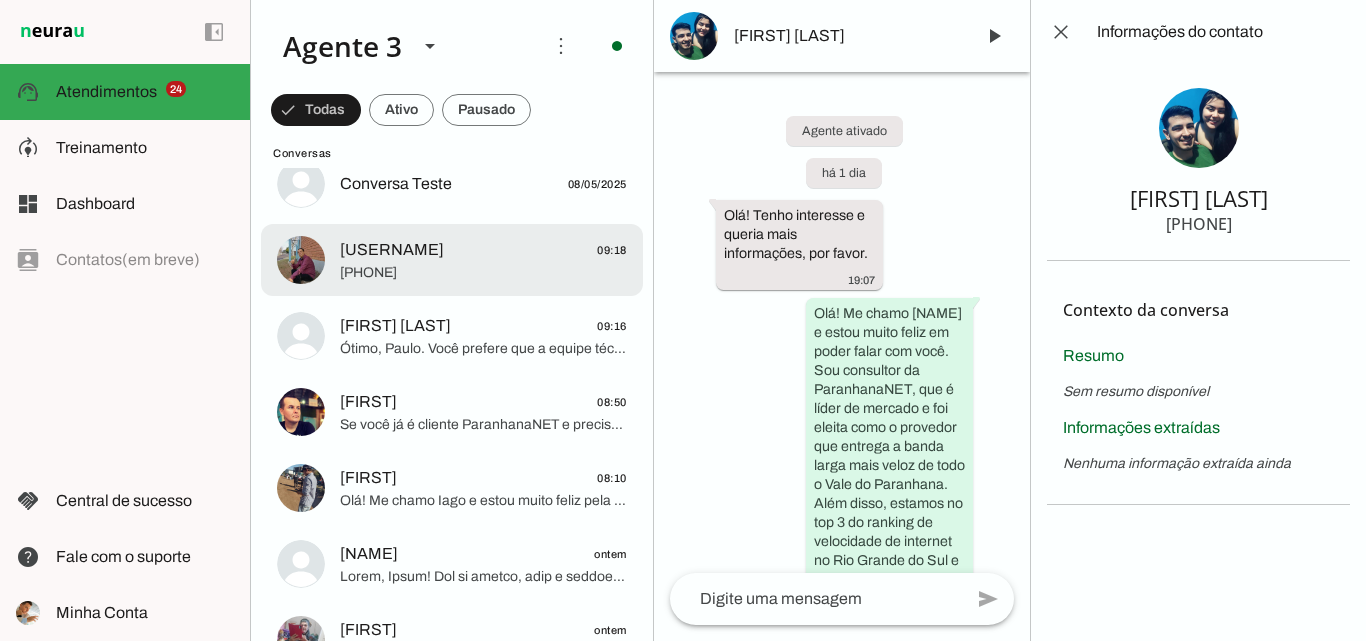 click on "[USERNAME]" 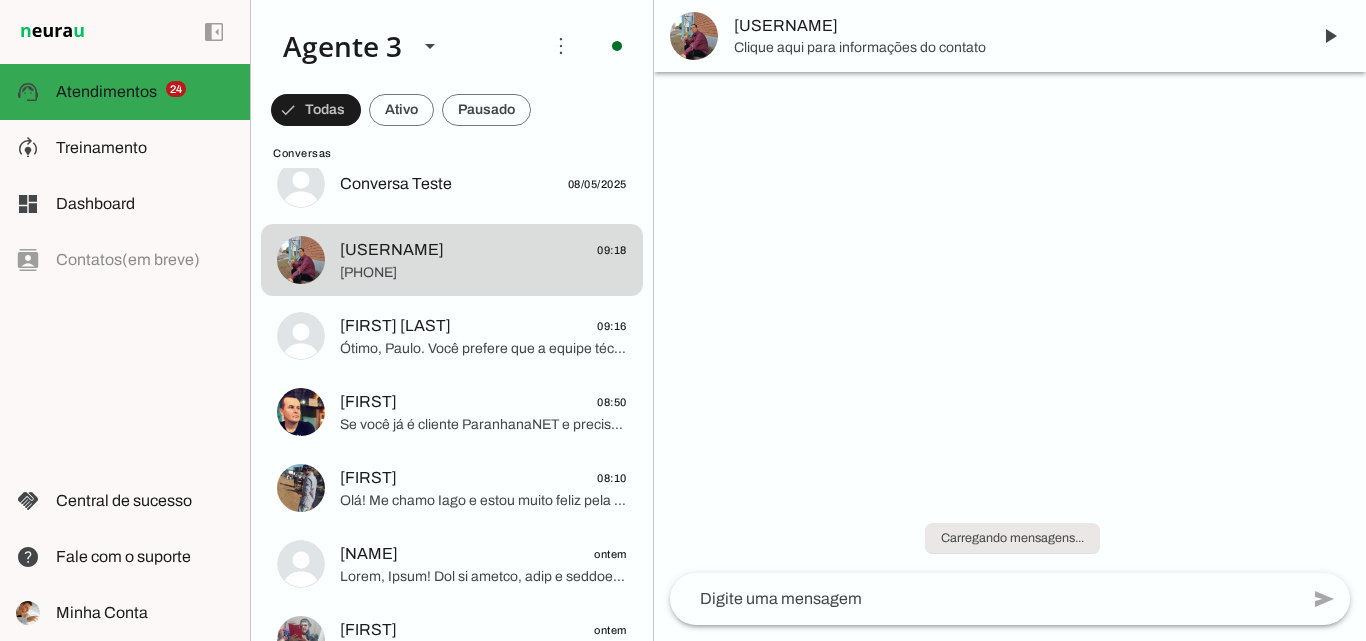 click on "[USERNAME]" at bounding box center (1014, 26) 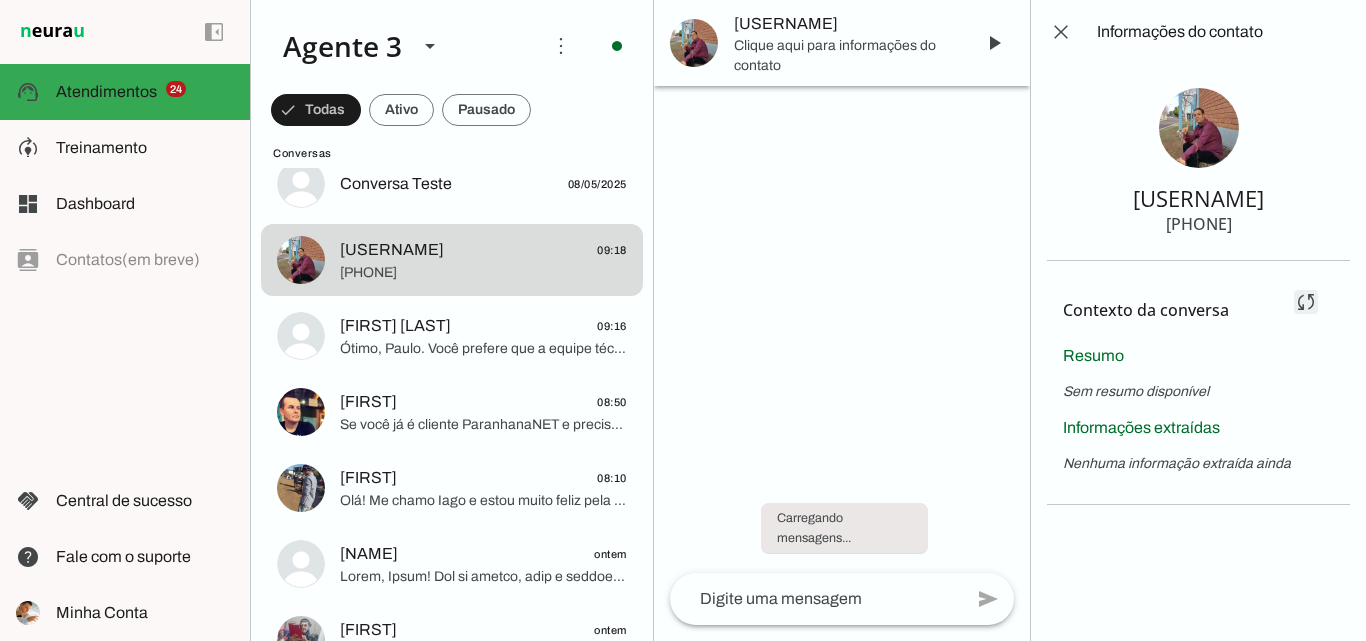 click at bounding box center (1306, 302) 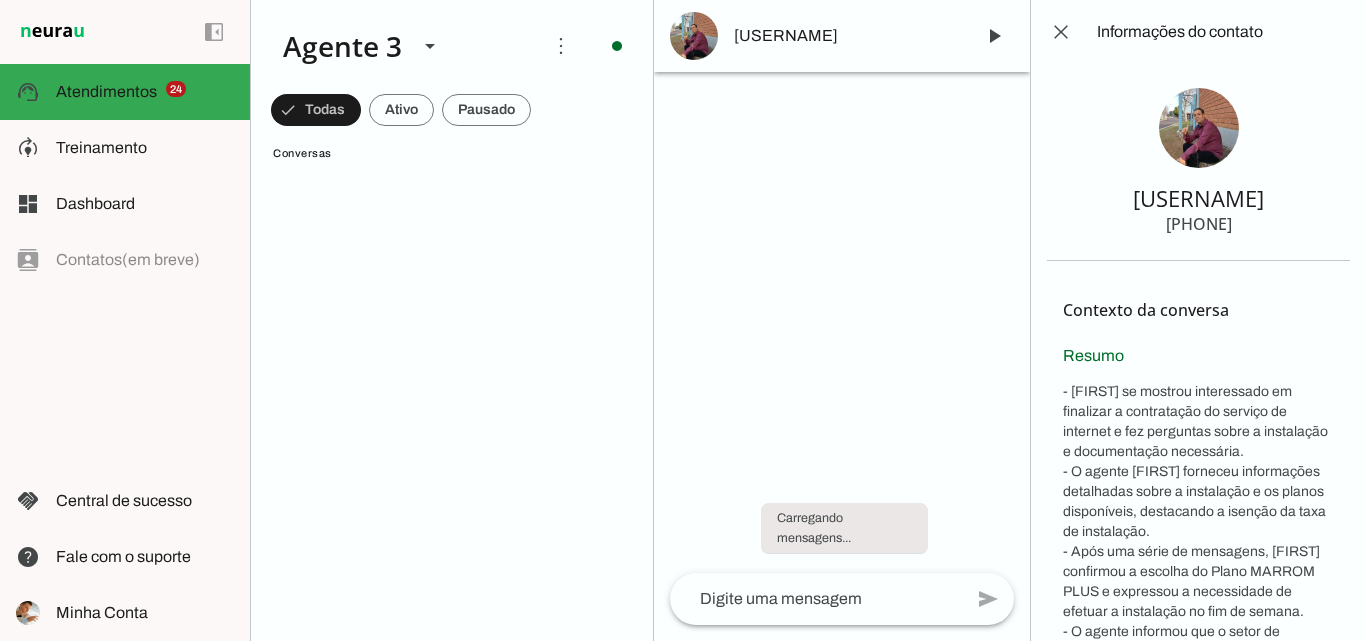 scroll, scrollTop: 0, scrollLeft: 0, axis: both 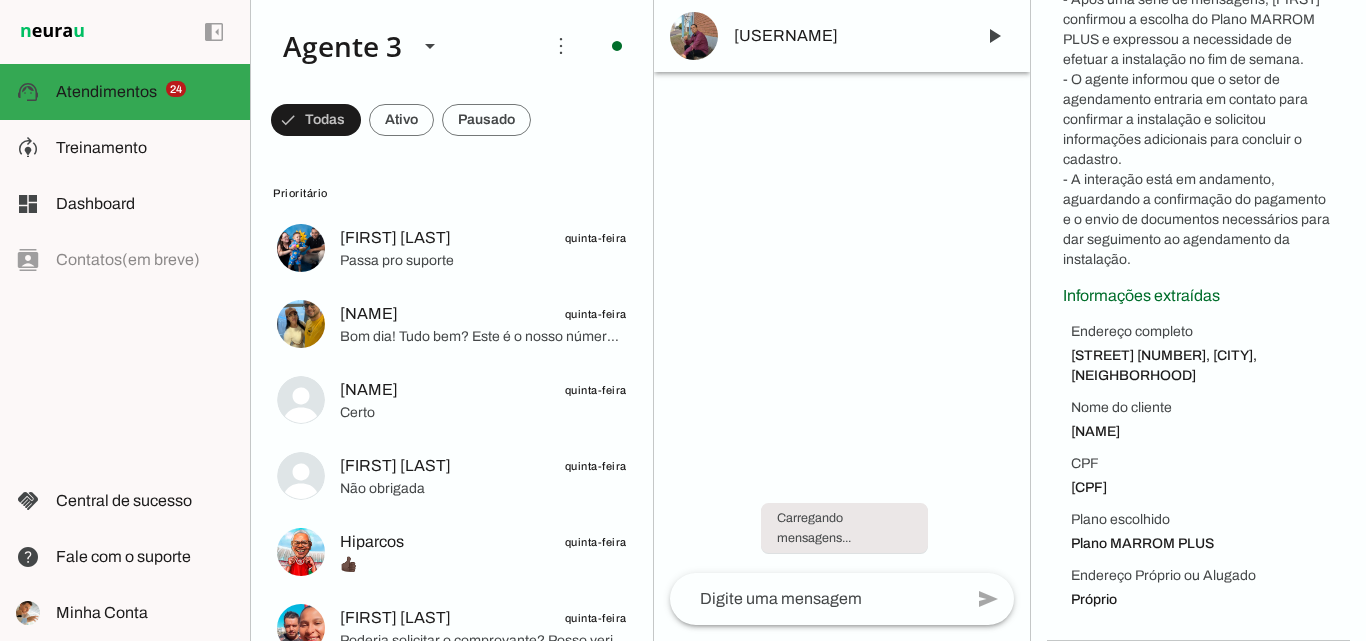 drag, startPoint x: 1059, startPoint y: 355, endPoint x: 1226, endPoint y: 375, distance: 168.19334 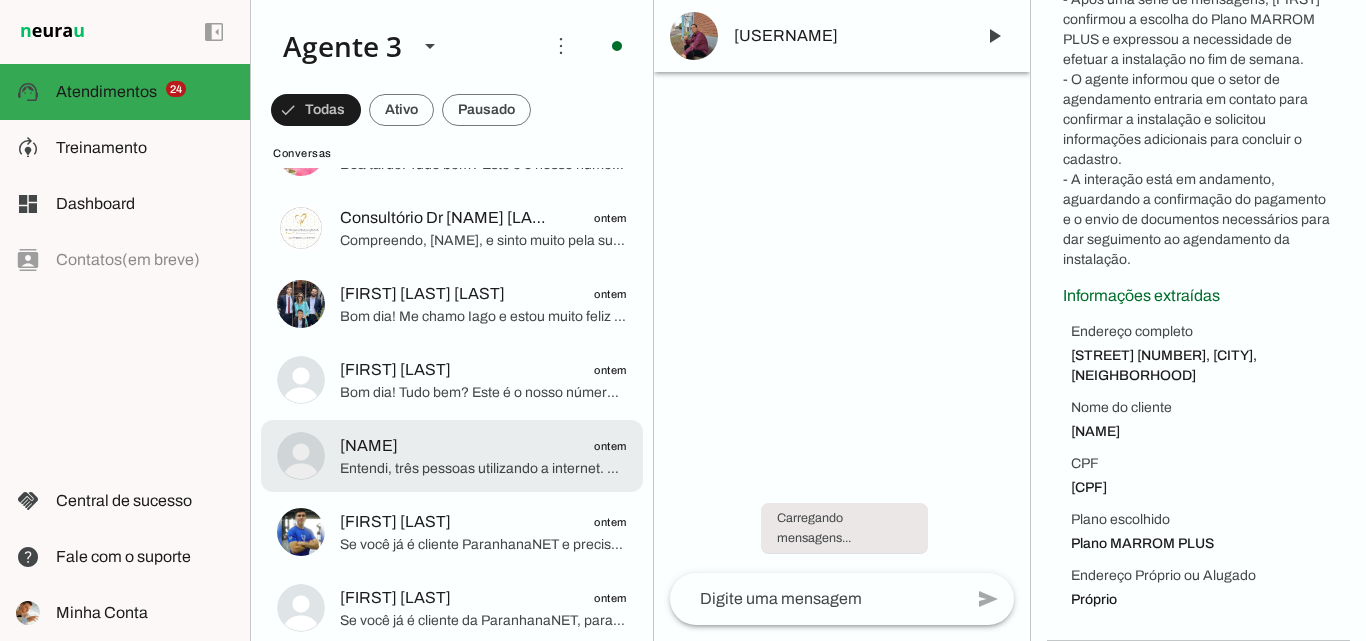 scroll, scrollTop: 3100, scrollLeft: 0, axis: vertical 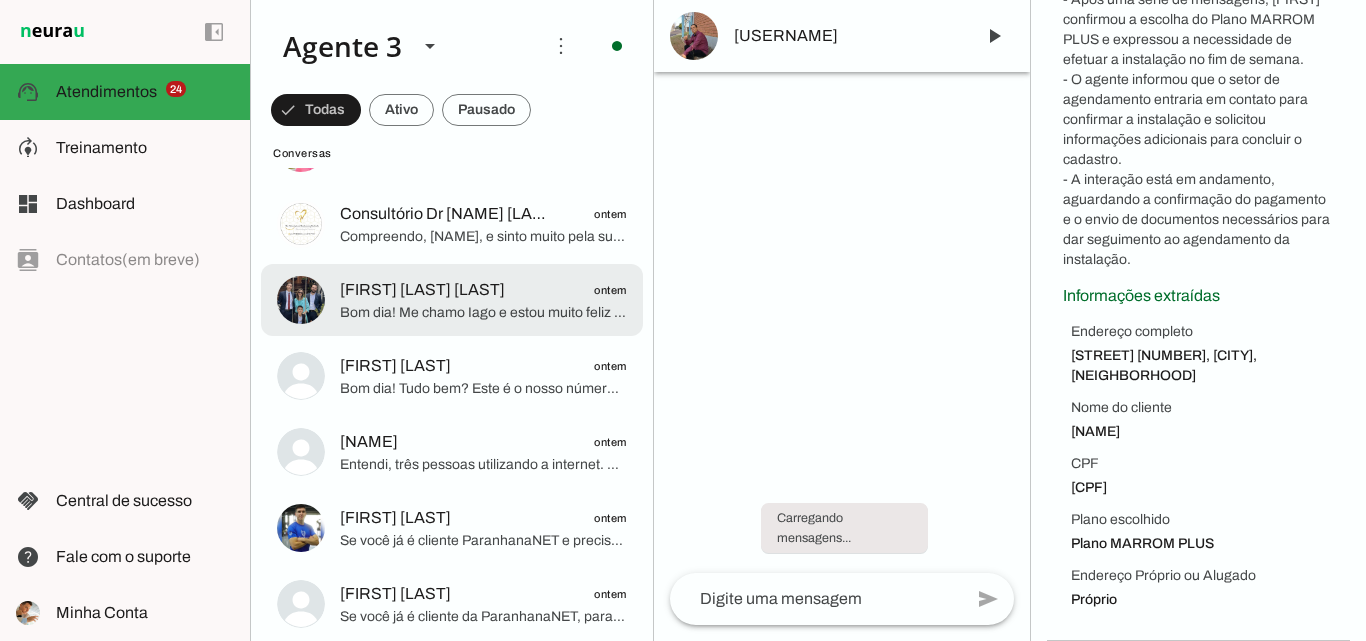 click on "Bom dia! Me chamo Iago e estou muito feliz em ter a oportunidade de falar com você hoje. Eu represento a ParanhanaNET, o provedor líder de mercado que entrega a banda larga mais veloz de todo o Vale do Paranhana. Estamos no top 3 do ranking de velocidade de internet no Rio Grande do Sul e no Top 10 do Brasil, segundo o site minhaconexao.com.br. Além disso, somos reconhecidos como o melhor provedor em qualidade de atendimento e suporte técnico na região. Qual é o seu nome?" 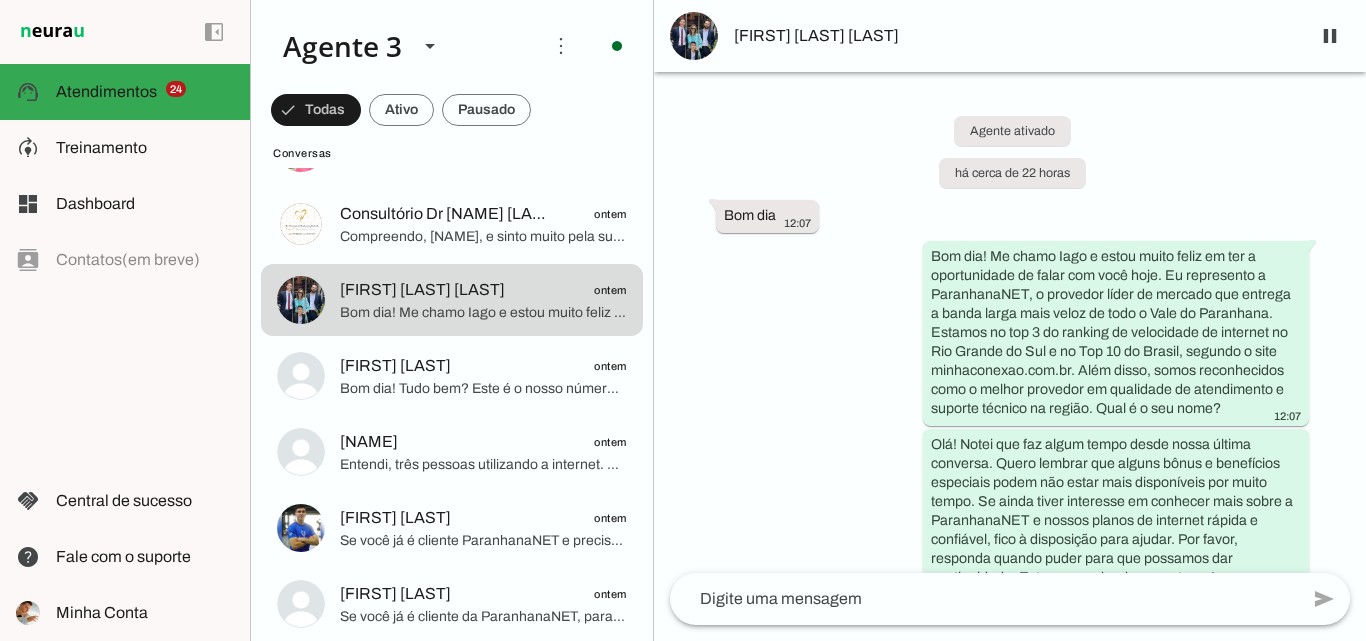 scroll, scrollTop: 335, scrollLeft: 0, axis: vertical 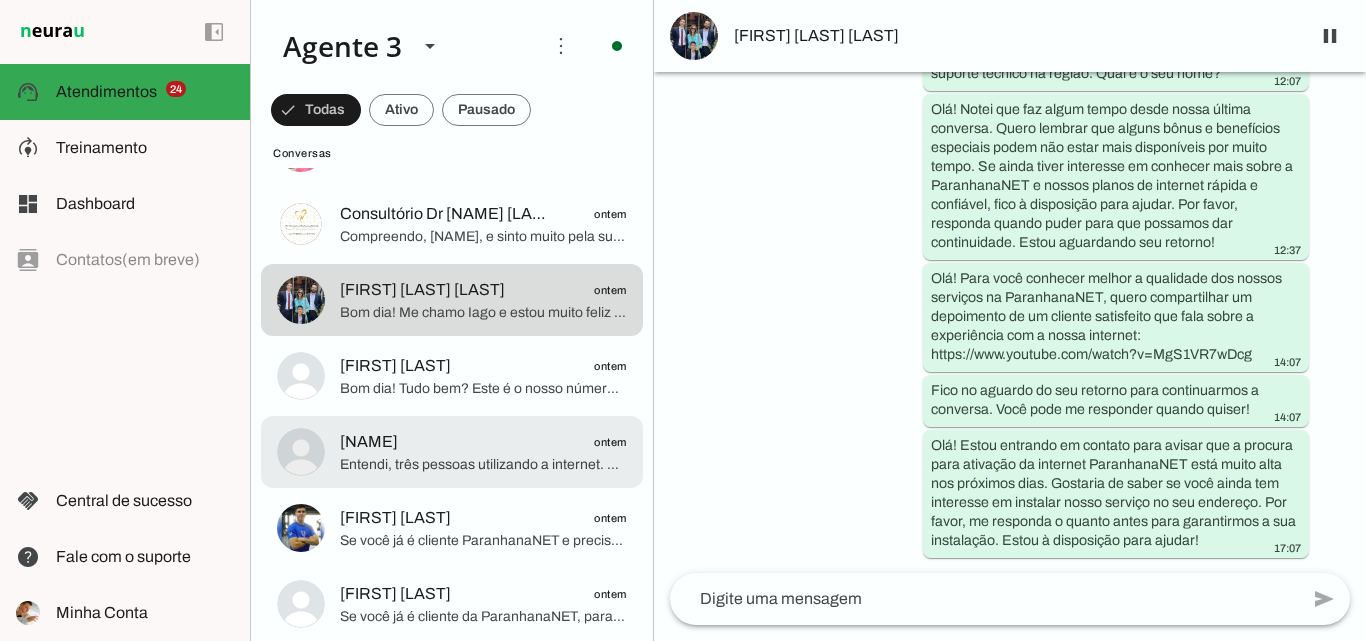 click on "Entendi, três pessoas utilizando a internet. Para garantir uma experiência estável e rápida para todos, com múltiplos dispositivos, streaming, e trabalho ou estudos online, recomendo um plano robusto que entregue alta velocidade e qualidade.
Também preciso confirmar seu endereço completo — rua, número, bairro e [CITY] — para verificar a disponibilidade da rede fibra óptica no local e a distância da caixa de atendimento. Assim, posso garantir que o serviço será instalado sem custo adicional de instalação, caso esteja até 150 metros da caixa, ou informar se houver algum custo extra. Poderia me informar?" 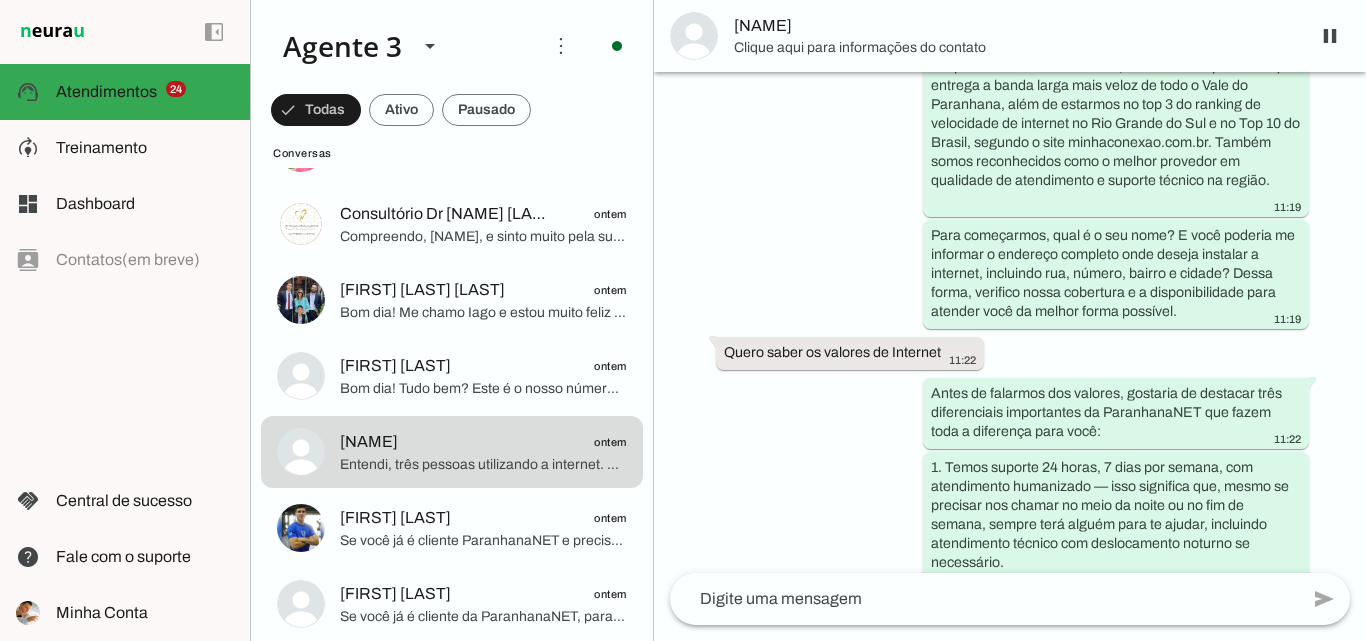 scroll, scrollTop: 0, scrollLeft: 0, axis: both 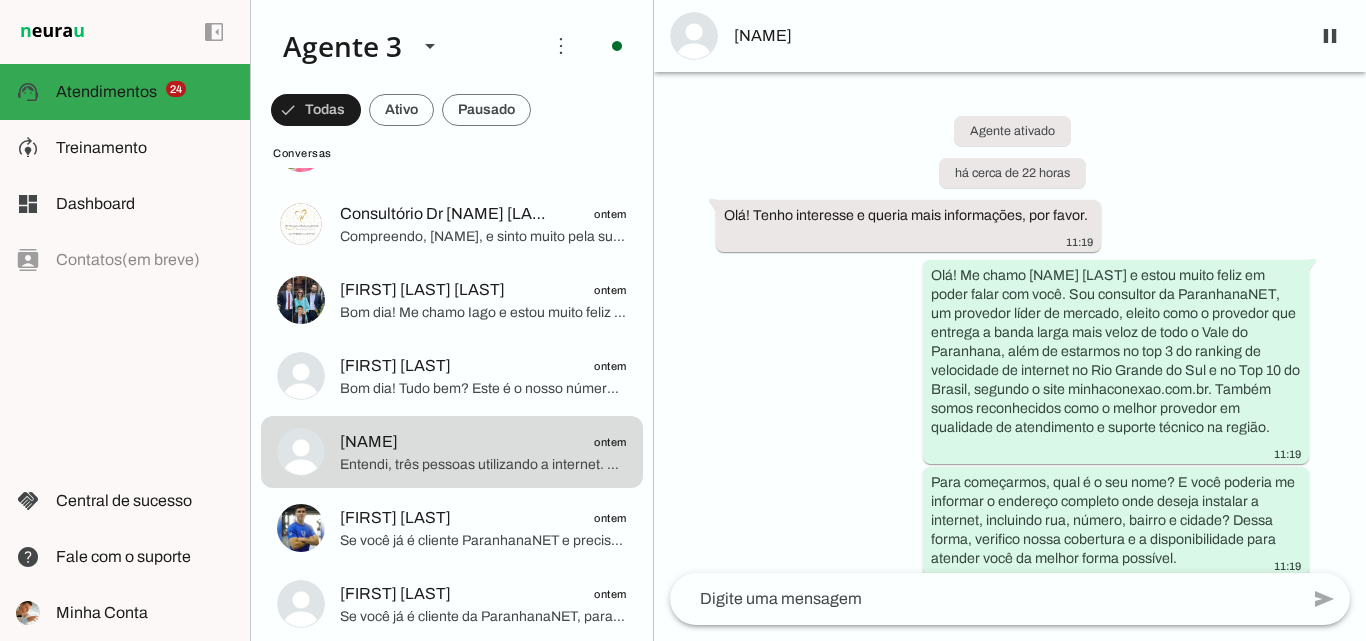 click on "[NAME]" at bounding box center [1014, 36] 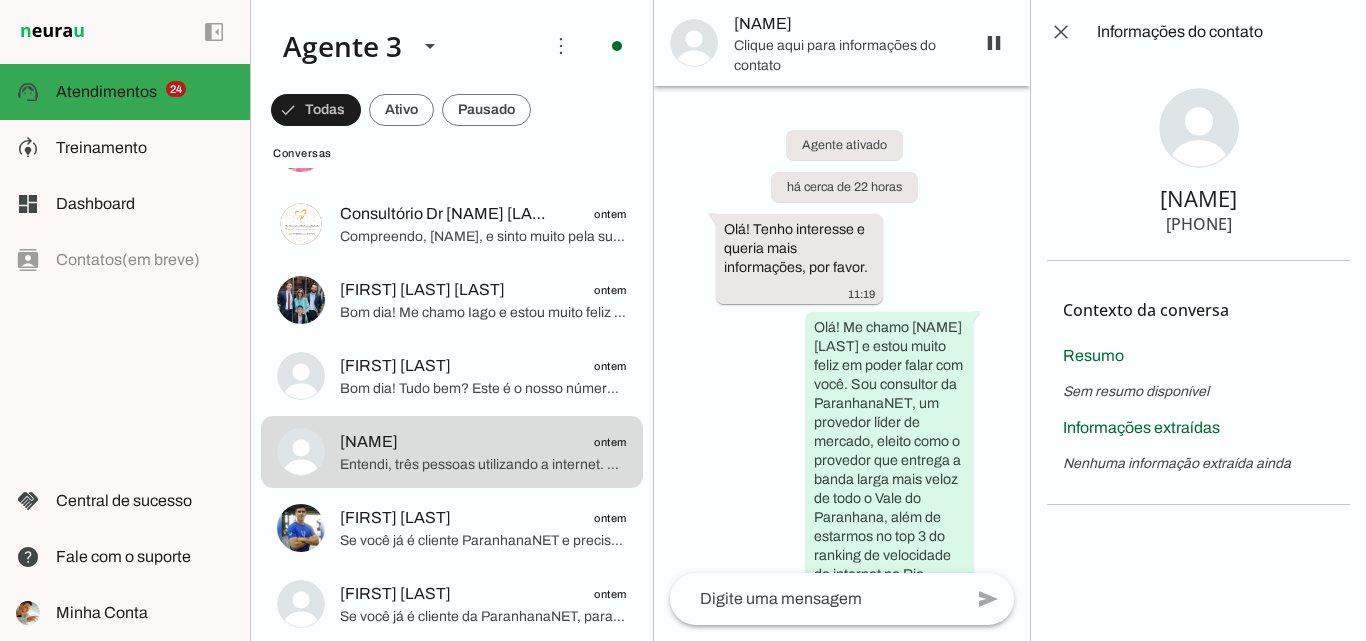 scroll, scrollTop: 0, scrollLeft: 0, axis: both 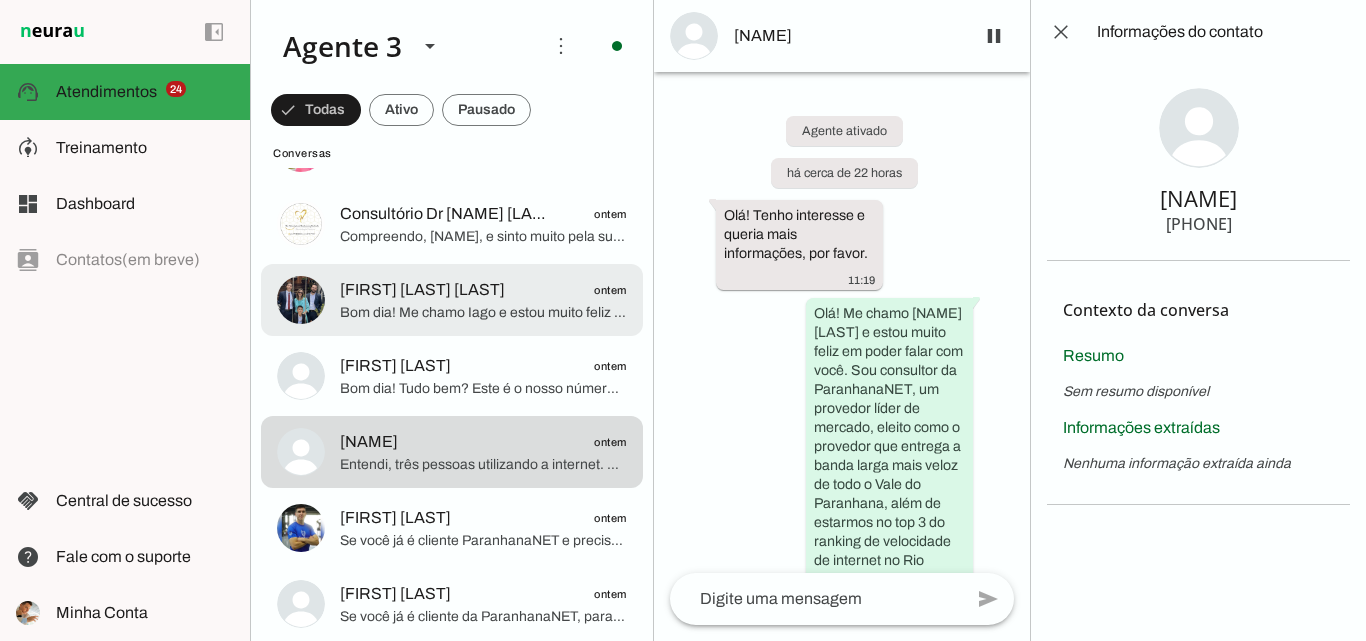 click on "[NAME]
ontem" 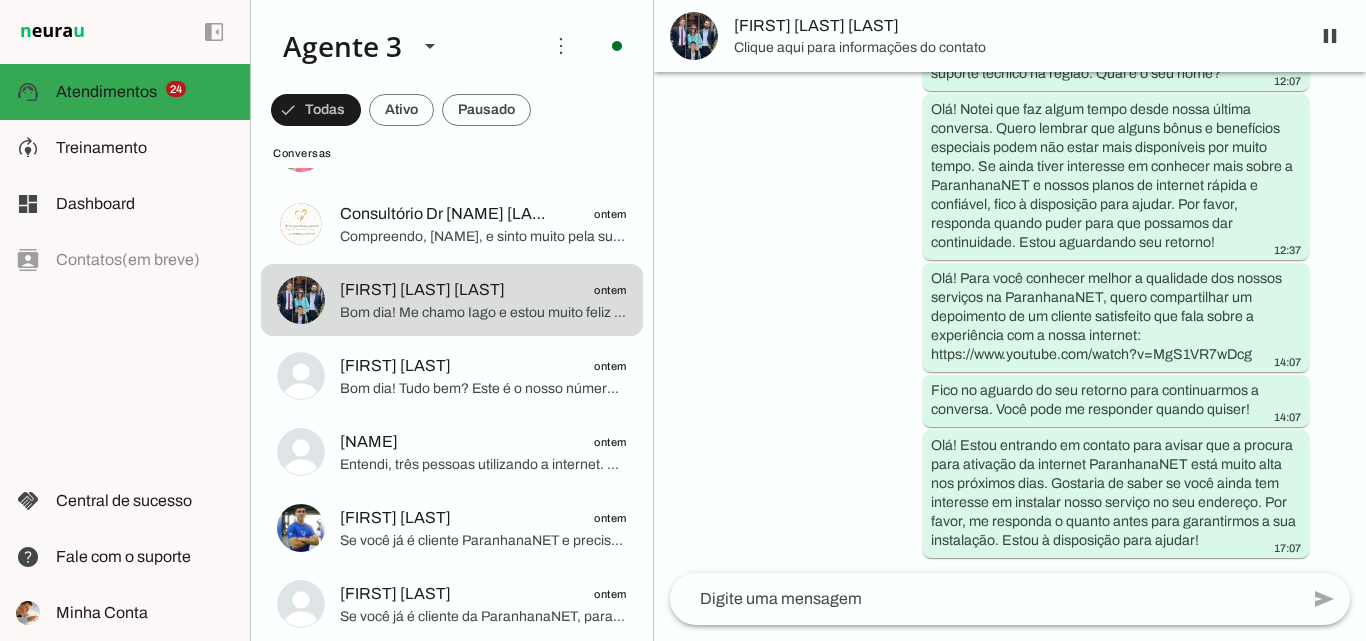 click on "Clique aqui para informações do contato" at bounding box center (1014, 48) 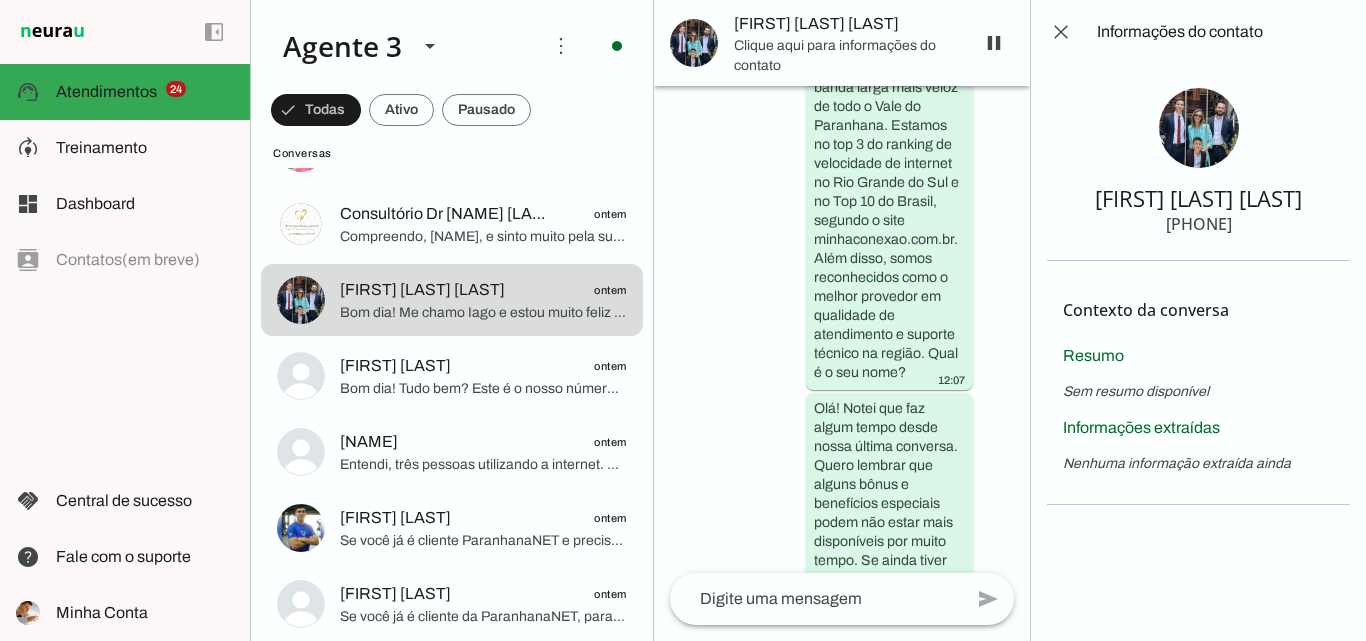scroll, scrollTop: 1361, scrollLeft: 0, axis: vertical 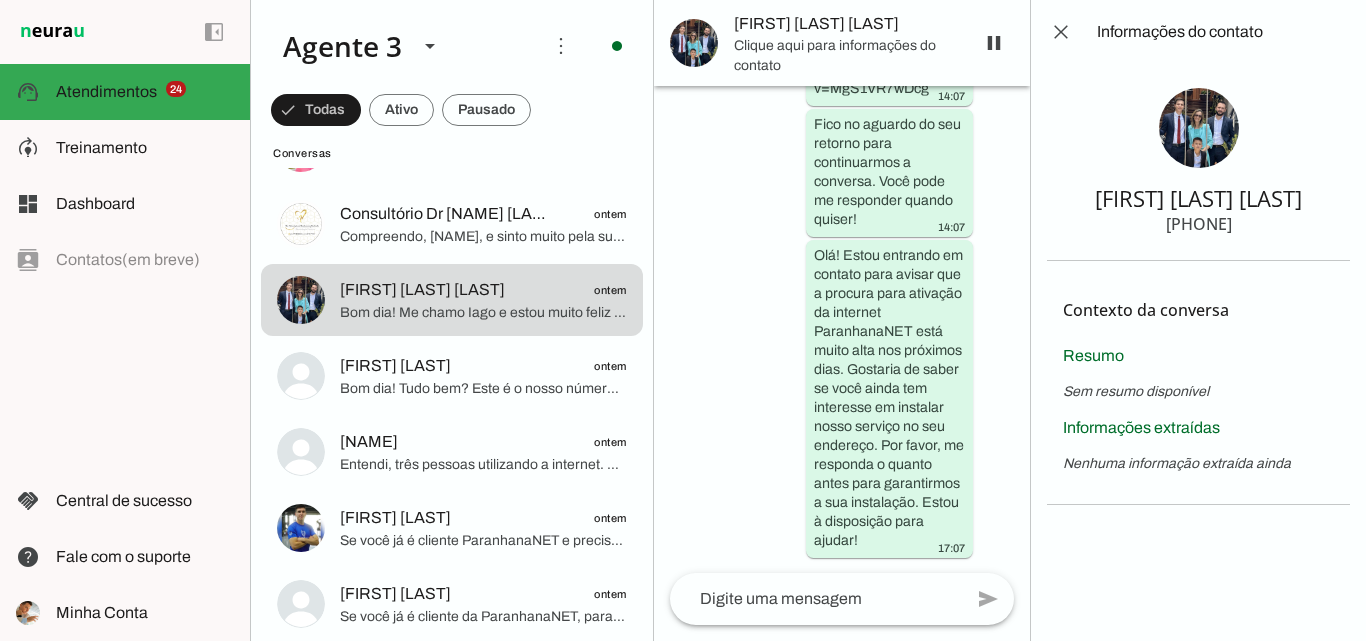 drag, startPoint x: 1166, startPoint y: 224, endPoint x: 1265, endPoint y: 227, distance: 99.04544 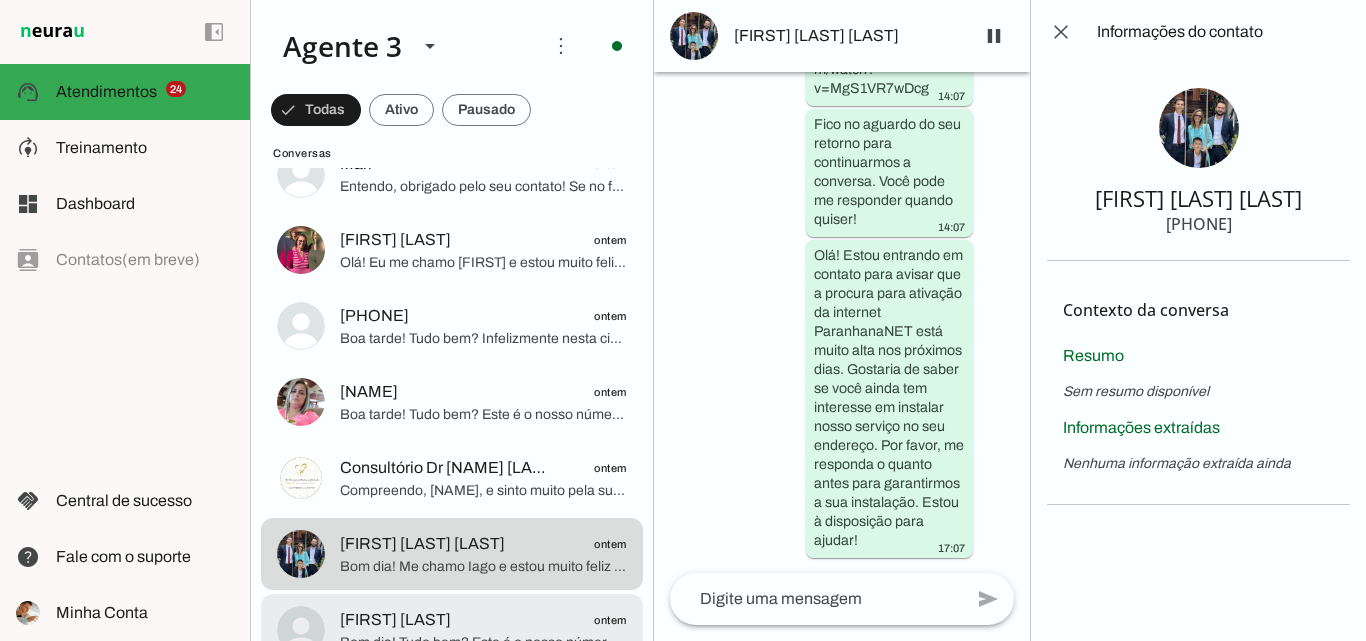 scroll, scrollTop: 2800, scrollLeft: 0, axis: vertical 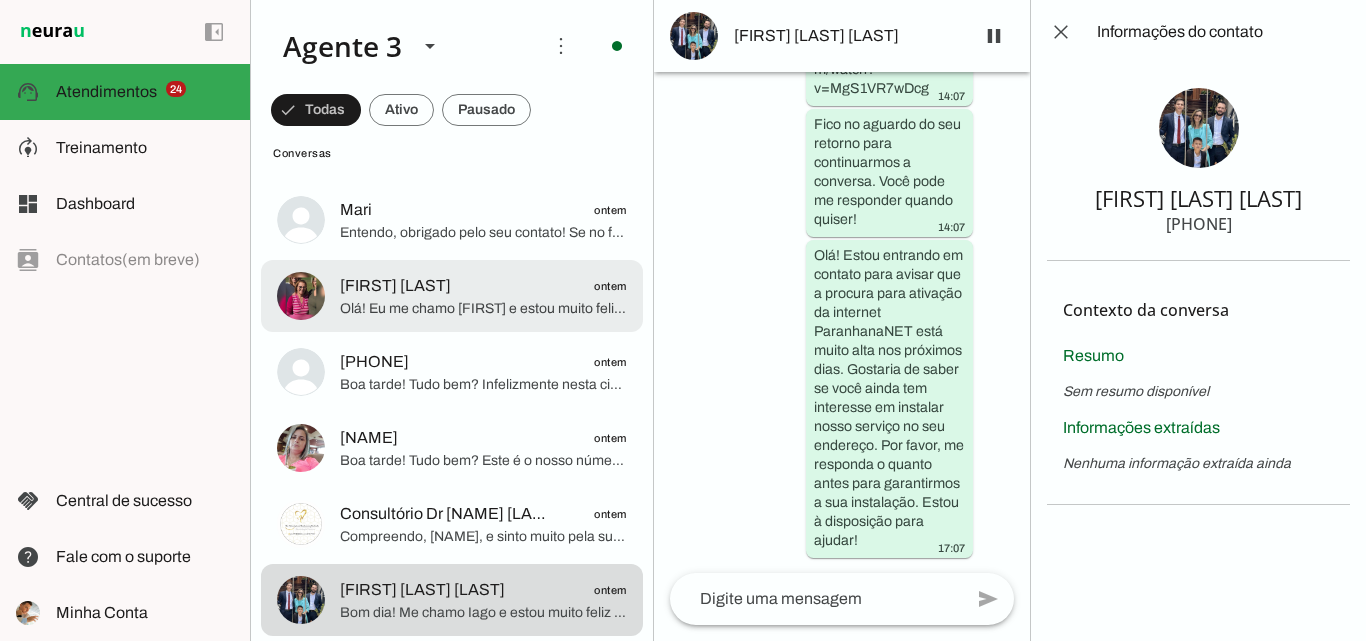 click at bounding box center (483, -2552) 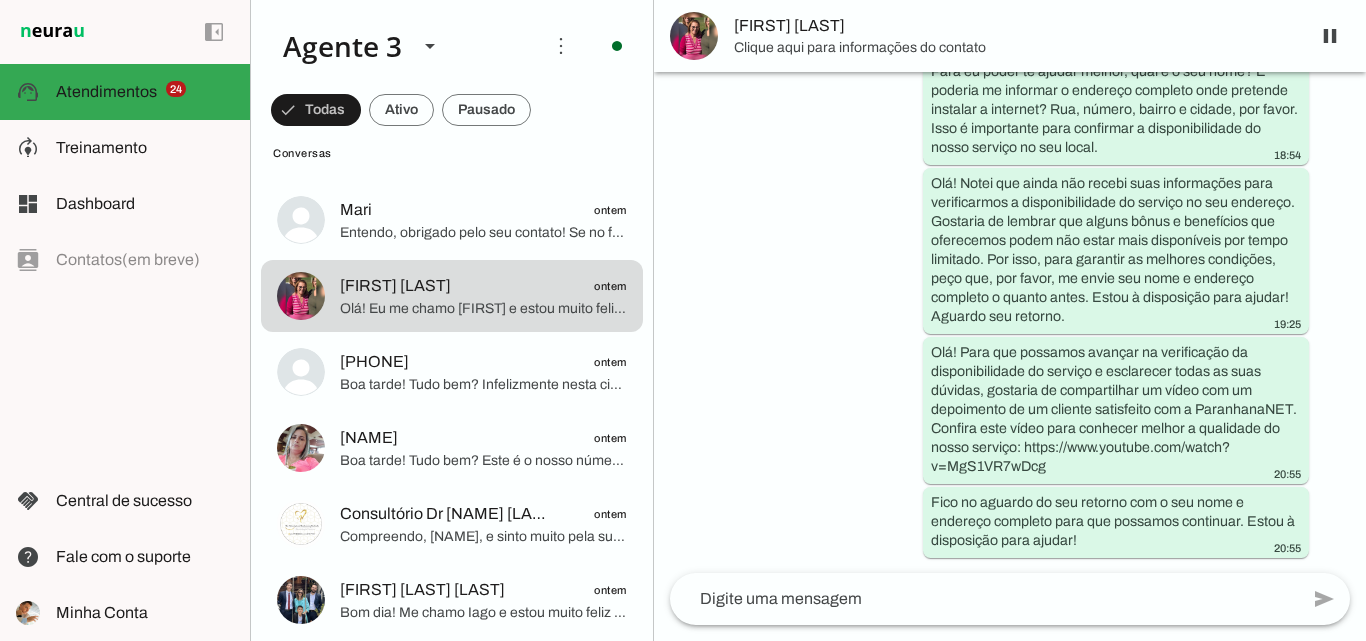 click on "[FIRST] [LAST]" at bounding box center [1014, 26] 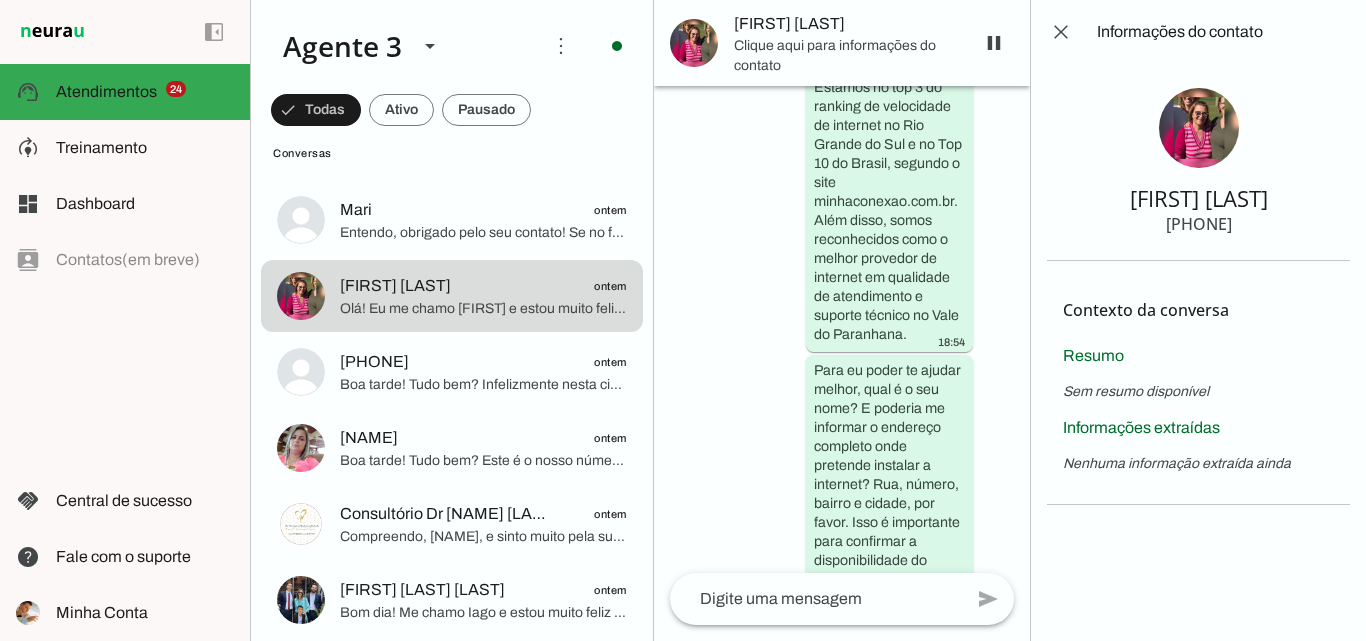 scroll, scrollTop: 1475, scrollLeft: 0, axis: vertical 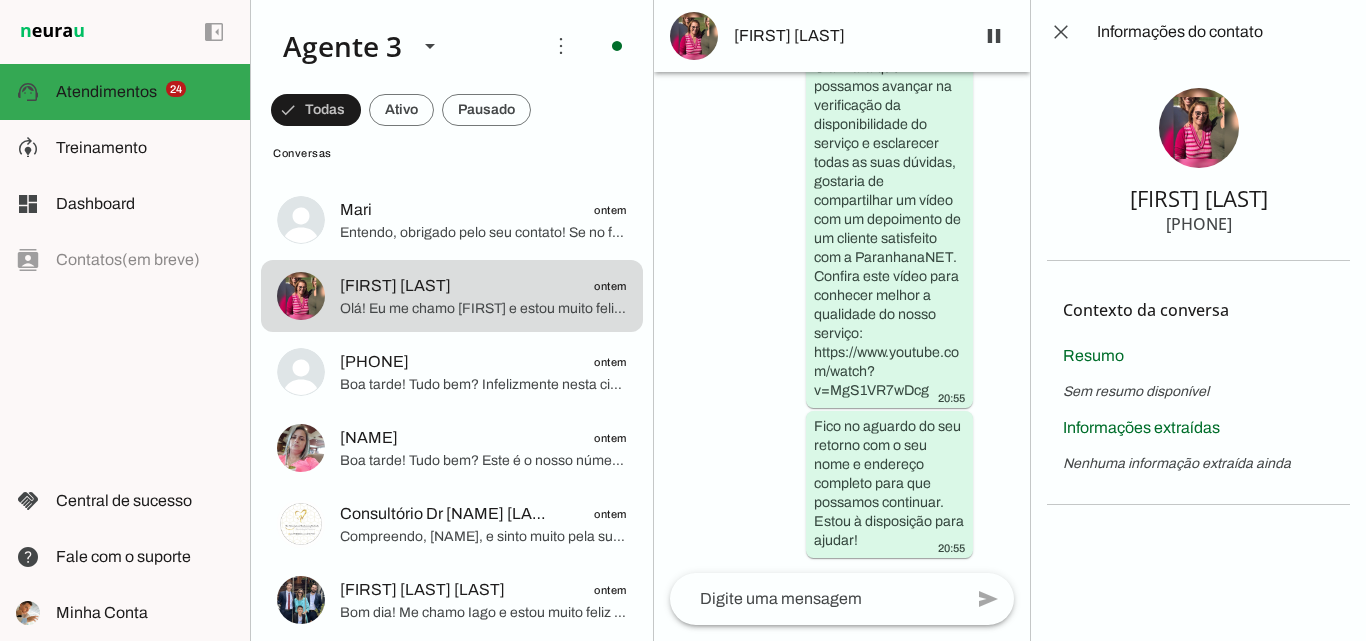 drag, startPoint x: 1174, startPoint y: 219, endPoint x: 1261, endPoint y: 219, distance: 87 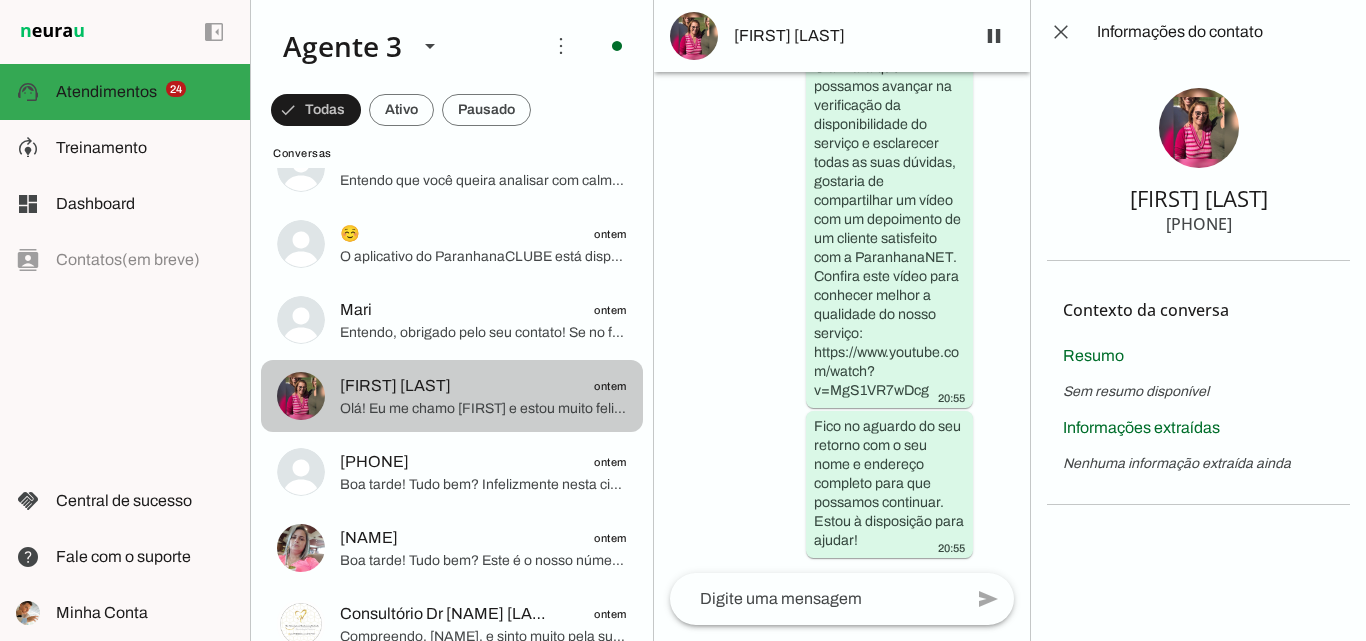 scroll, scrollTop: 2600, scrollLeft: 0, axis: vertical 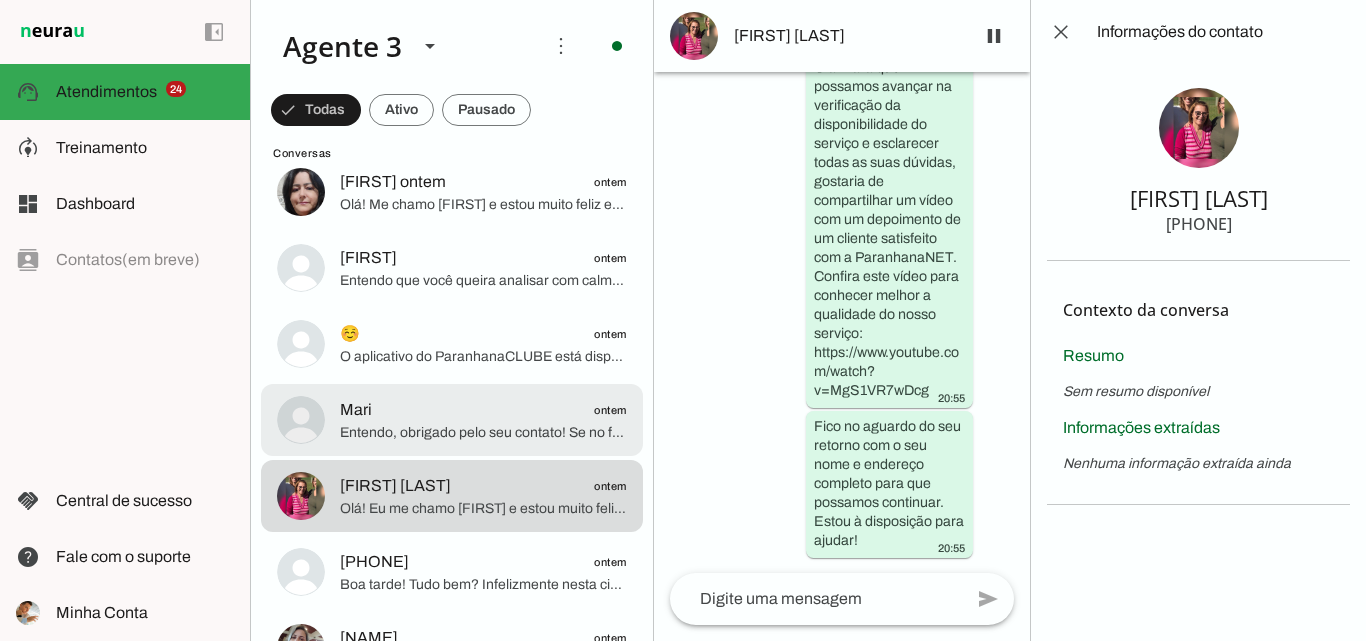 click on "[NAME]
ontem" 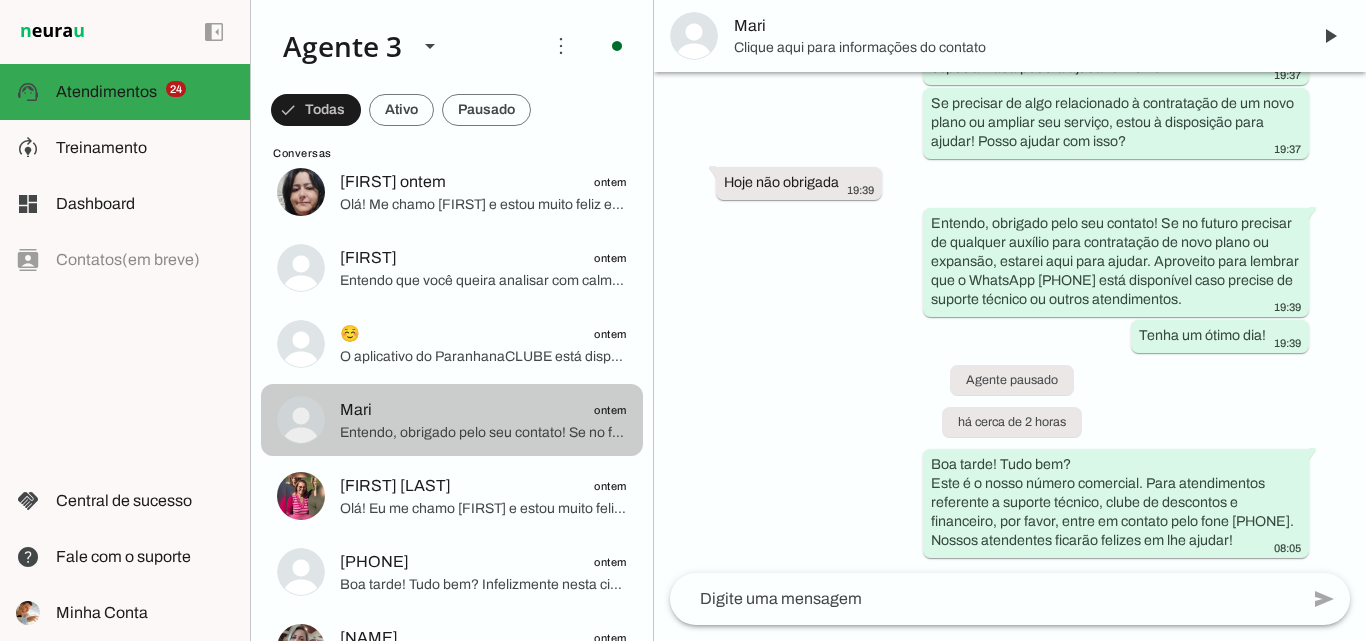 scroll, scrollTop: 706, scrollLeft: 0, axis: vertical 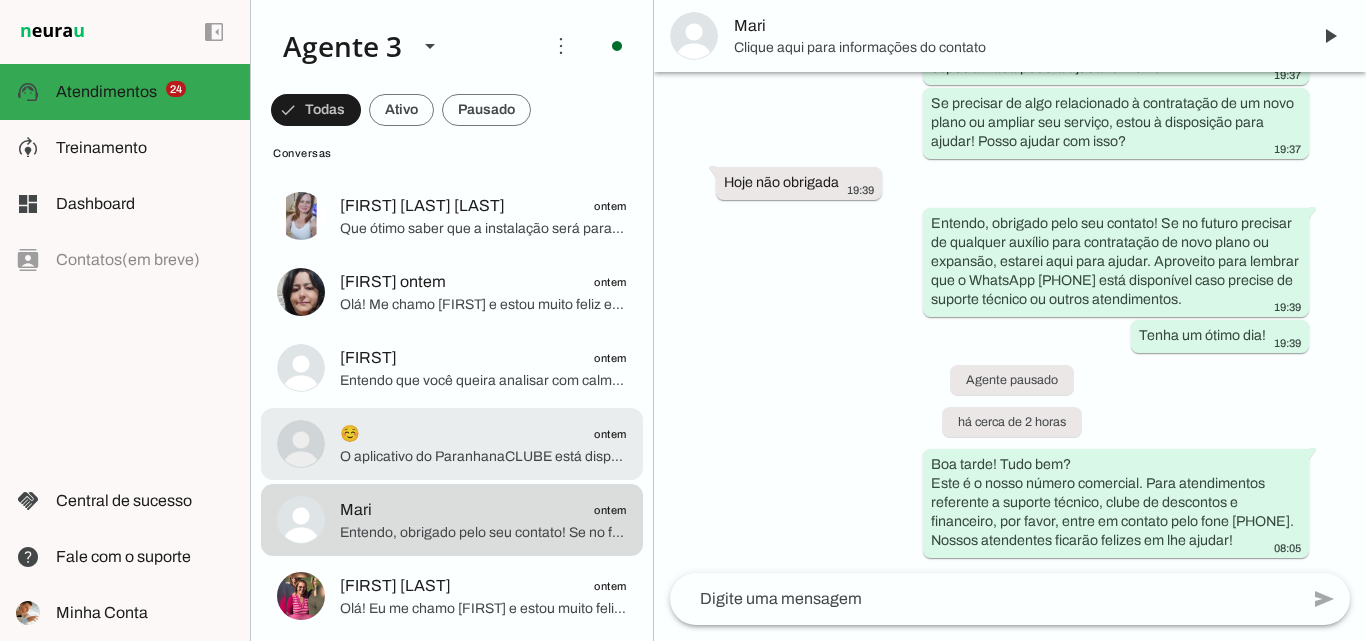 click on "Entendo que você queira analisar com calma, mas gostaria de lembrar que a disponibilidade das portas para instalação no seu endereço é limitada e a procura pela ParanhanaNET está muito alta. Para garantir as condições especiais e evitar perder a oportunidade, posso deixar uma reserva para você neste momento, assim você garante sua vaga enquanto decide.
Posso fazer essa reserva para você agora? Isso não é um compromisso de contratação, apenas uma garantia que você não perderá a disponibilidade." 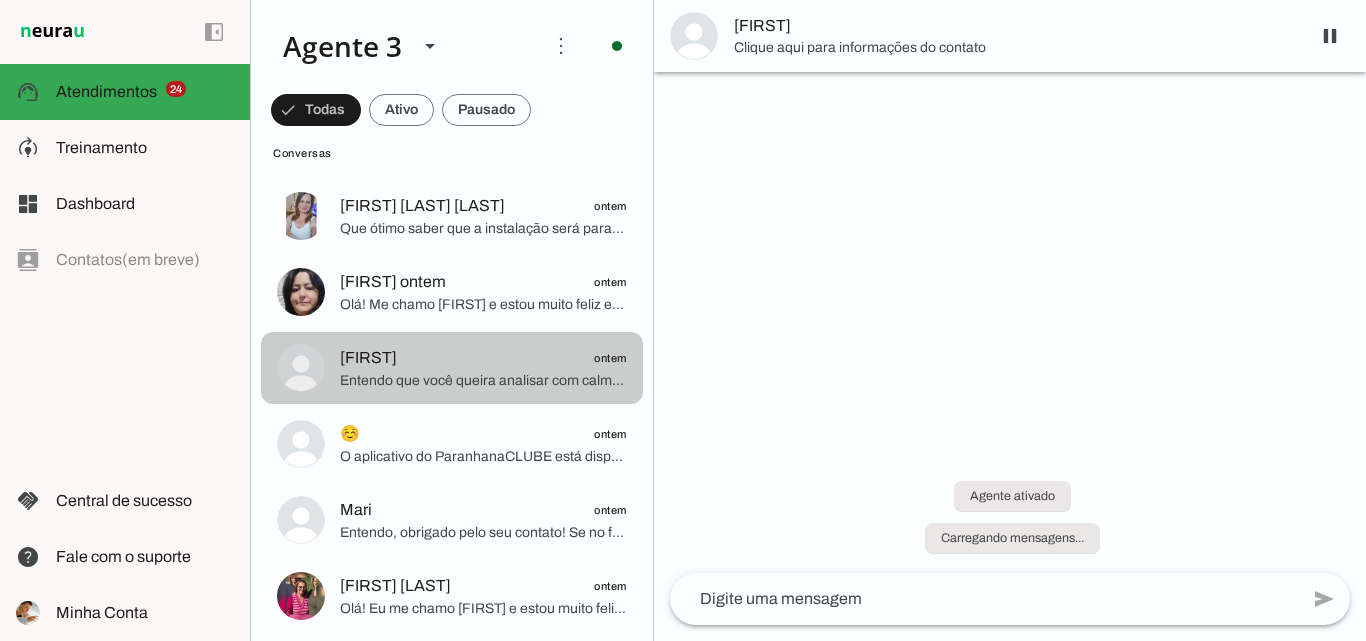 scroll, scrollTop: 4158, scrollLeft: 0, axis: vertical 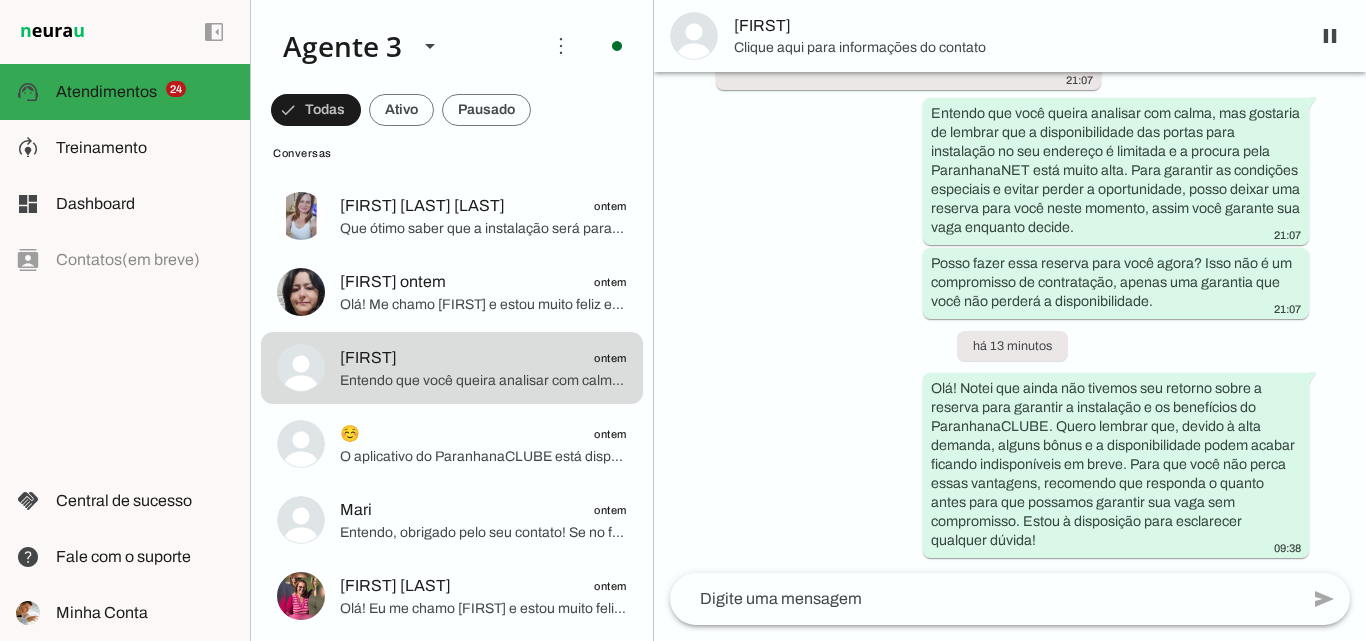 click on "Clique aqui para informações do contato" at bounding box center (1014, 48) 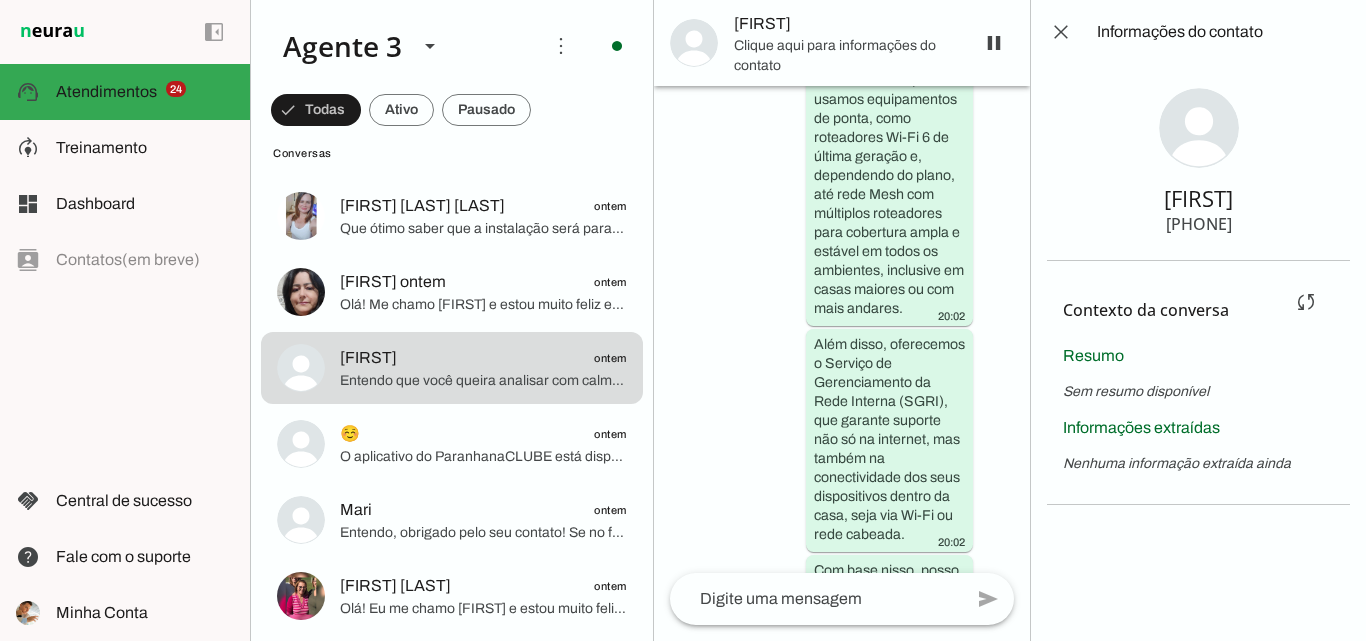 scroll, scrollTop: 9744, scrollLeft: 0, axis: vertical 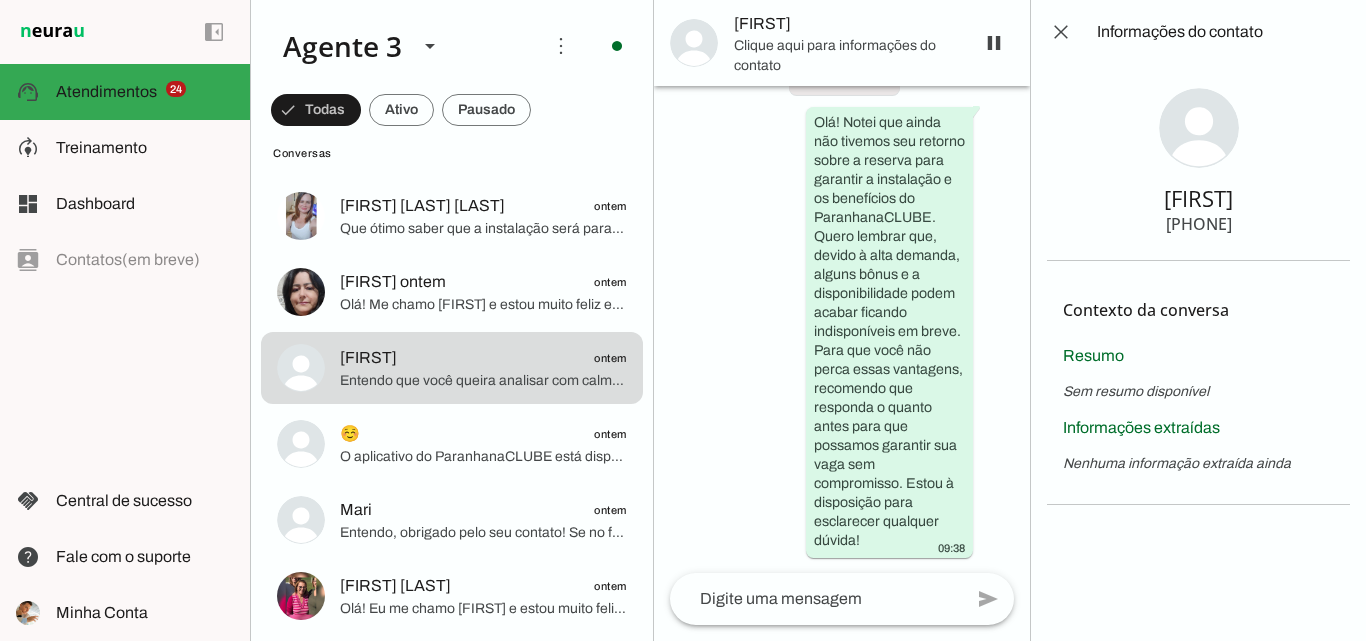 type 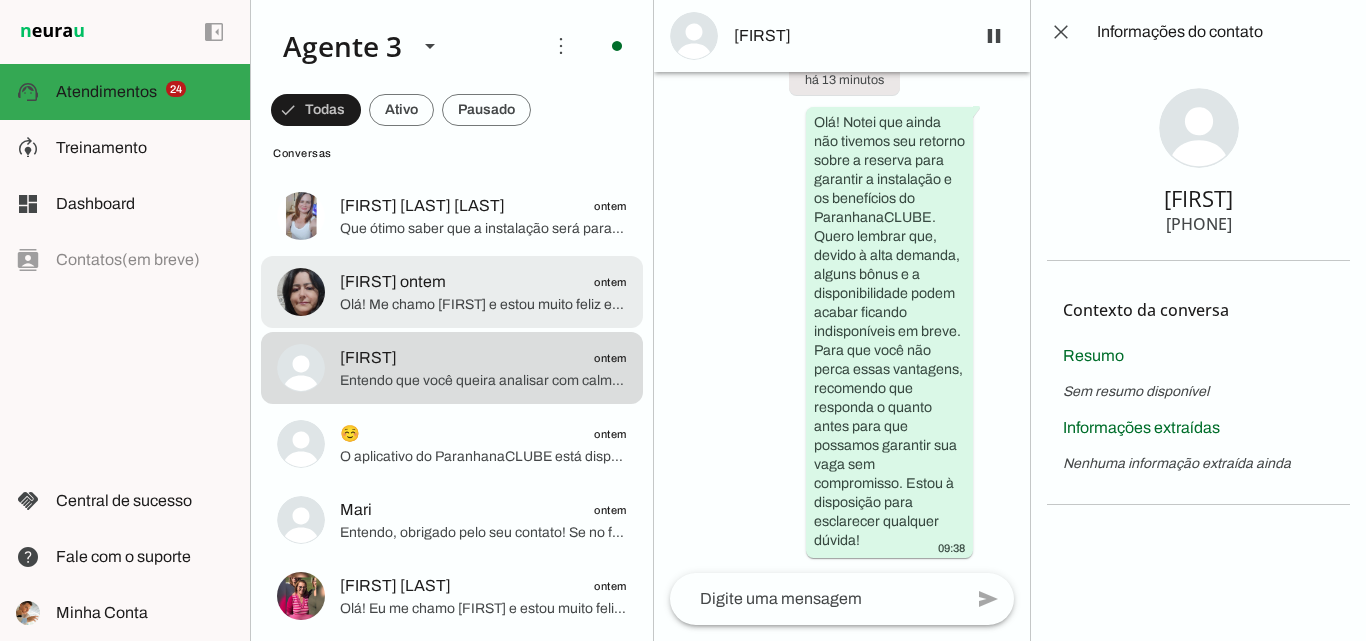 click on "[FIRST]
ontem" 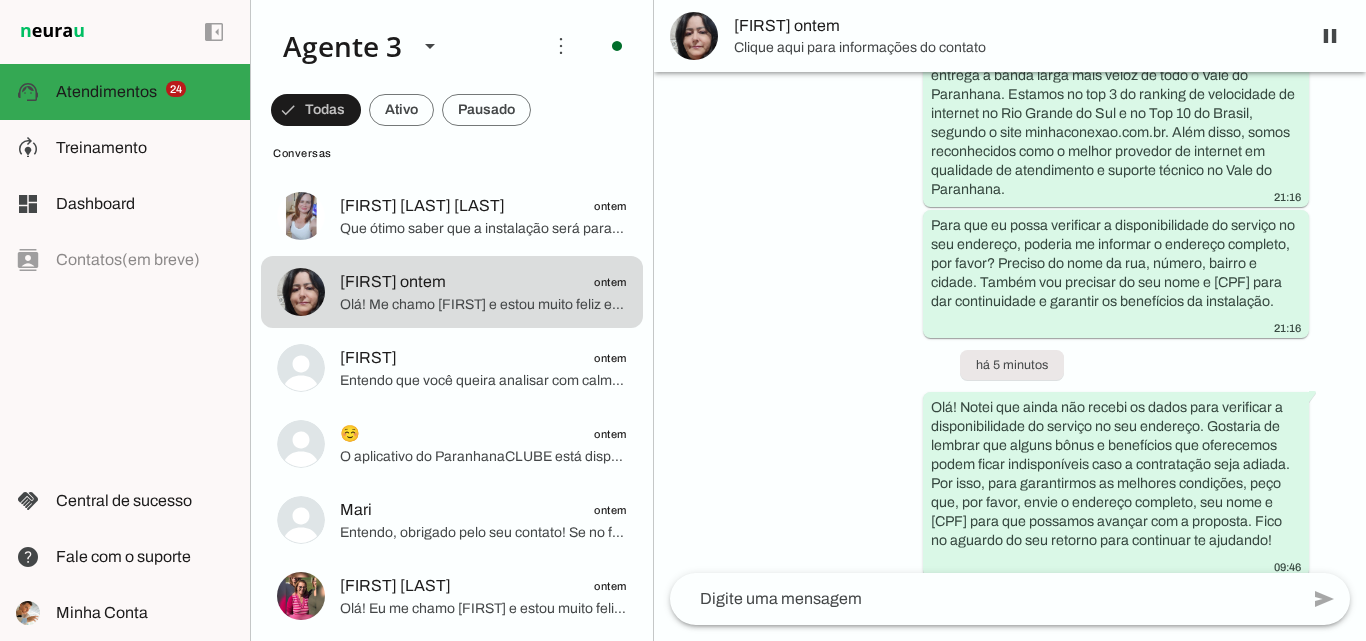 click on "[FIRST]
ontem" at bounding box center (1014, 26) 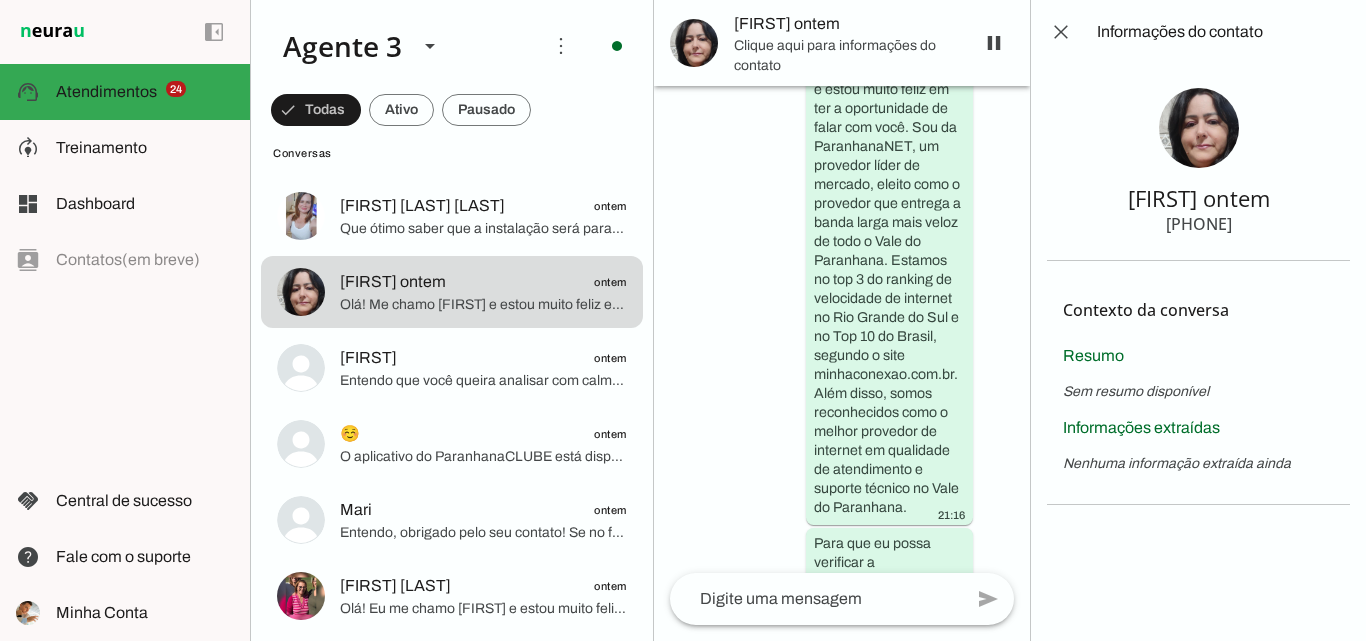 scroll, scrollTop: 1055, scrollLeft: 0, axis: vertical 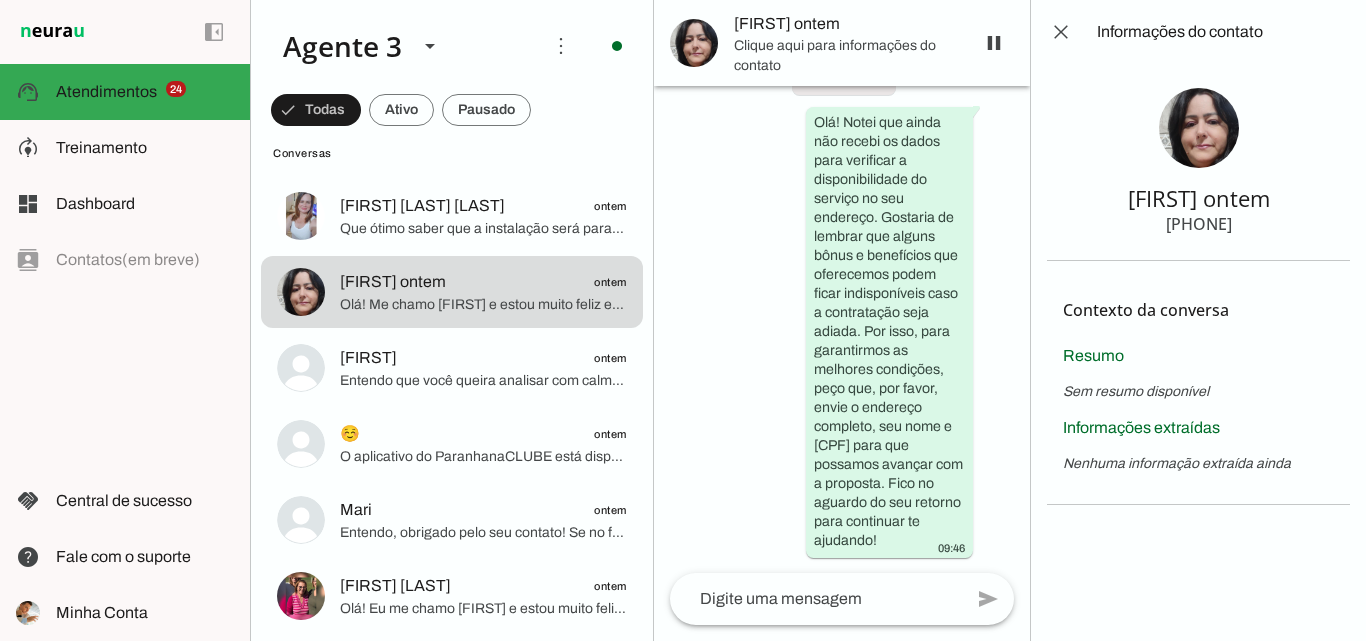 type 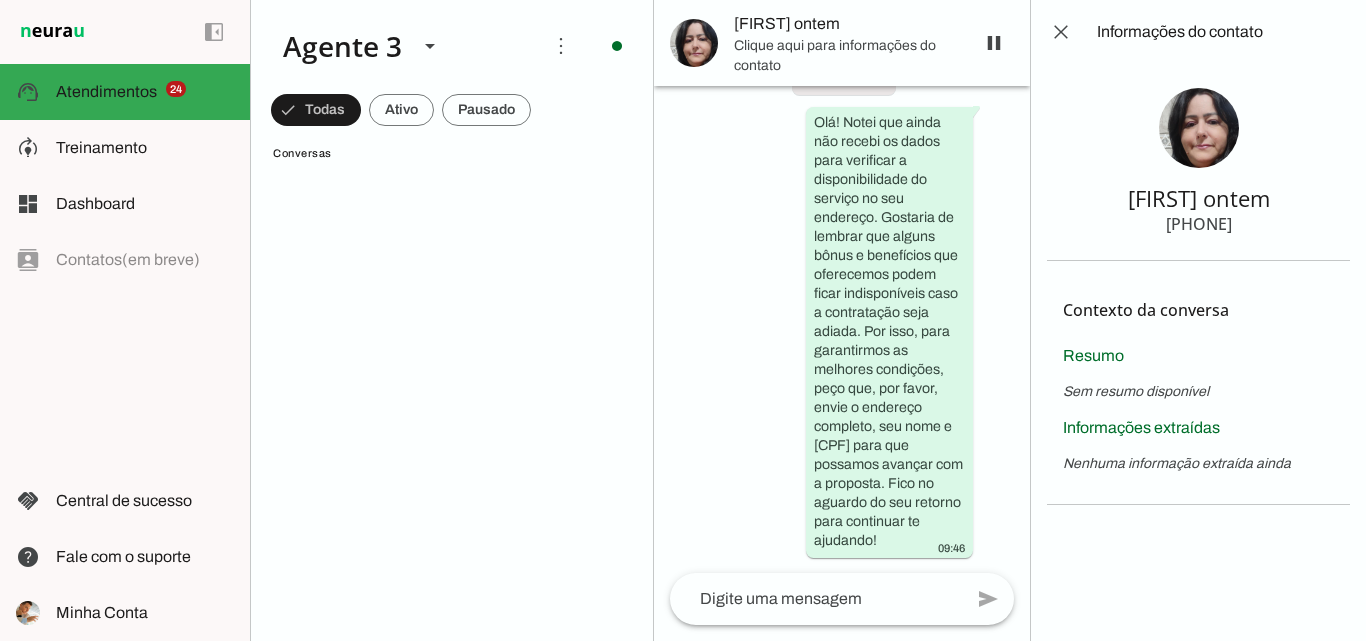 scroll, scrollTop: 0, scrollLeft: 0, axis: both 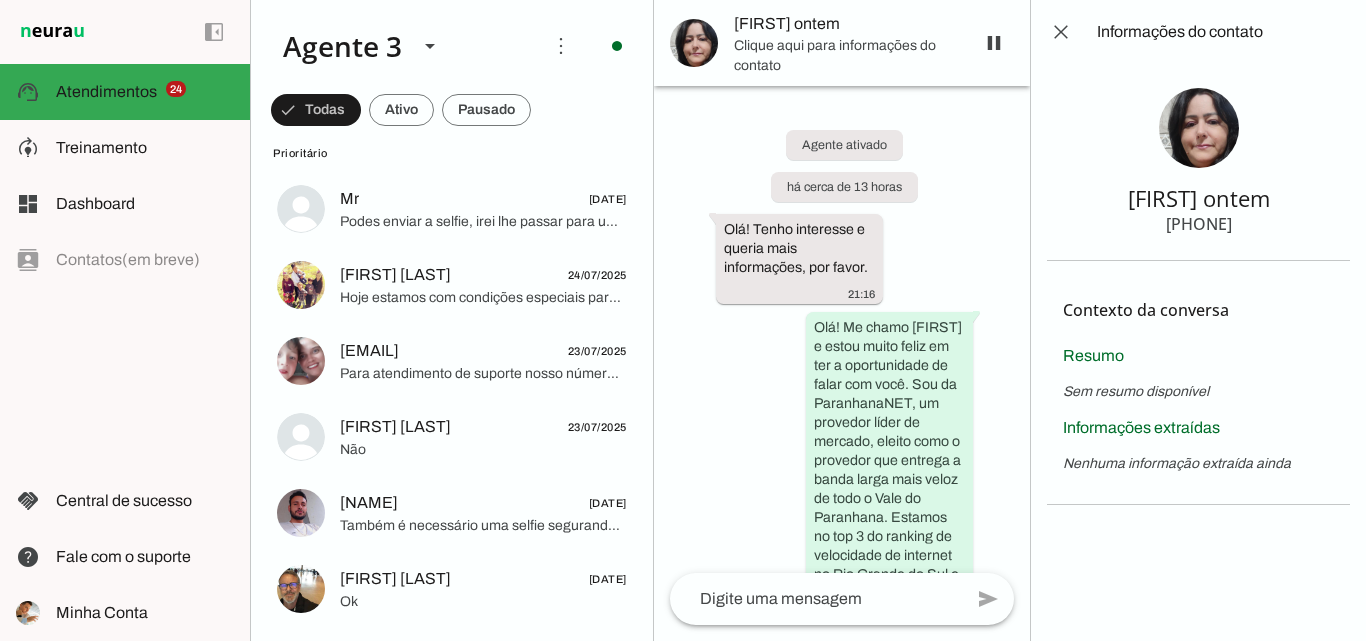 click on "Que ótimo saber que a instalação será para a barbearia! Para que eu possa verificar a disponibilidade da rede e oferecer o melhor plano para o seu negócio, por favor, informe o endereço completo da barbearia: nome da rua, número, bairro e cidade. Assim poderei verificar as opções disponíveis para você." 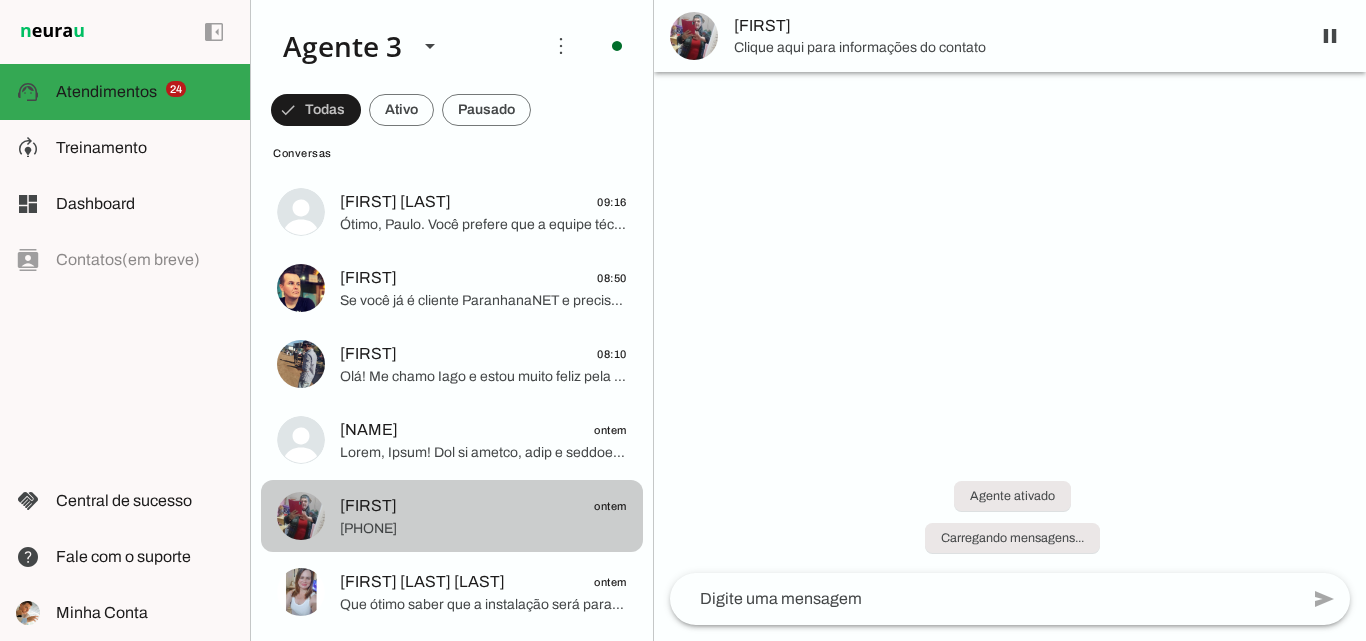 scroll, scrollTop: 138, scrollLeft: 0, axis: vertical 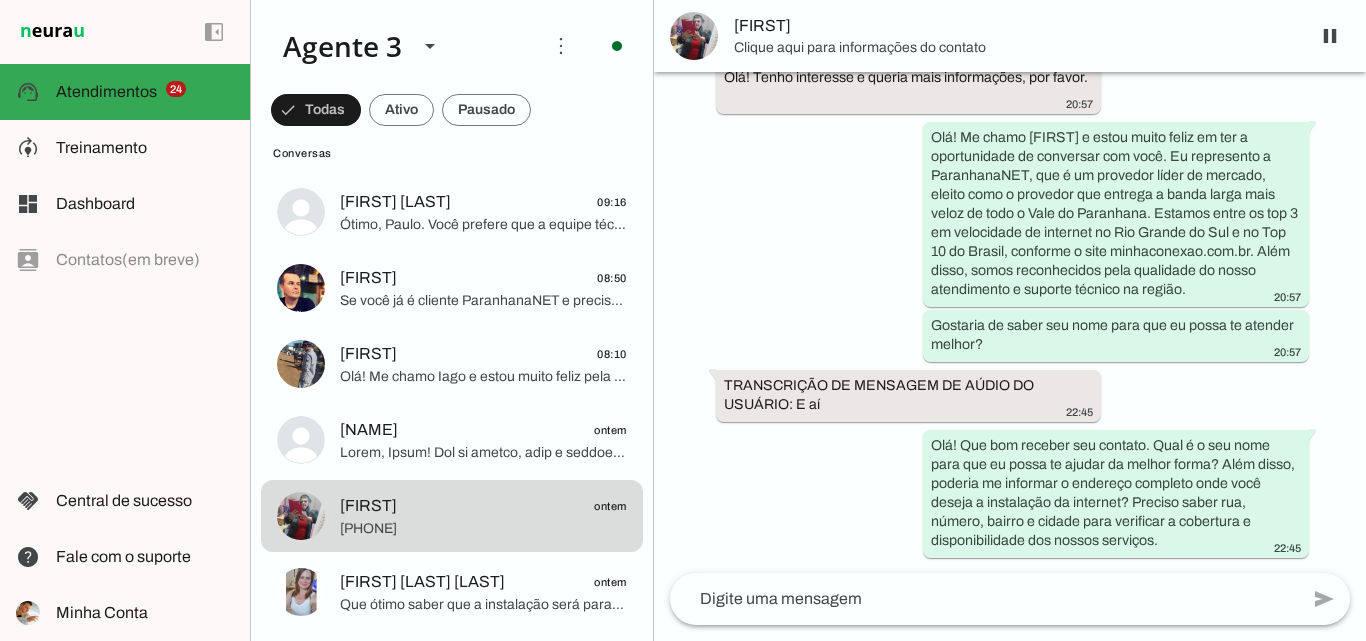 click on "Clique aqui para informações do contato" at bounding box center [1014, 48] 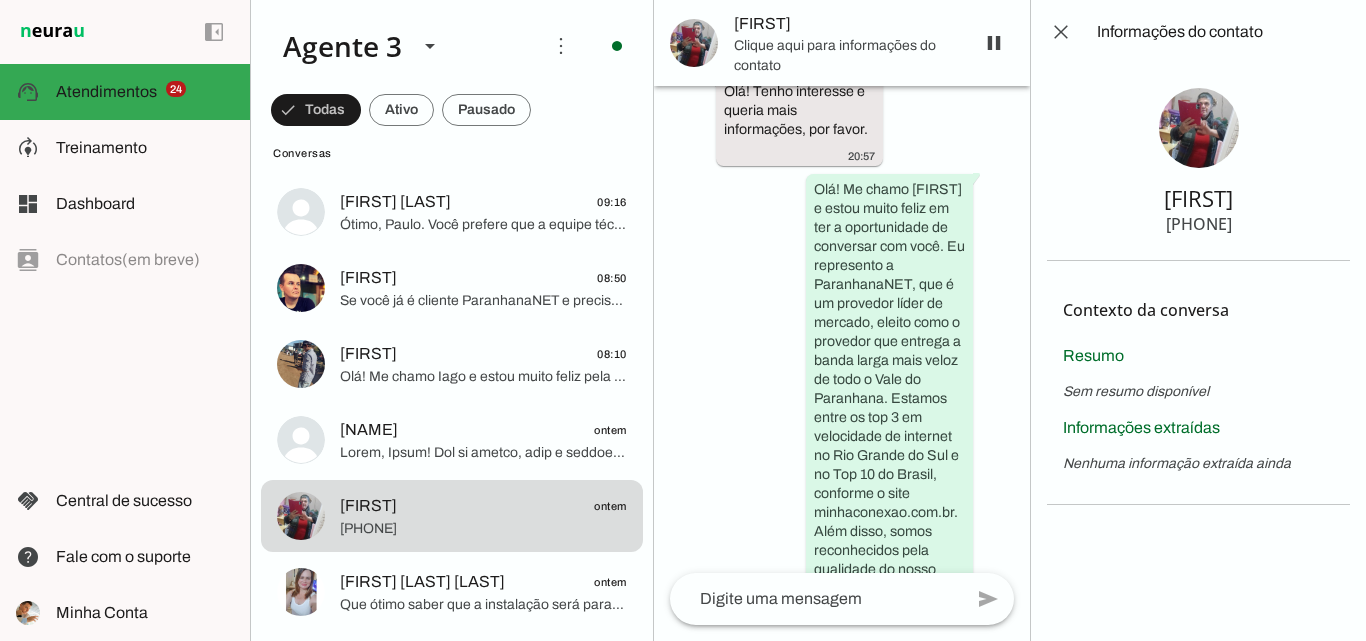 scroll, scrollTop: 708, scrollLeft: 0, axis: vertical 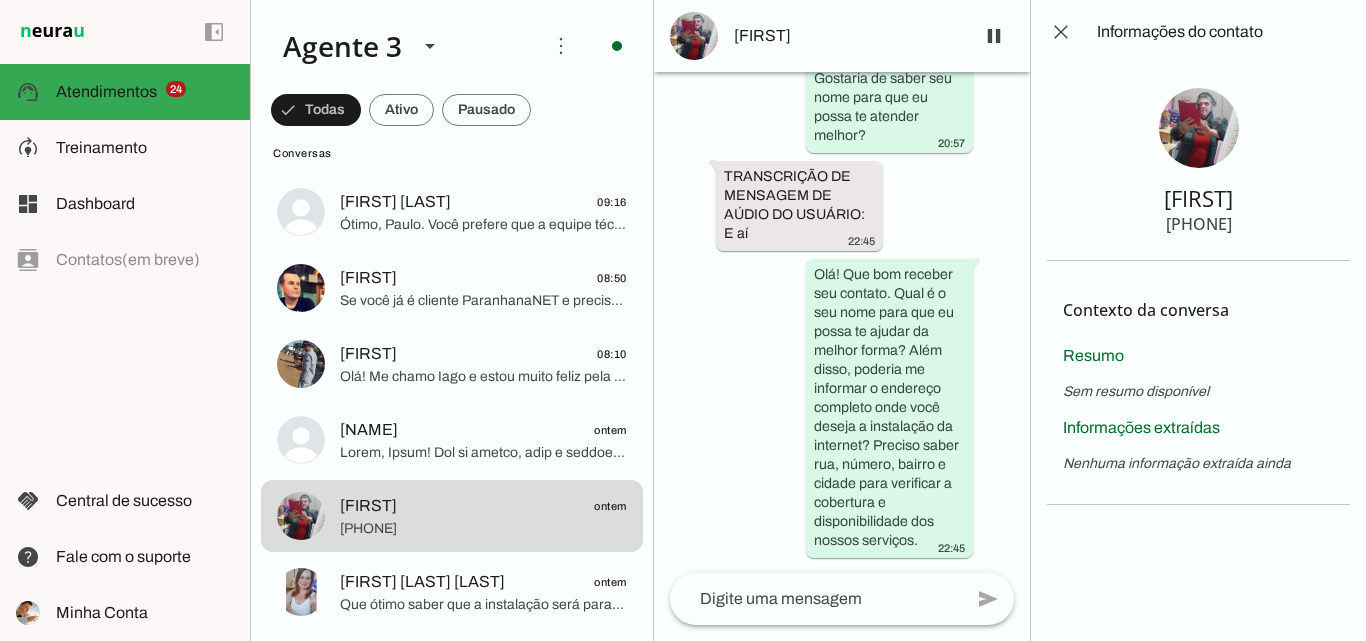 type 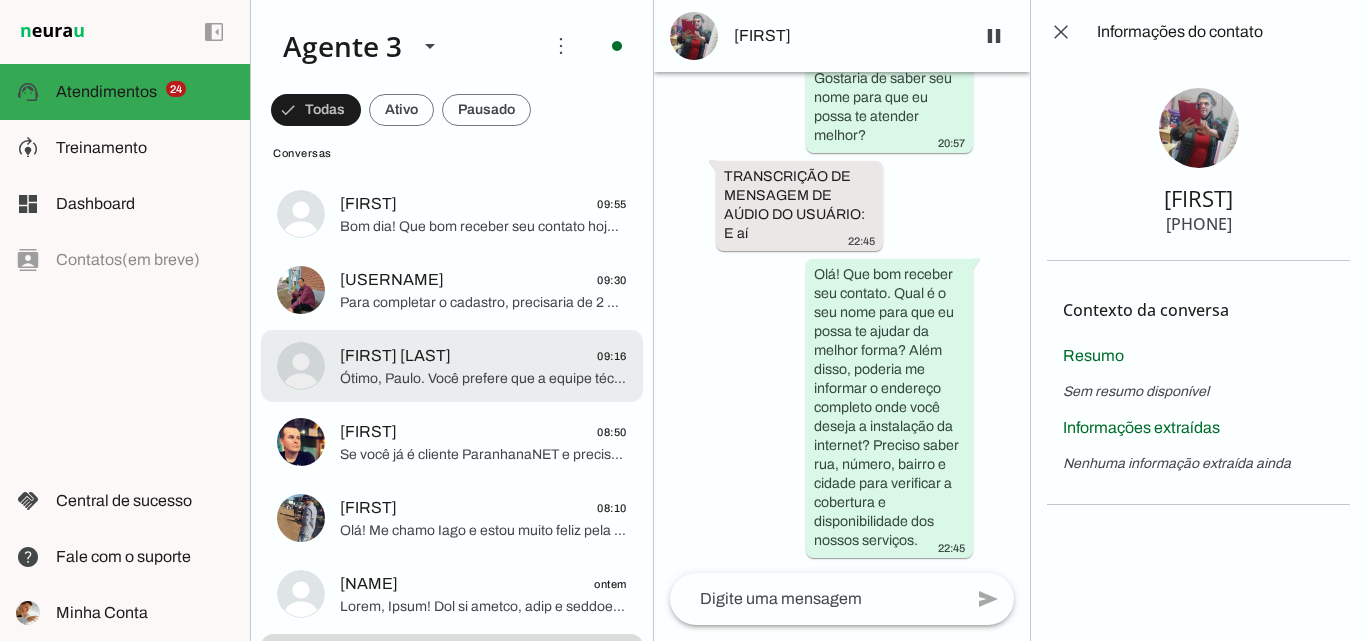 scroll, scrollTop: 2100, scrollLeft: 0, axis: vertical 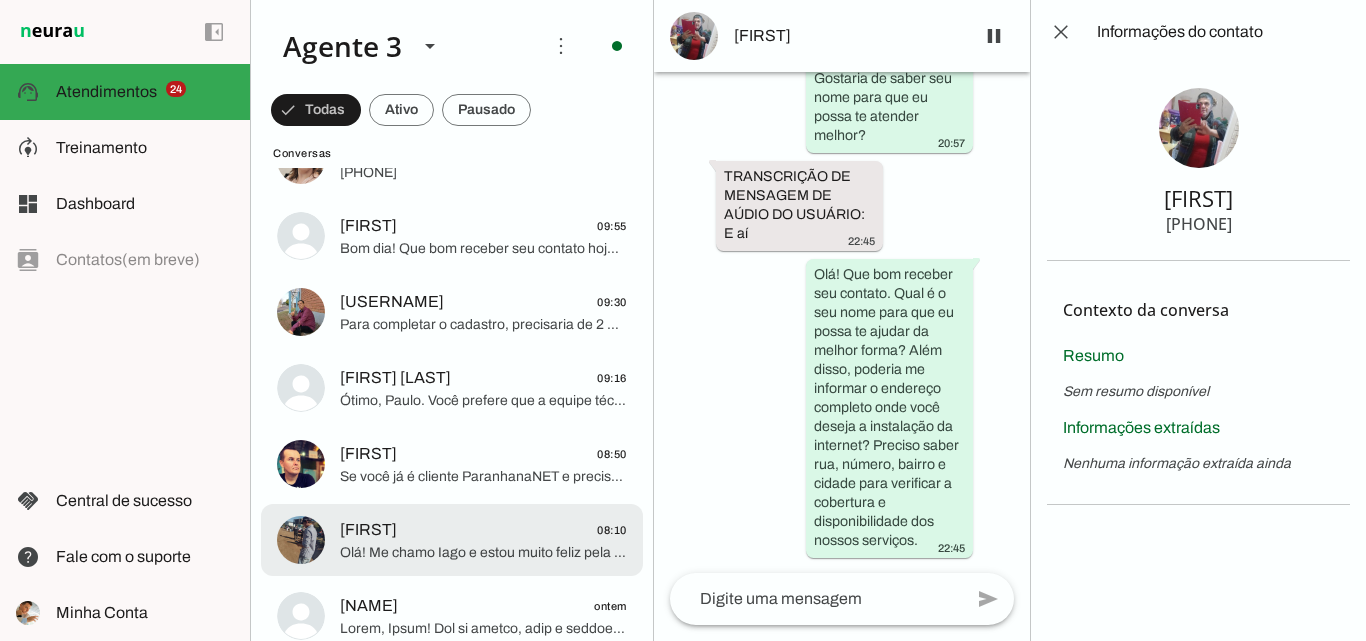 click on "Olá! Me chamo Iago e estou muito feliz pela oportunidade de falar com você. Sou especialista da ParanhanaNET, que é líder de mercado e eleita como o provedor que entrega a banda larga mais veloz de todo o Vale do Paranhana. Estamos no top 3 do ranking de velocidade de internet no Rio Grande do Sul e no top 10 do Brasil, segundo o site minhaconexao.com.br. Além disso, somos reconhecidos pela qualidade no atendimento e suporte técnico na região.
Para que eu possa verificar a disponibilidade da internet no seu endereço e te passar as melhores opções, poderia informar seu nome, por favor?" 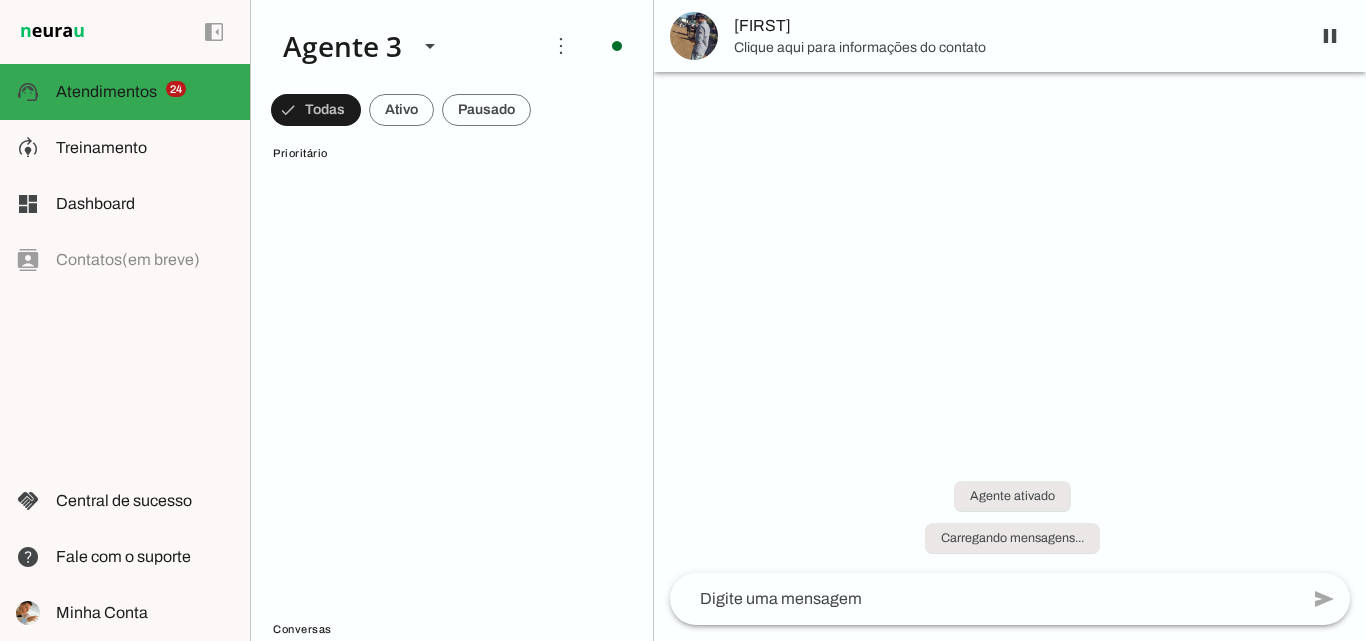 scroll, scrollTop: 0, scrollLeft: 0, axis: both 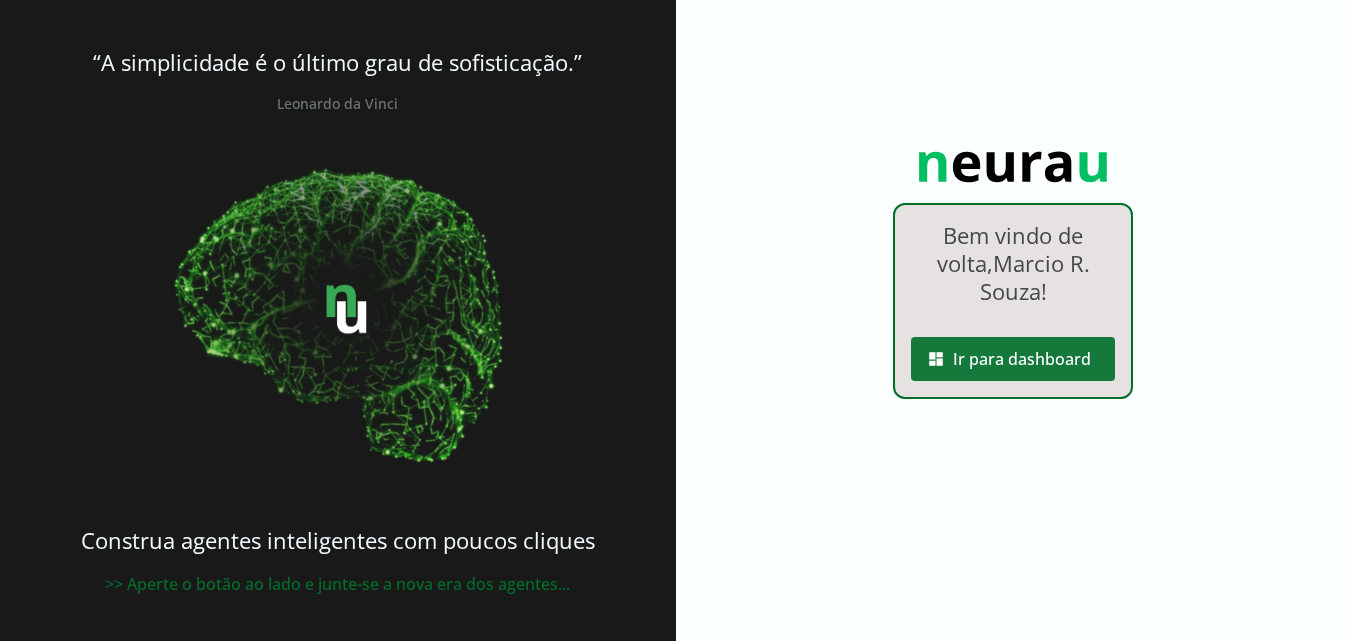 click at bounding box center [1013, 359] 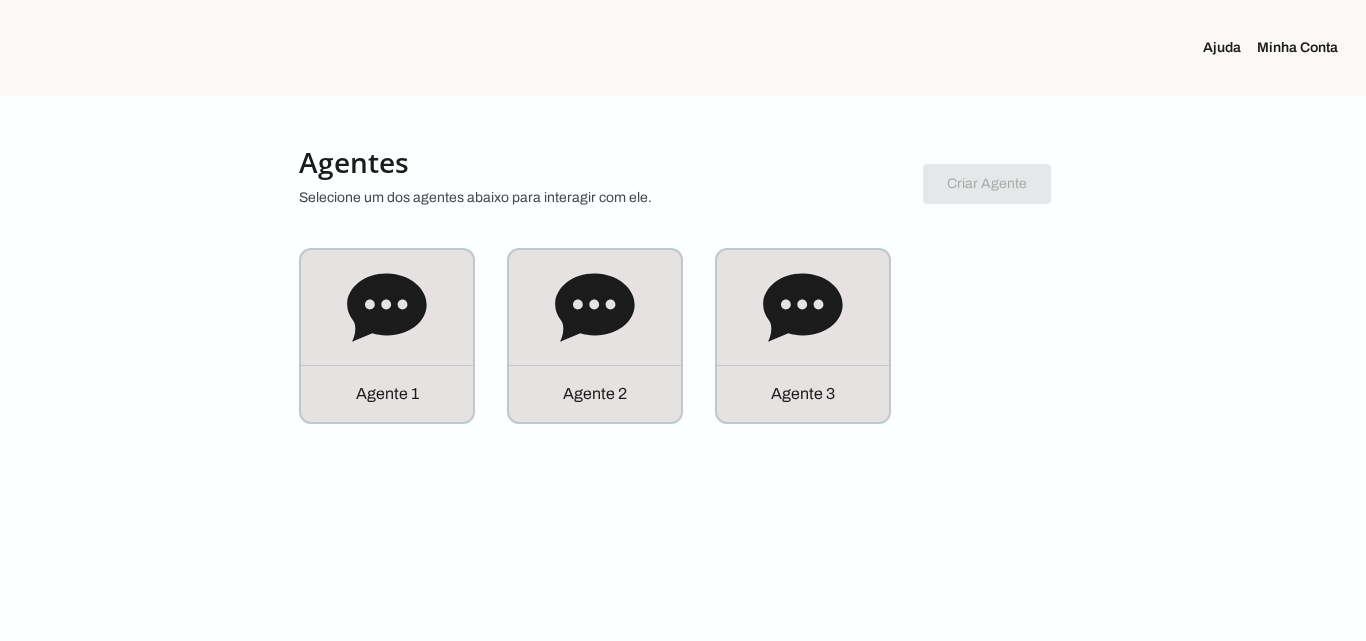 click on "Agente 3" 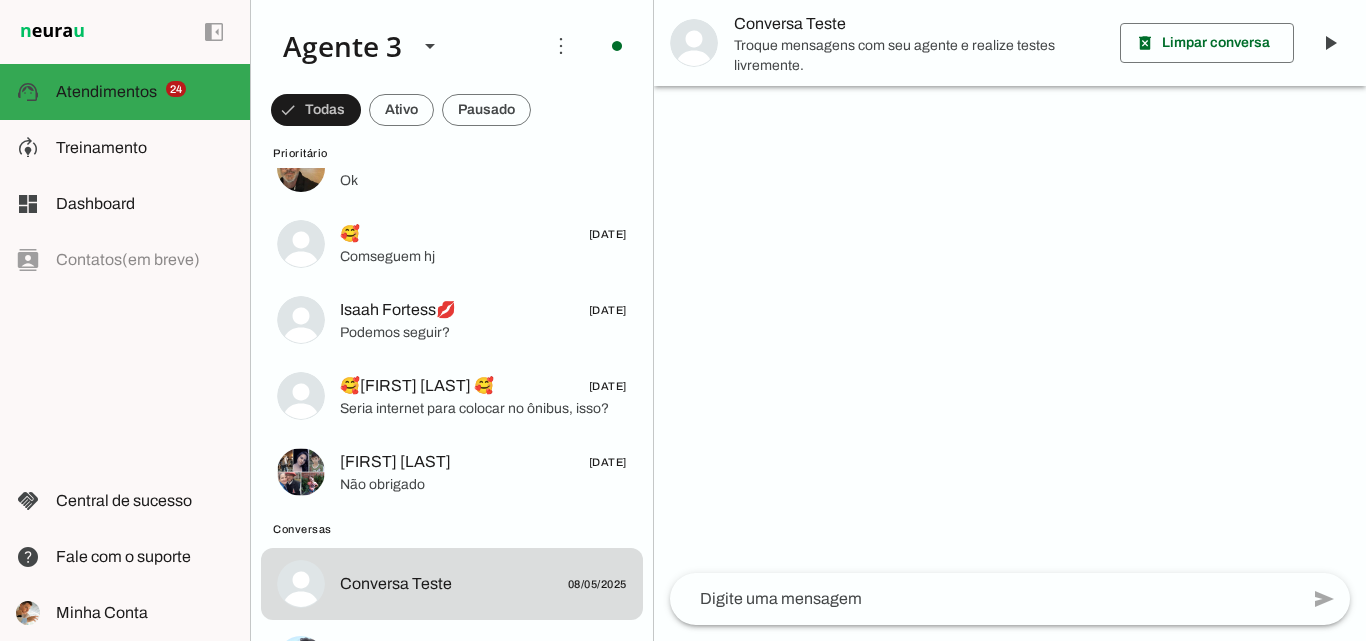 scroll, scrollTop: 1900, scrollLeft: 0, axis: vertical 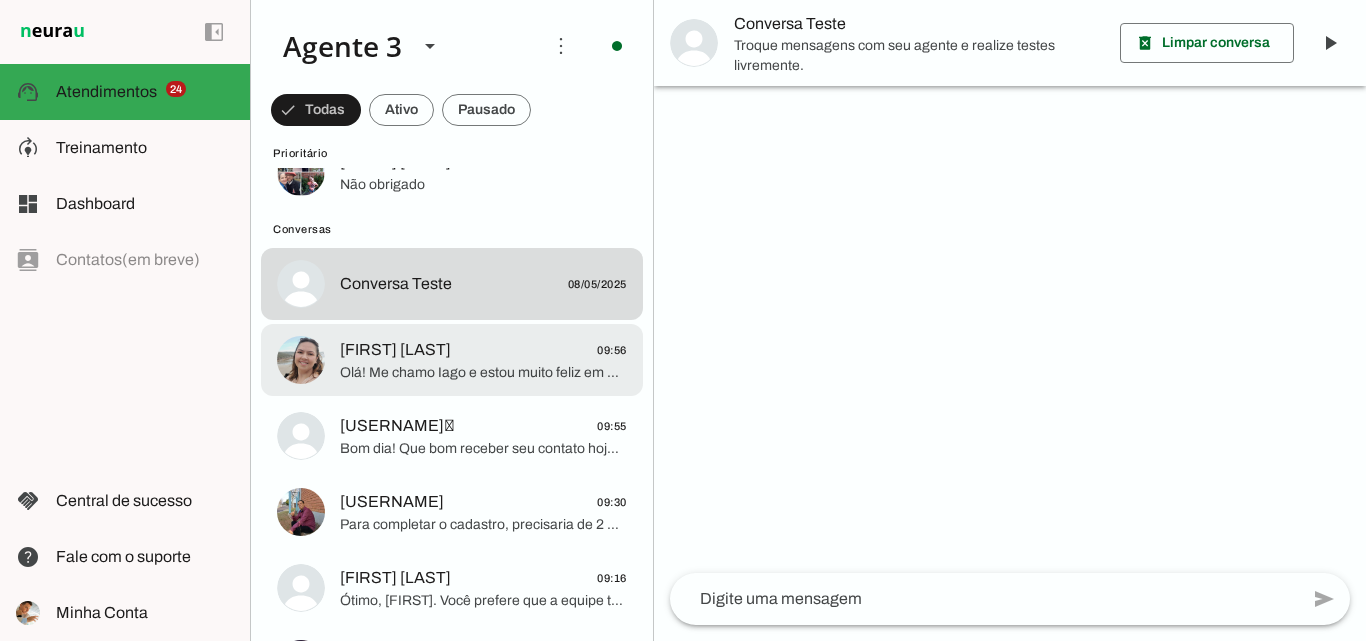 click on "Olá! Me chamo Iago e estou muito feliz em poder falar com você. A ParanhanaNET é um provedor líder de mercado, eleito como o provedor que entrega a banda larga mais veloz de todo o Vale do Paranhana. Estamos no top 3 do ranking de velocidade de internet no Rio Grande do Sul e no Top 10 do Brasil, segundo o site www.minhaconexao.com.br. Além disso, somos reconhecidos como o melhor provedor de internet em qualidade de atendimento e suporte técnico no Vale do Paranhana.
Para avançarmos, posso saber seu nome, por favor? E também o endereço completo onde deseja a instalação da internet, com rua, número, bairro e cidade? Isso é importante para verificarmos a viabilidade técnica e a disponibilidade da nossa rede de fibra óptica no local." 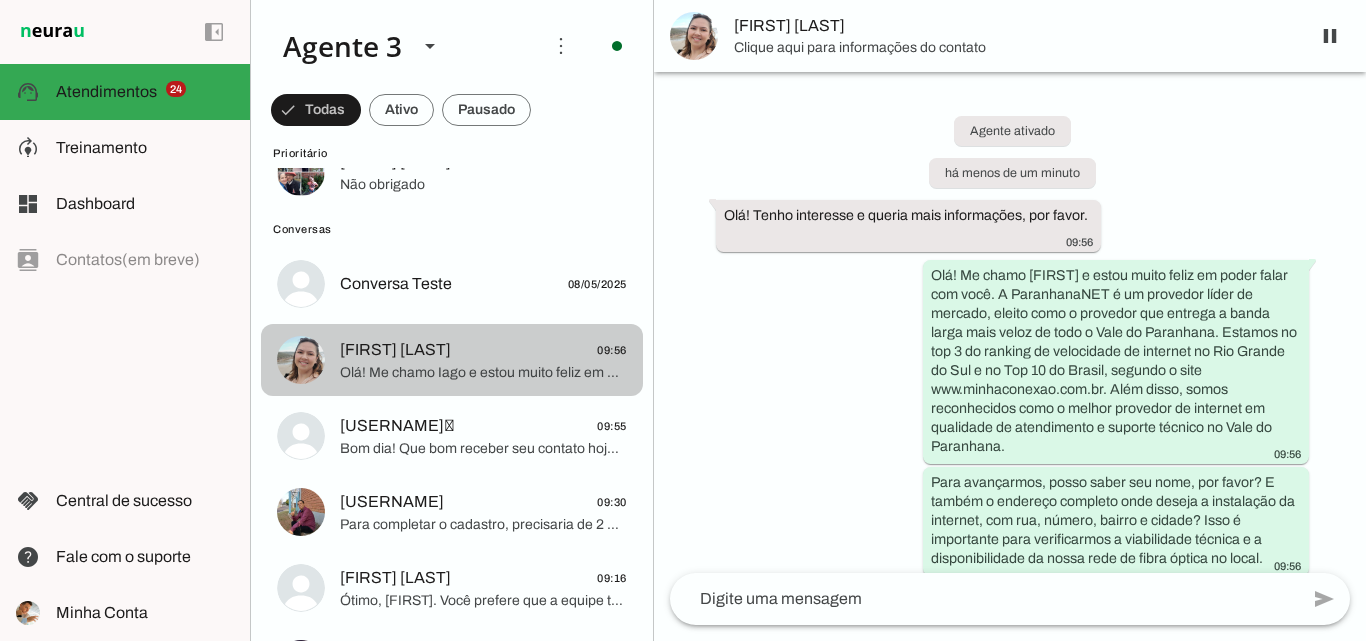 scroll, scrollTop: 37, scrollLeft: 0, axis: vertical 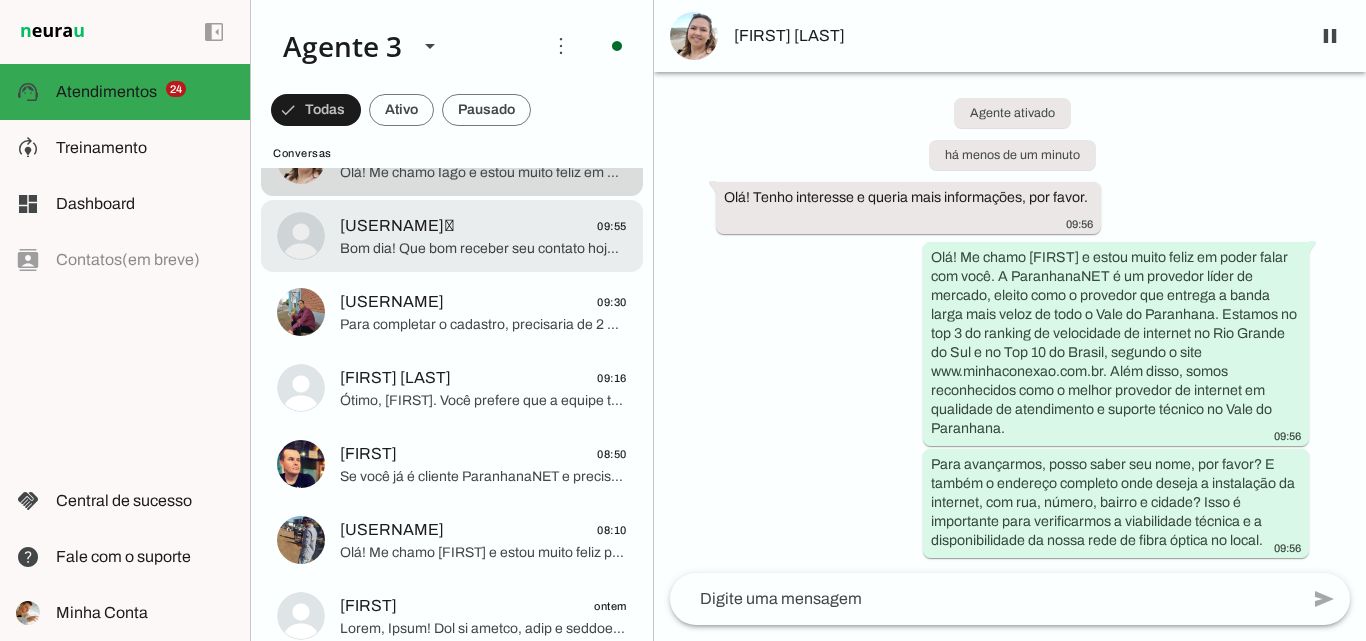 click on "Bom dia! Que bom receber seu contato hoje. Estou aqui para ajudar no que precisar sobre a internet da ParanhanaNET e os benefícios exclusivos que oferecemos. Gostaria de continuar a conversa sobre a reserva da sua vaga para instalação e os planos que melhor atendem sua casa? Posso ajudar com alguma dúvida específica?" 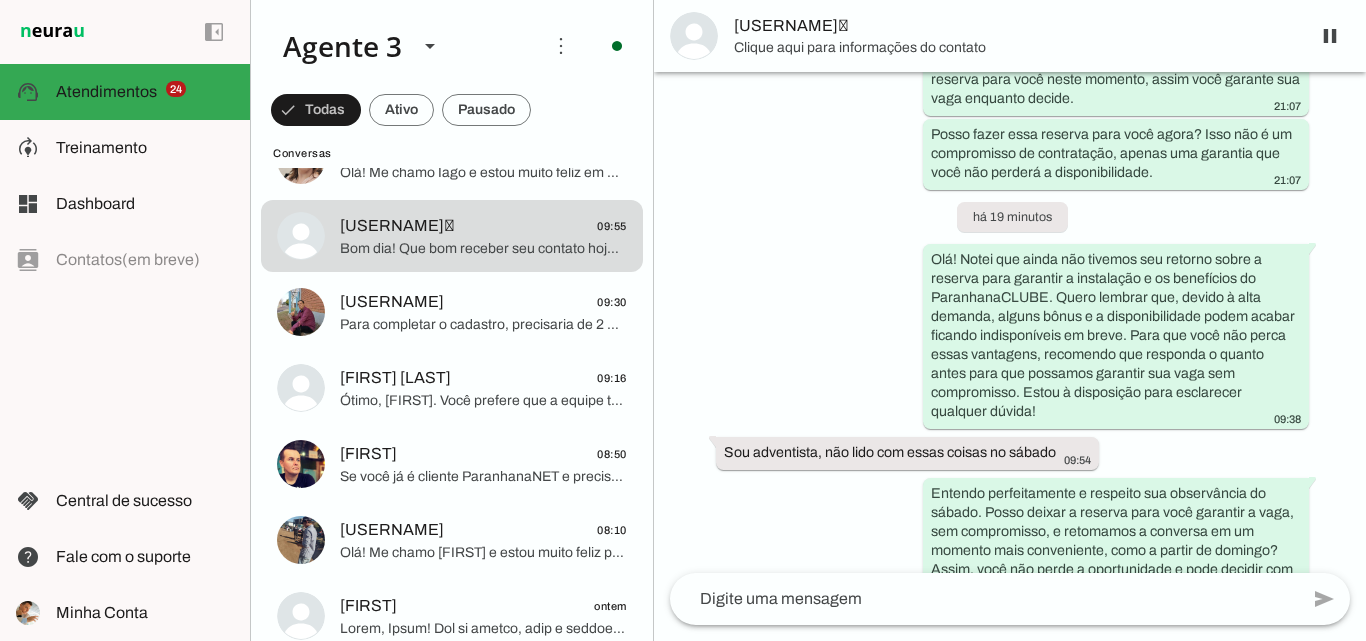 scroll, scrollTop: 4550, scrollLeft: 0, axis: vertical 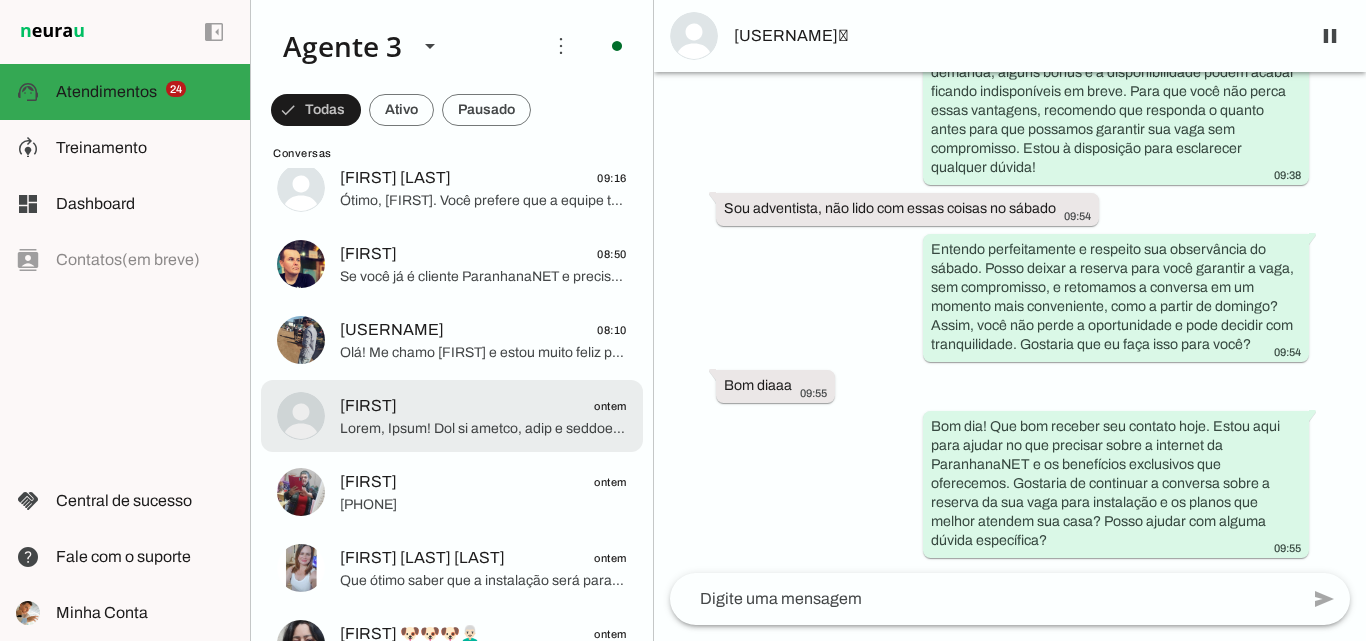 click 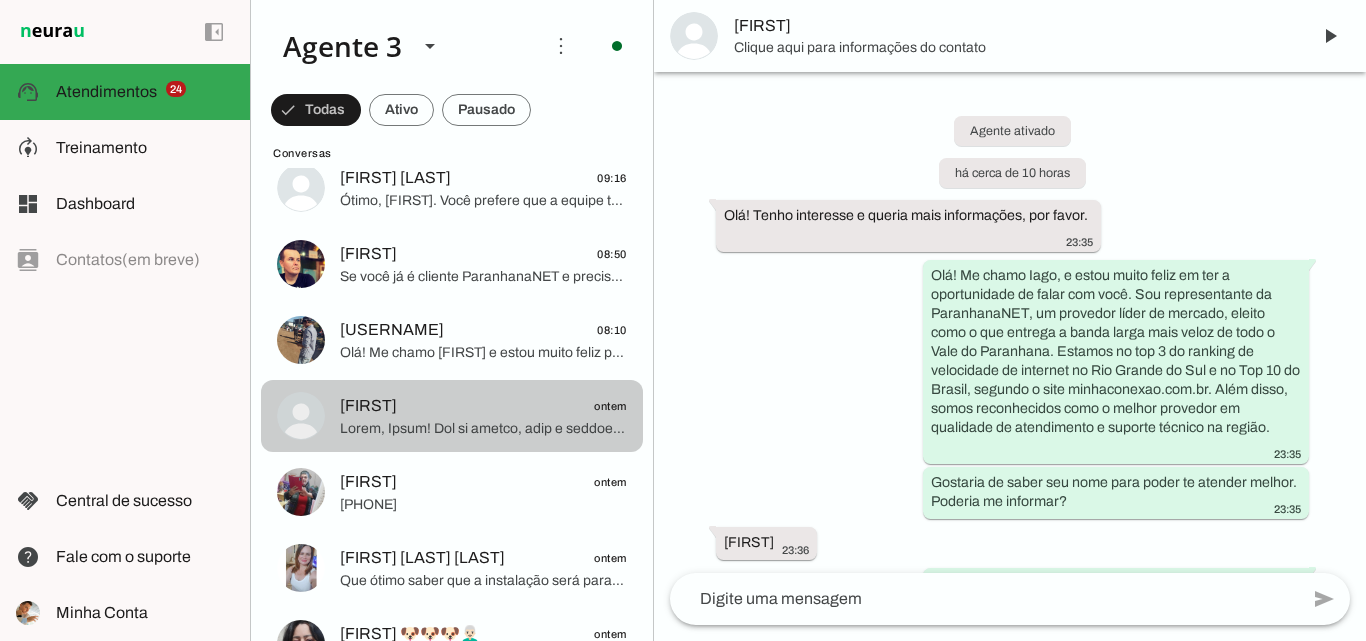 scroll, scrollTop: 2988, scrollLeft: 0, axis: vertical 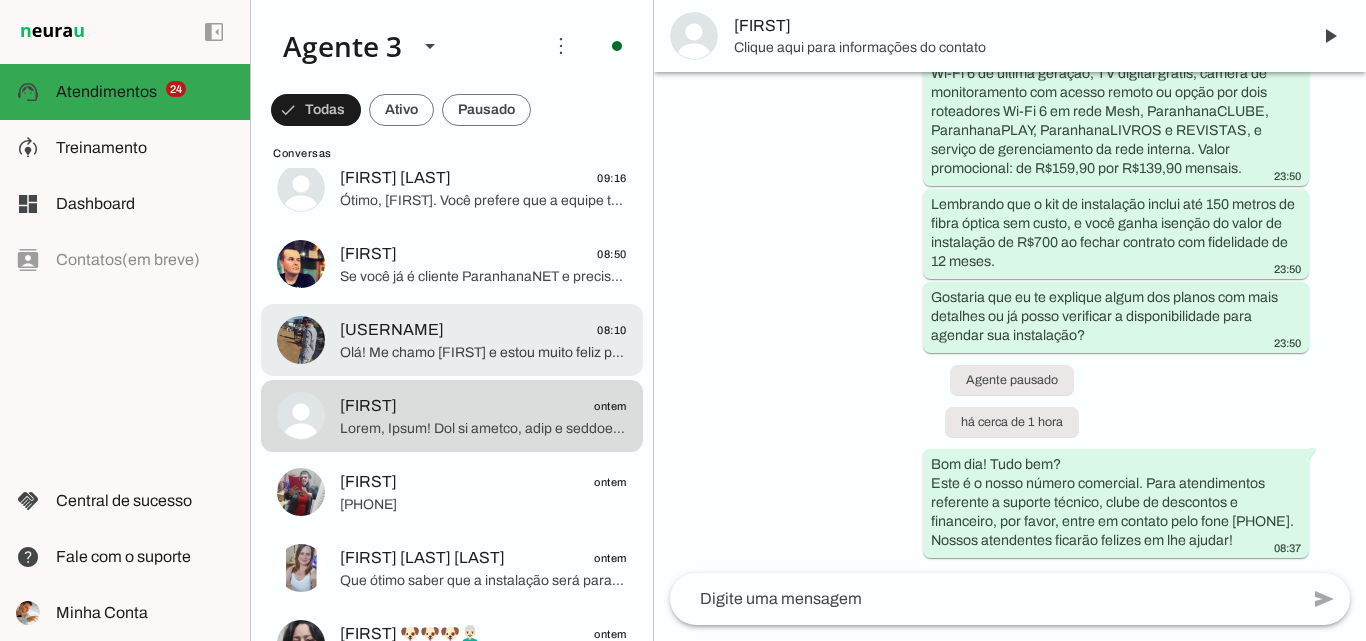 click on "[NAME]
08:10" 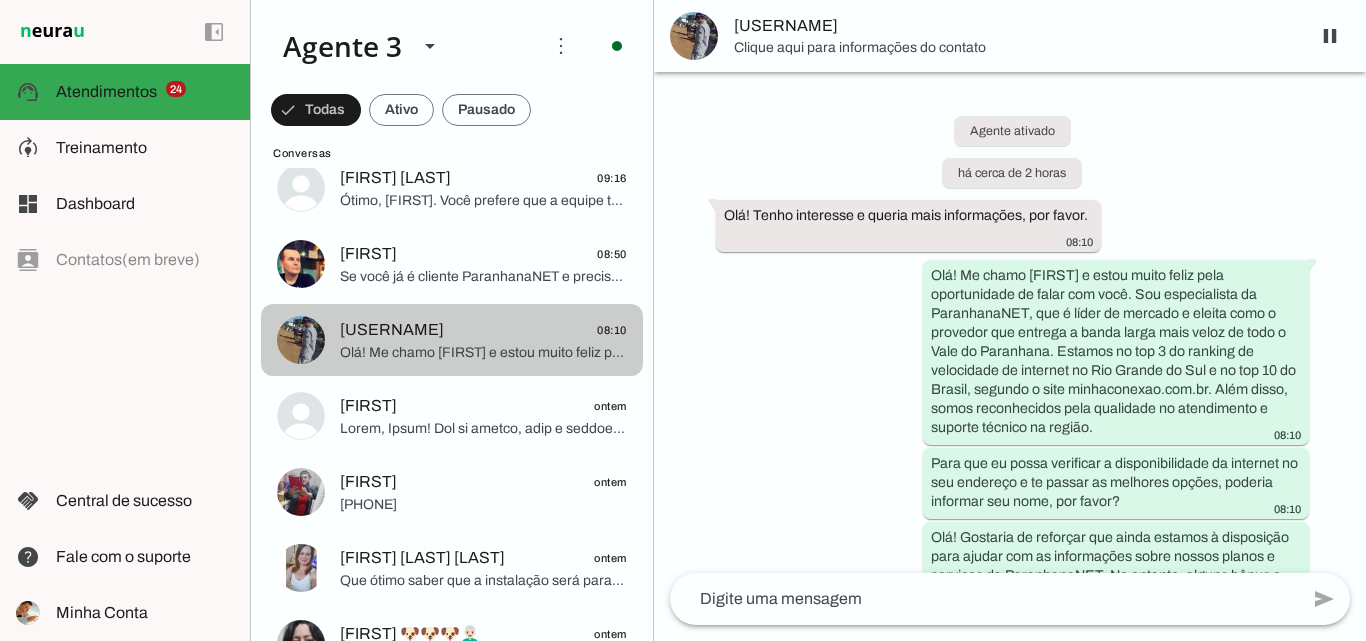 scroll, scrollTop: 149, scrollLeft: 0, axis: vertical 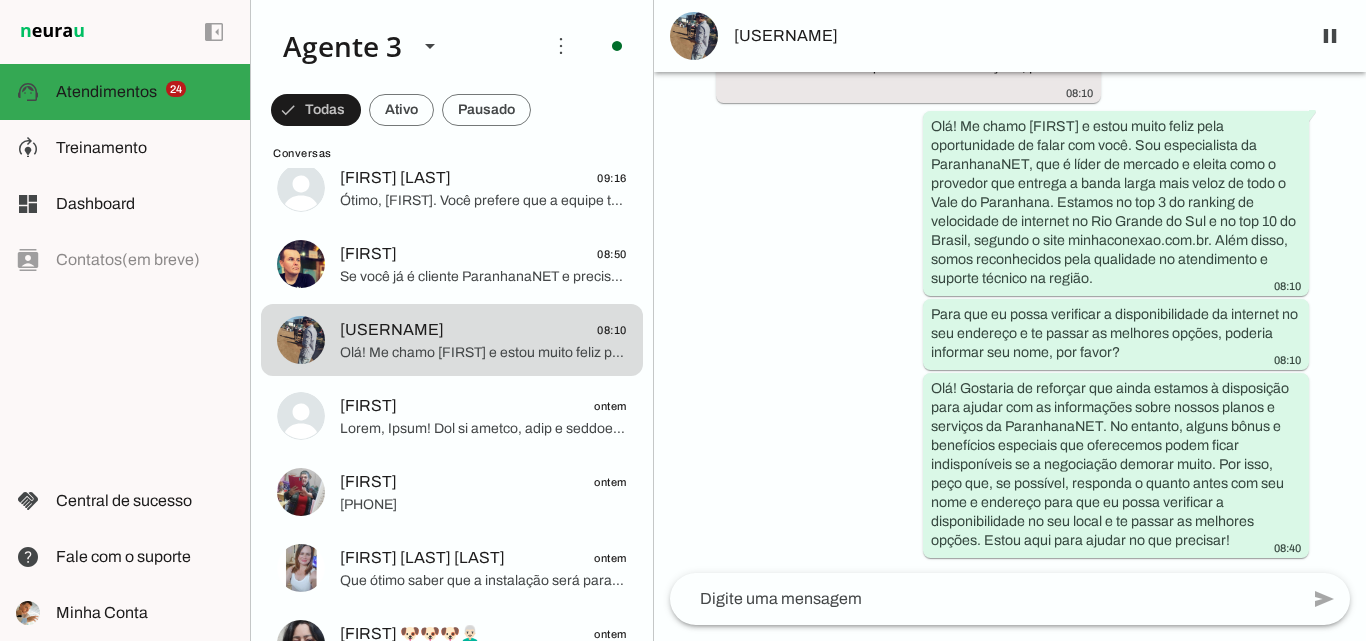 click on "[FIRST]" at bounding box center [1014, 36] 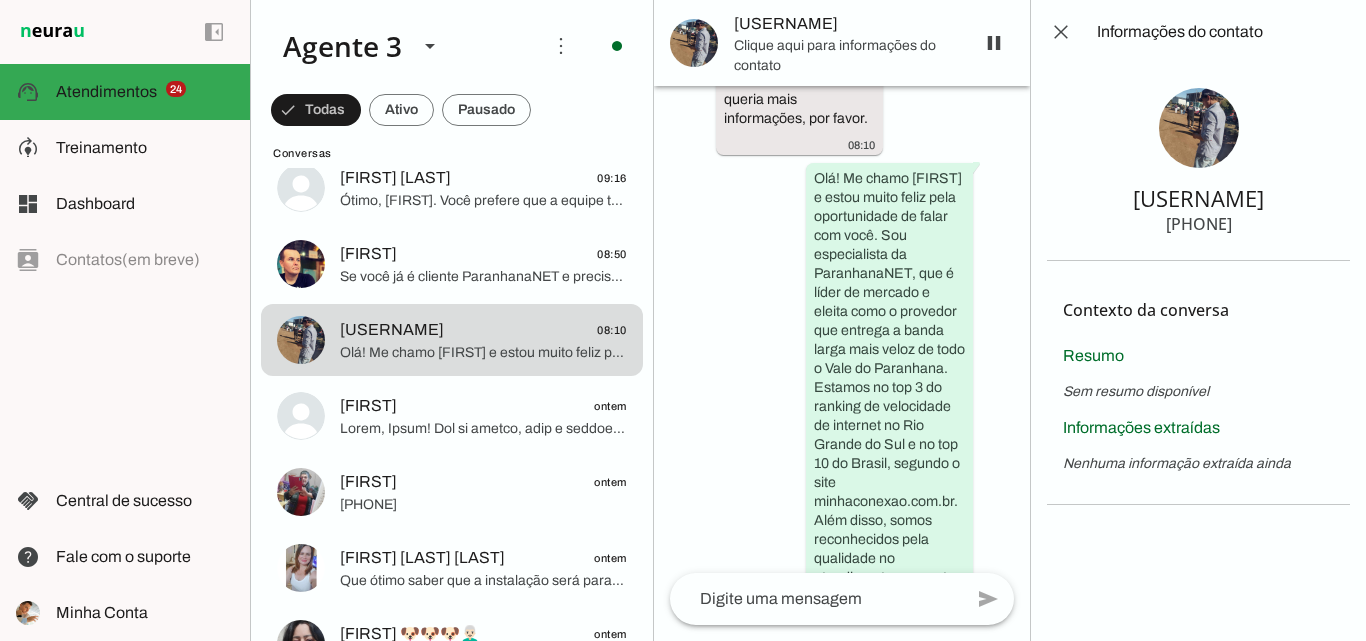 scroll, scrollTop: 871, scrollLeft: 0, axis: vertical 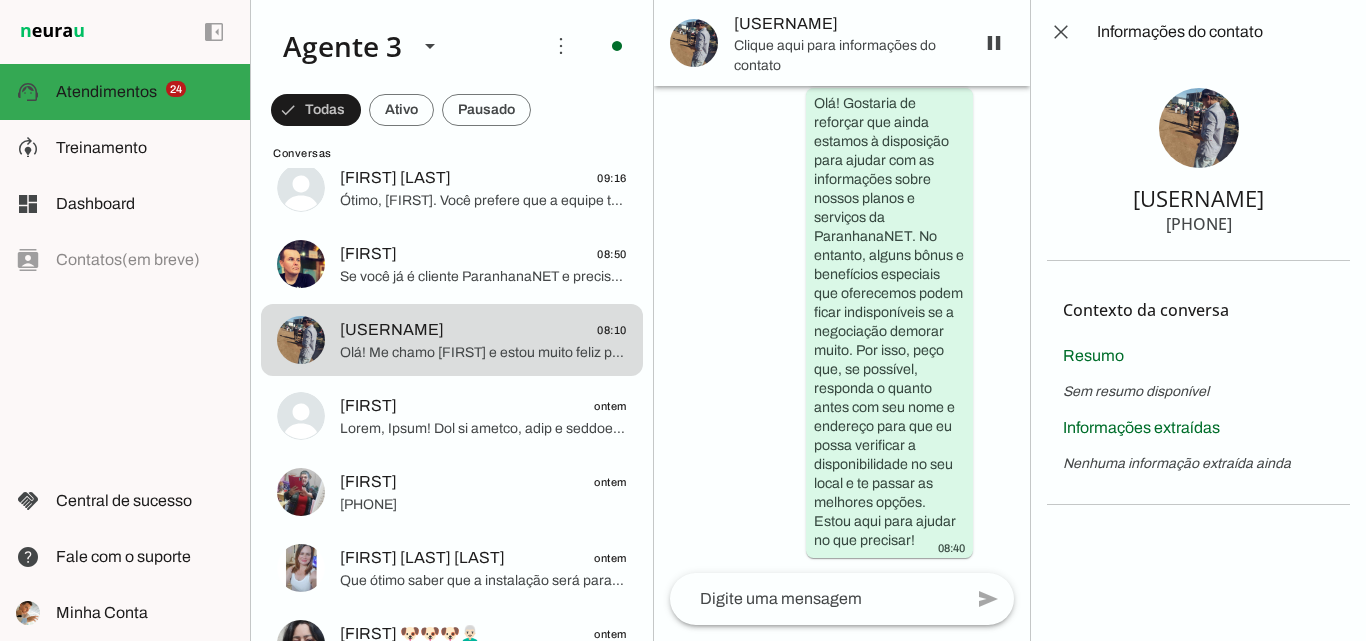 type 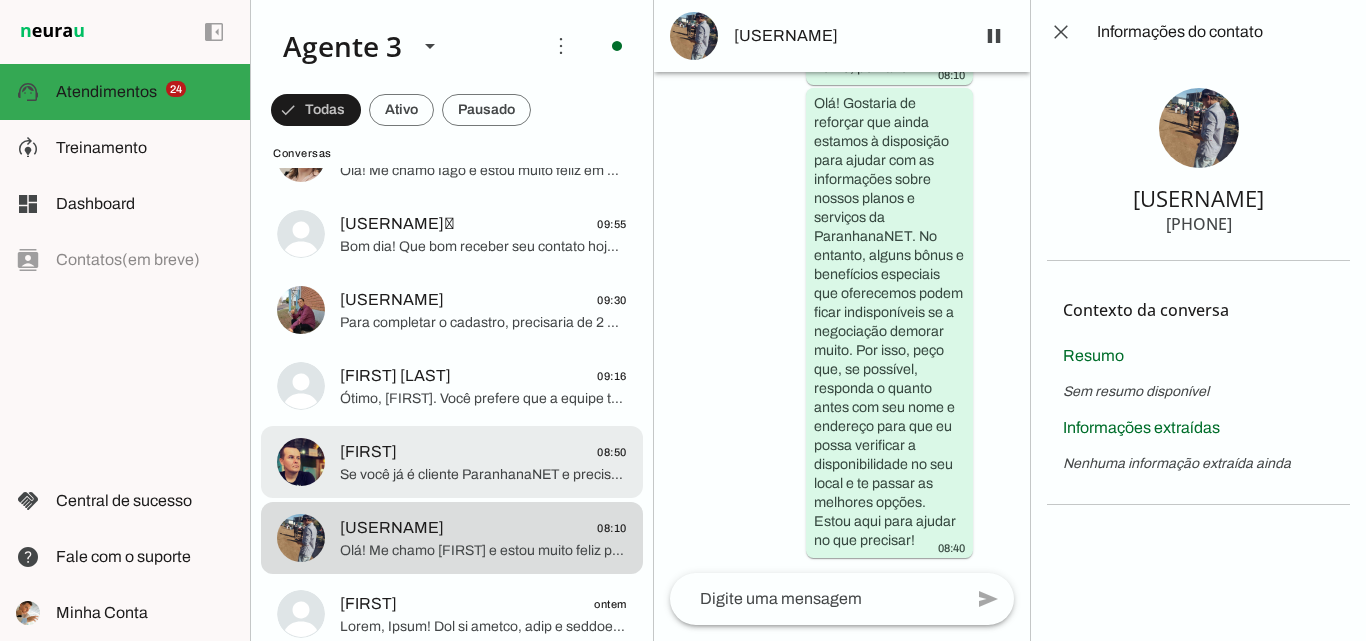 scroll, scrollTop: 2100, scrollLeft: 0, axis: vertical 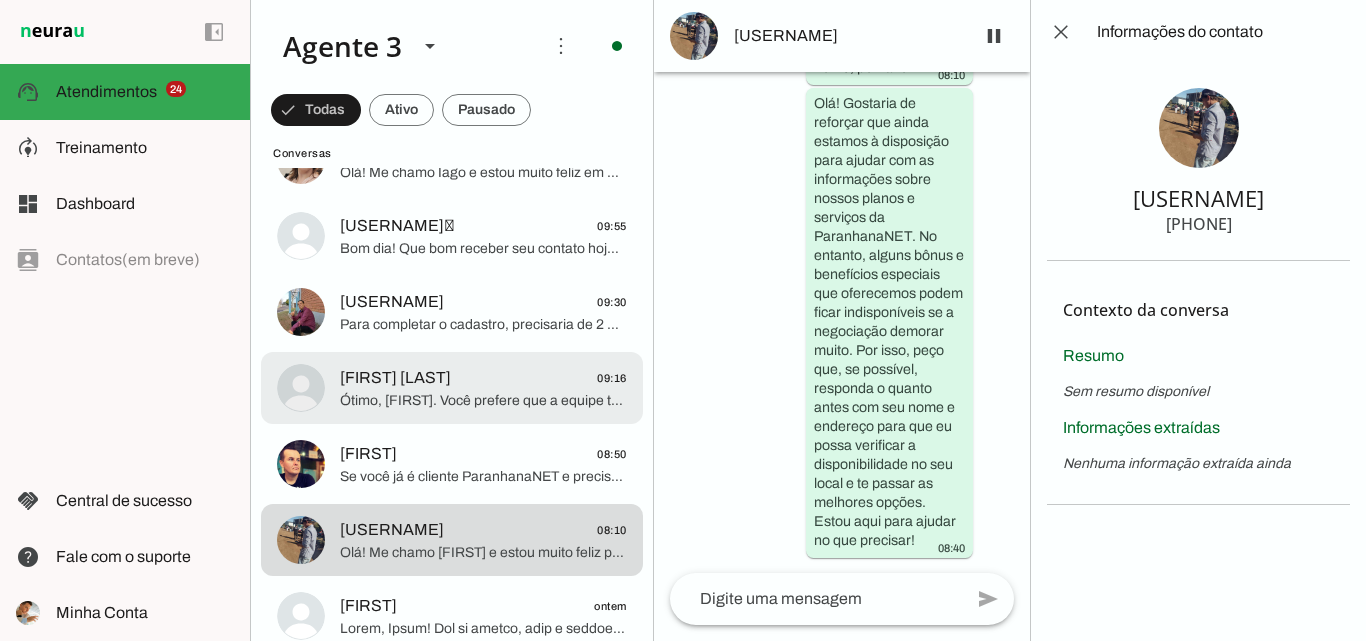 click on "Paulo Silva
09:16" 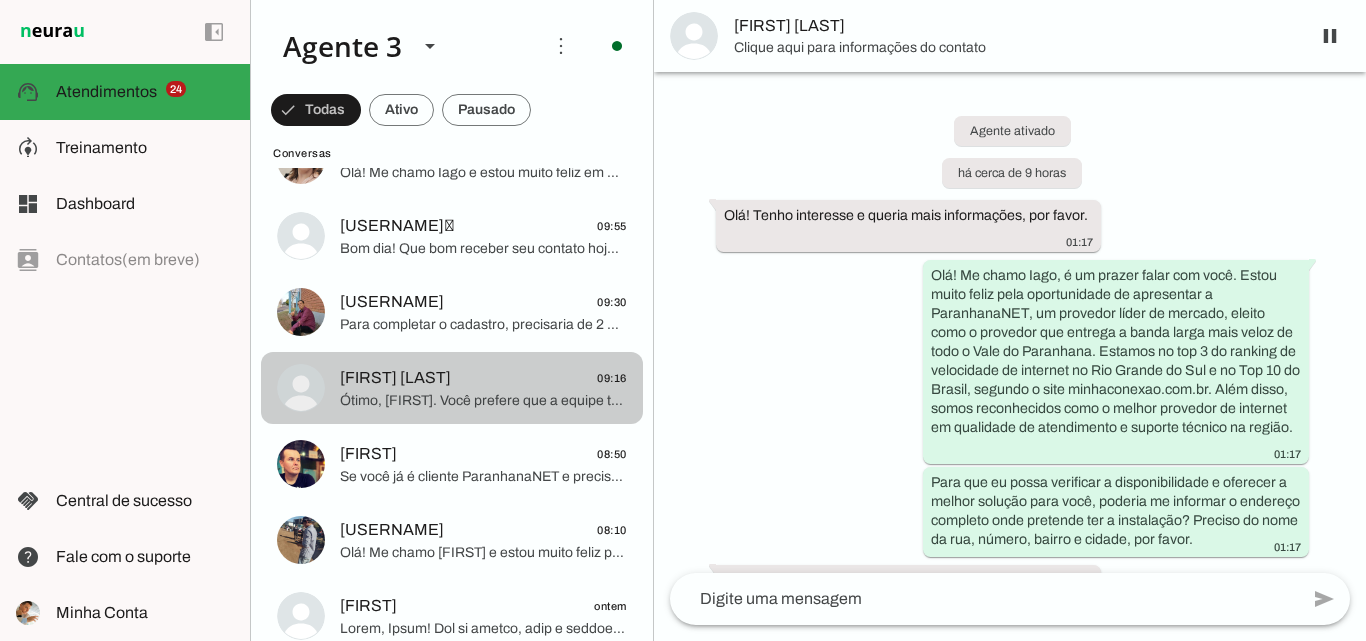 scroll, scrollTop: 3302, scrollLeft: 0, axis: vertical 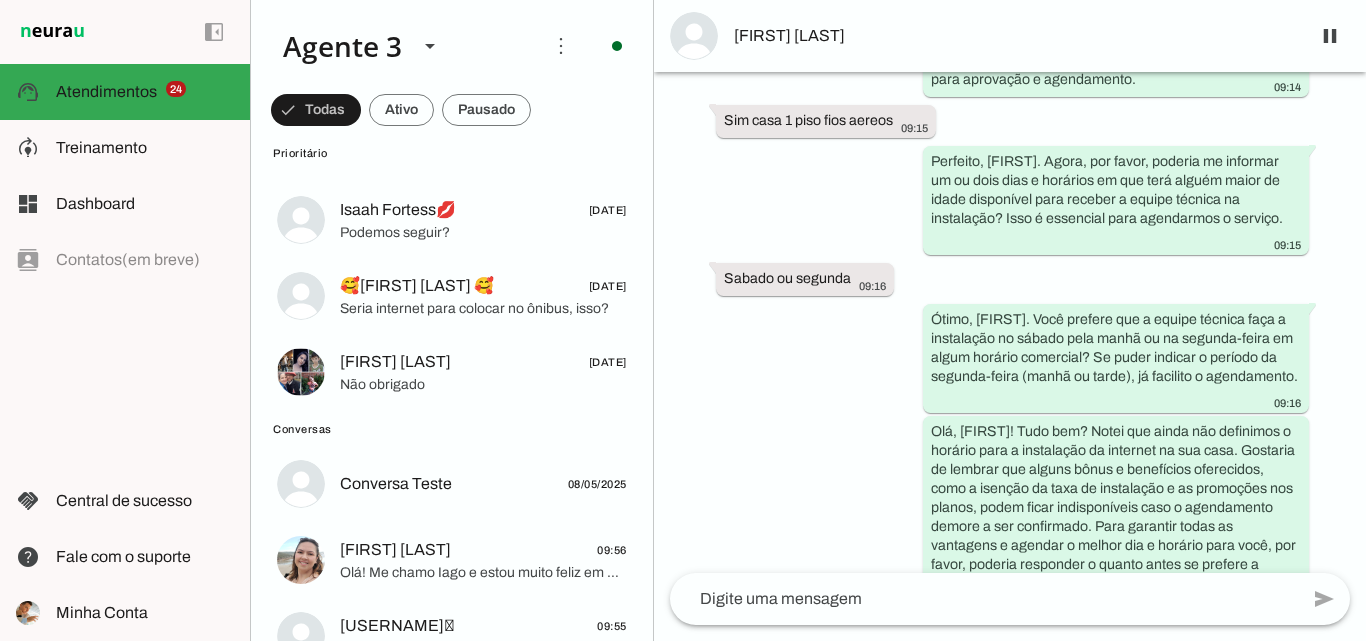 click on "[FIRST] [LAST]" at bounding box center [1014, 36] 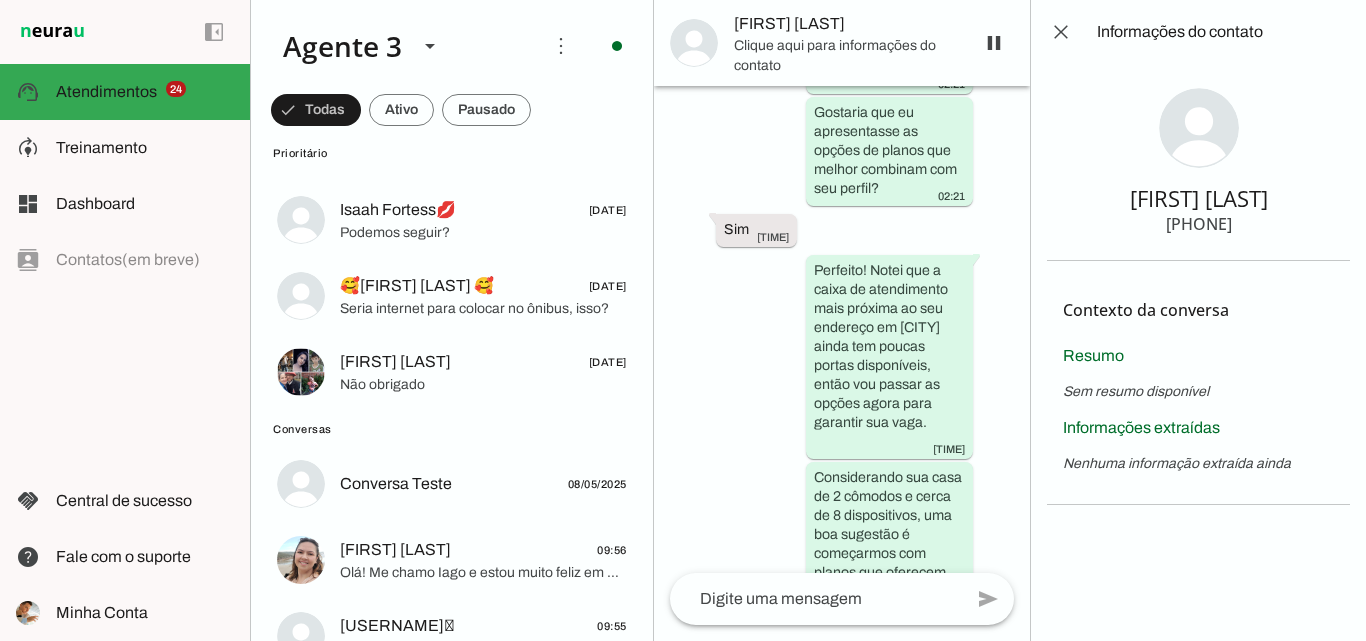 scroll, scrollTop: 3487, scrollLeft: 0, axis: vertical 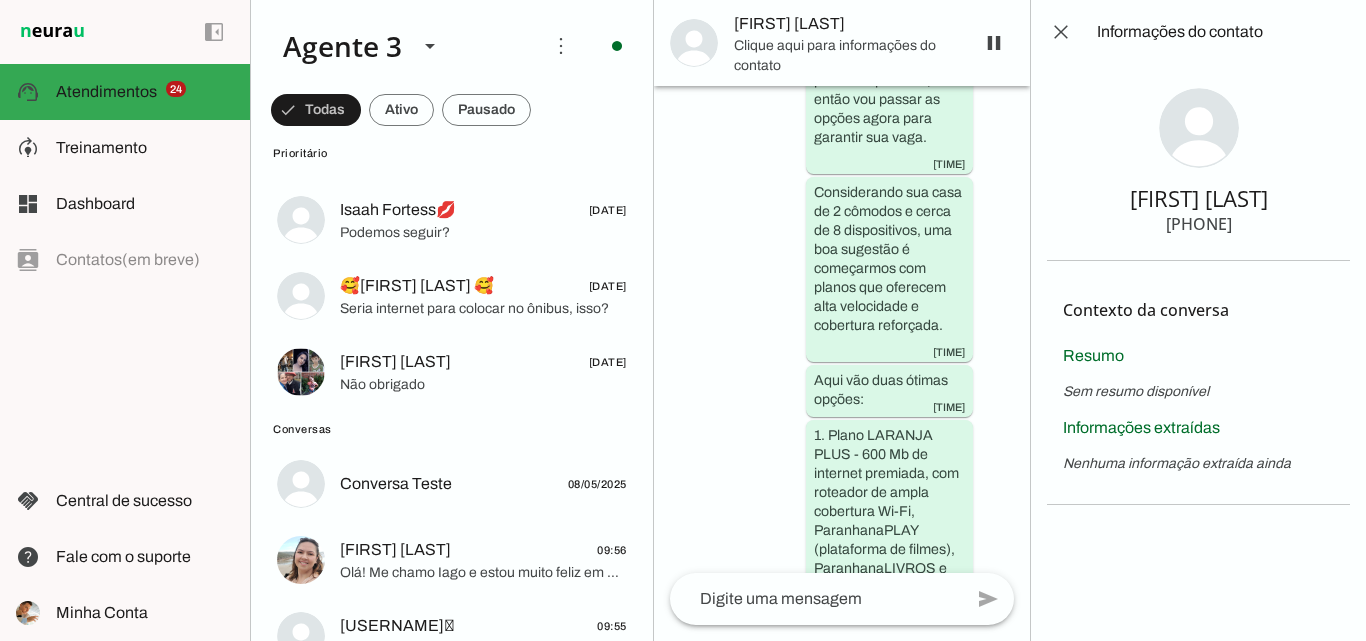 type 